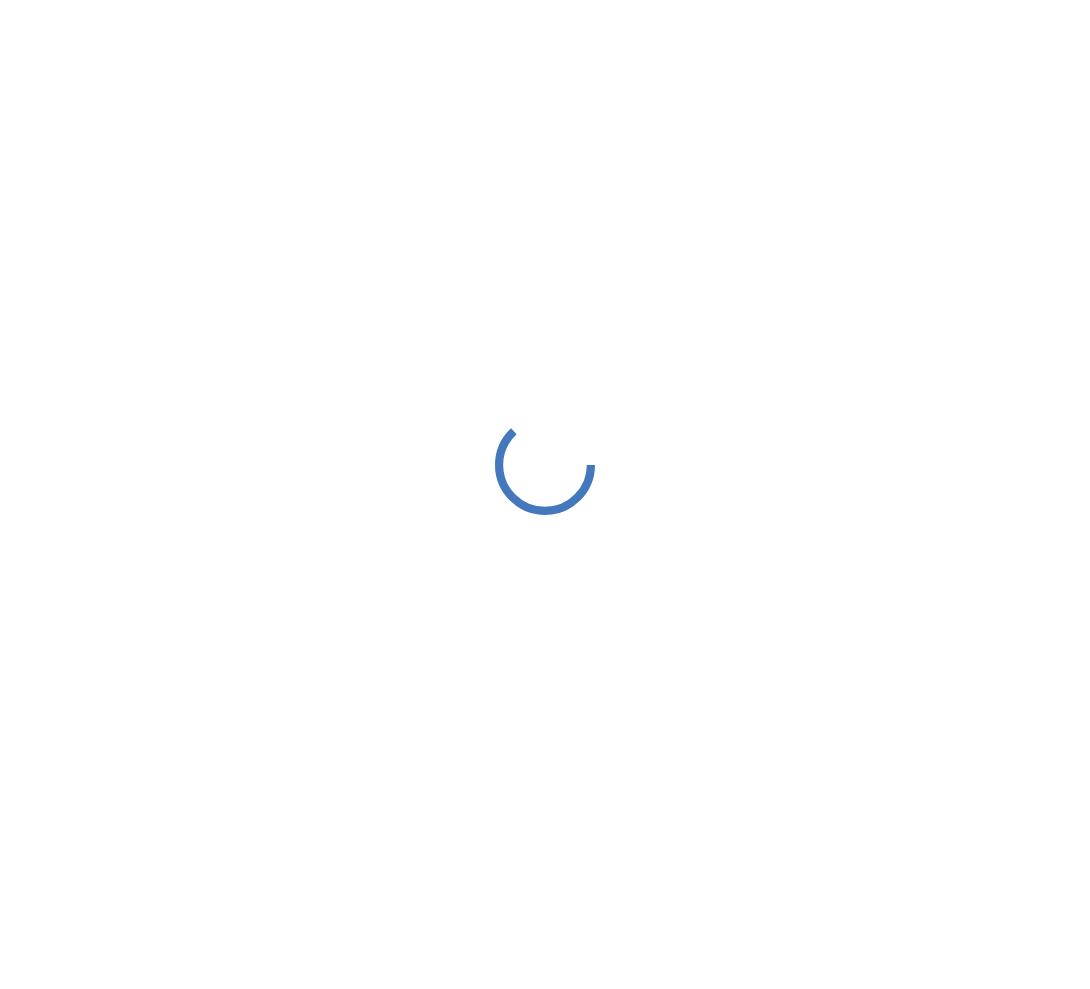 scroll, scrollTop: 0, scrollLeft: 0, axis: both 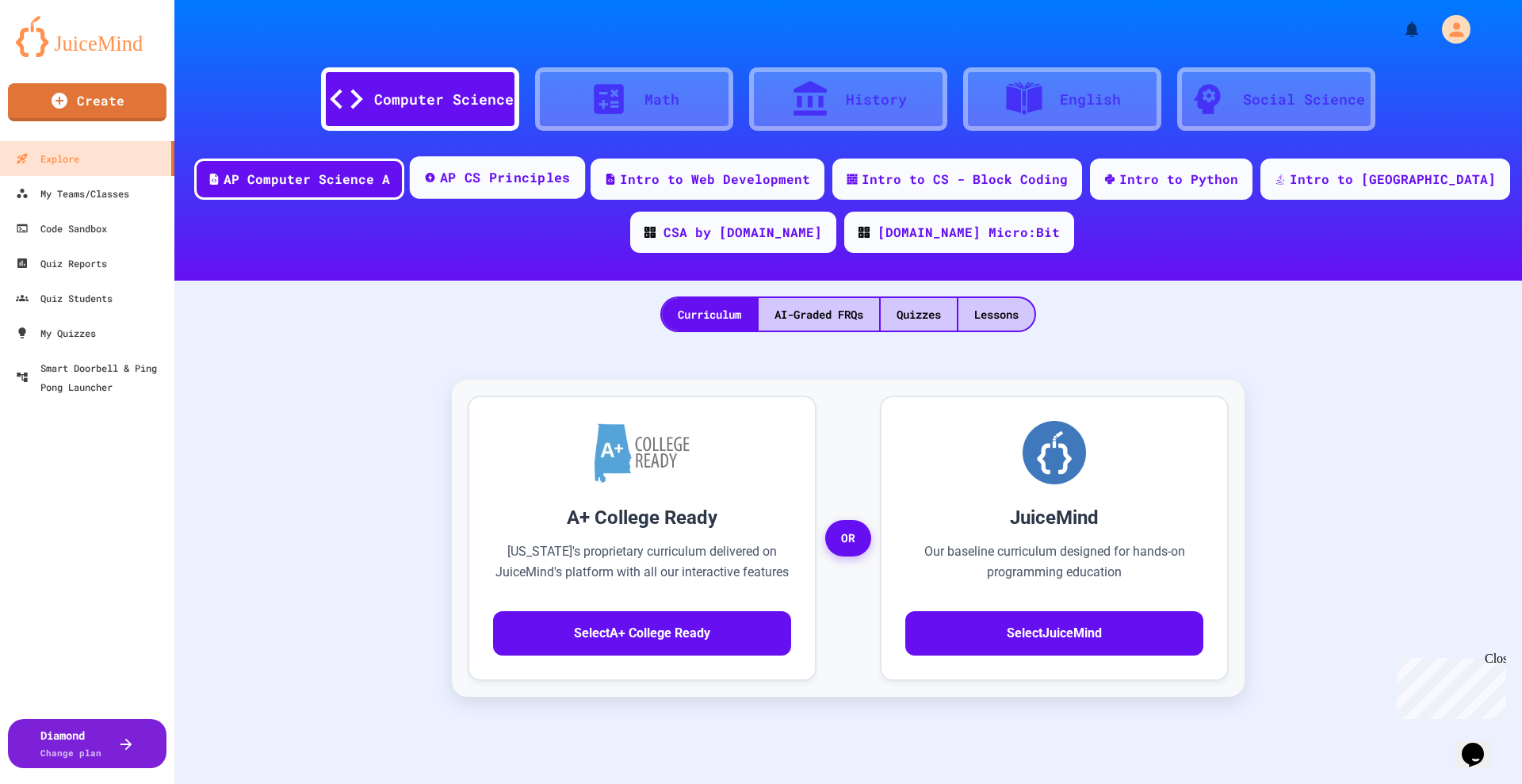 click on "AP CS Principles" at bounding box center (505, 178) 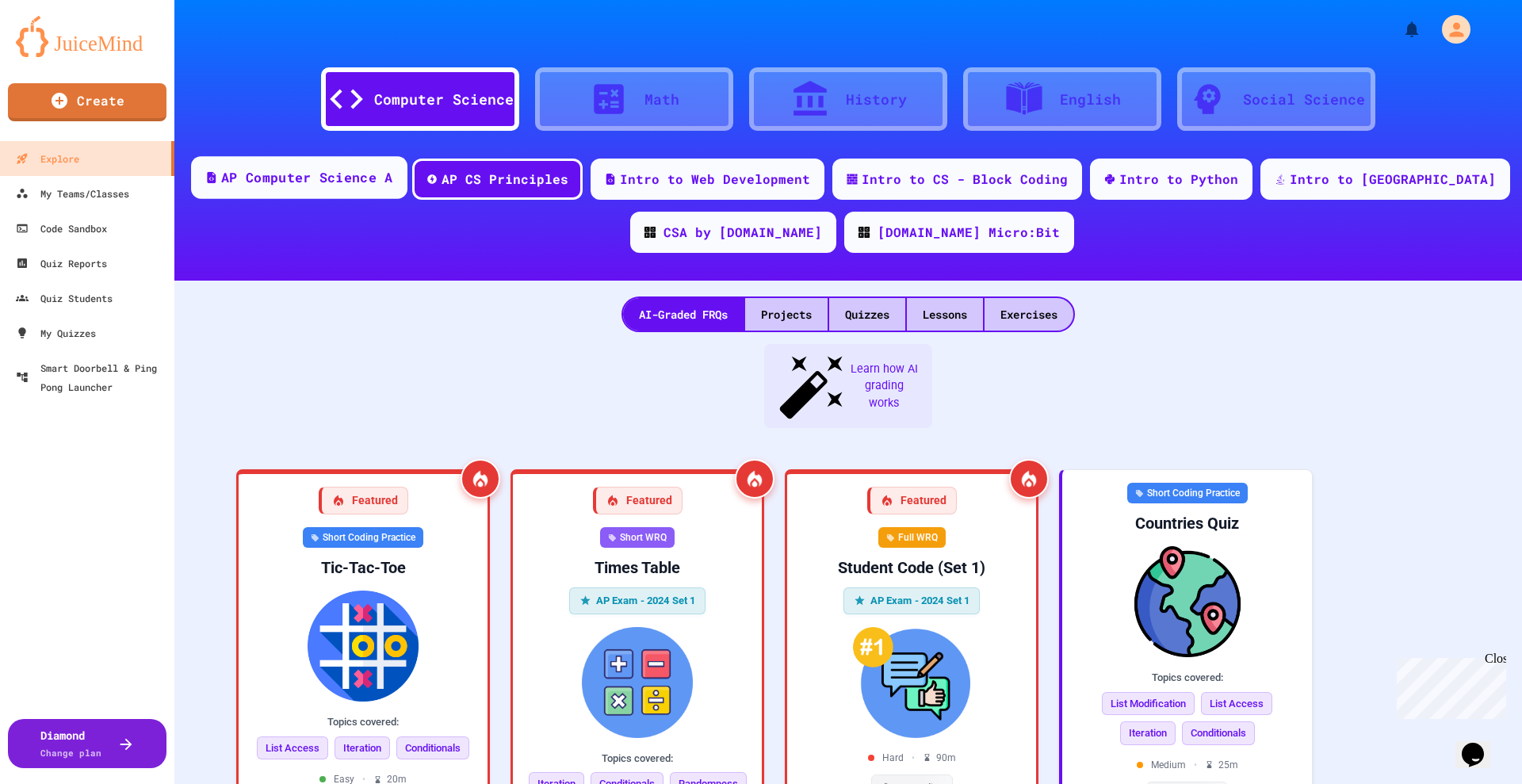 click on "AP Computer Science A" at bounding box center (307, 178) 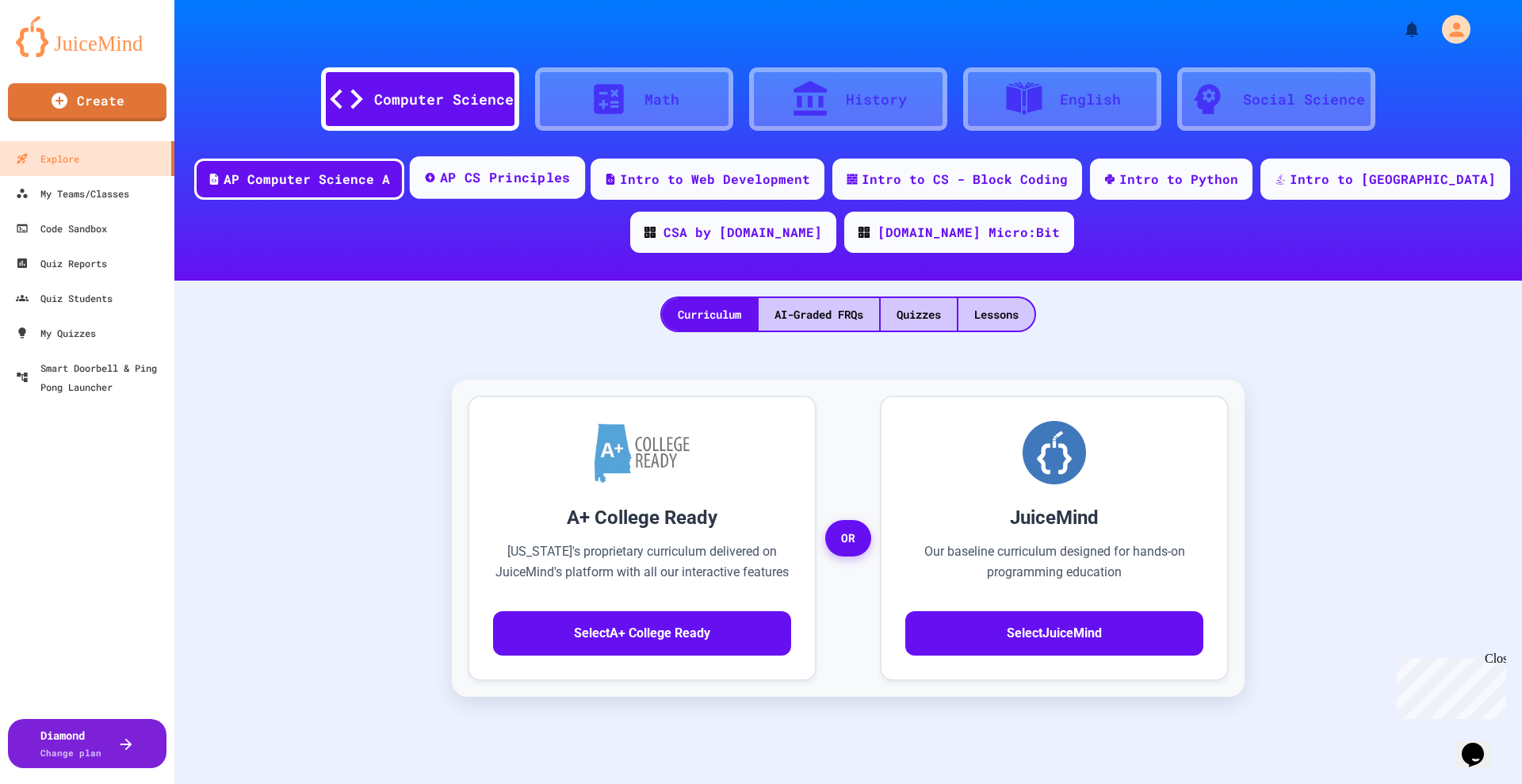 click on "AP CS Principles" at bounding box center (505, 178) 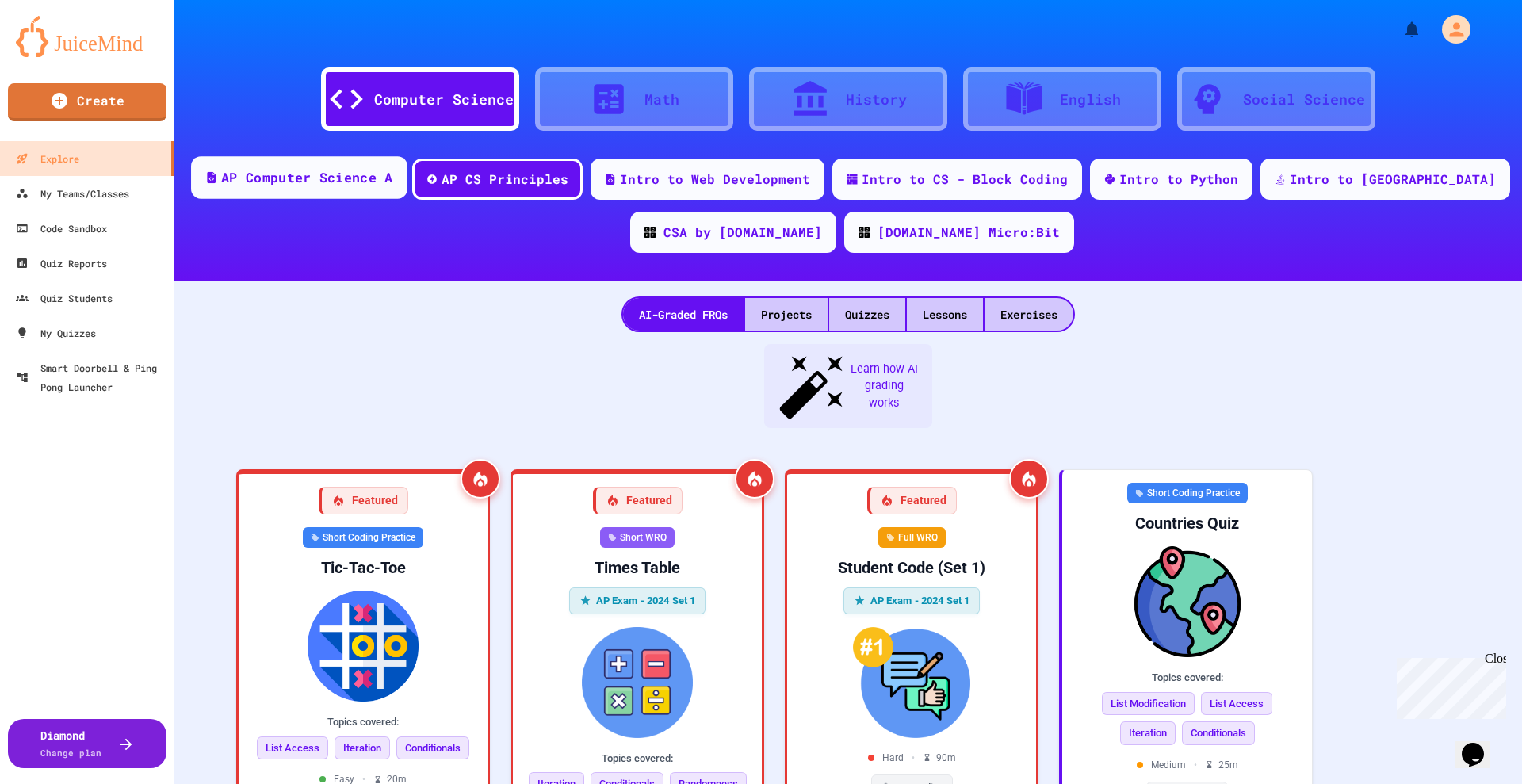 click on "AP Computer Science A" at bounding box center [307, 178] 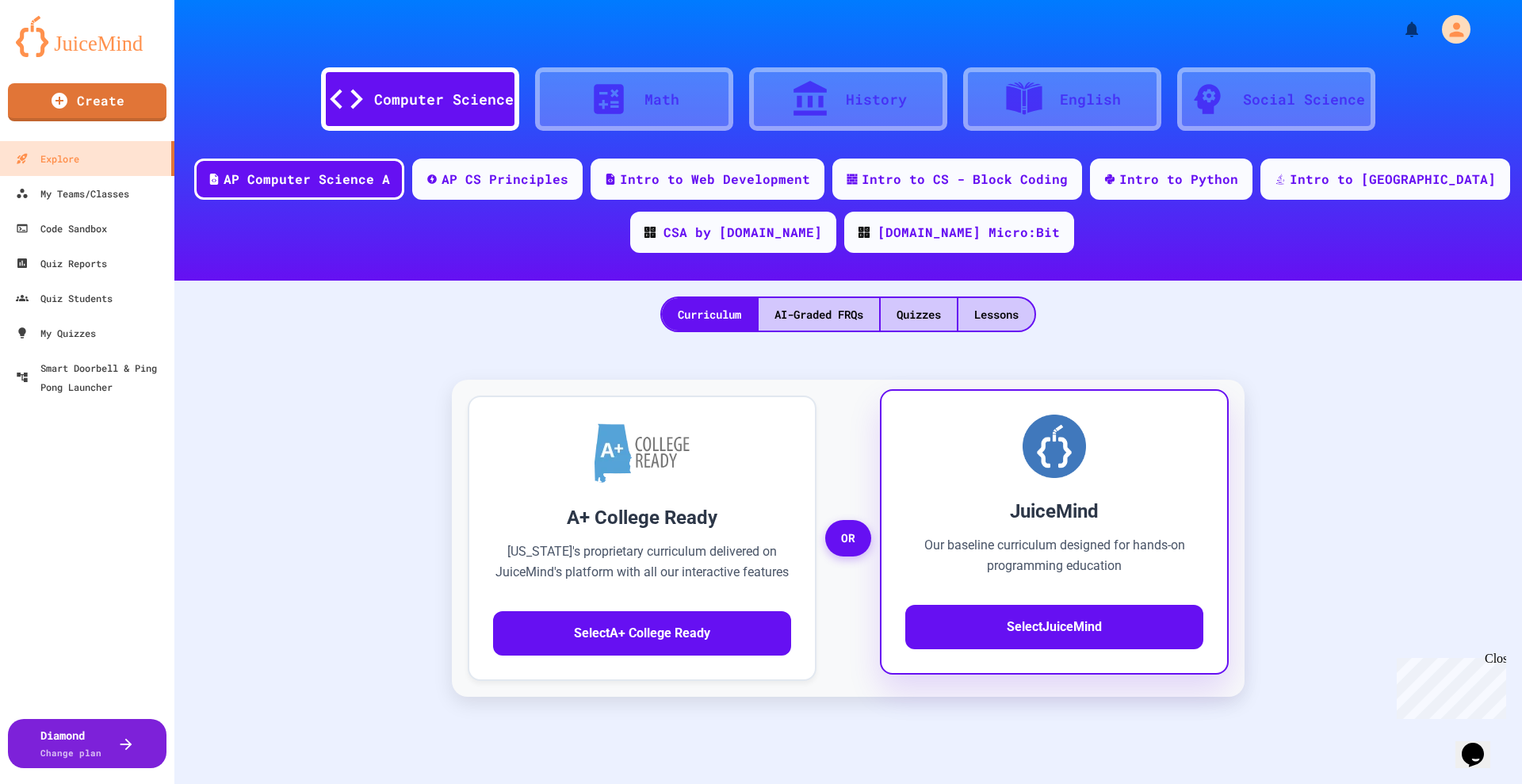 click on "Our baseline curriculum designed for hands-on programming education" at bounding box center [1054, 560] 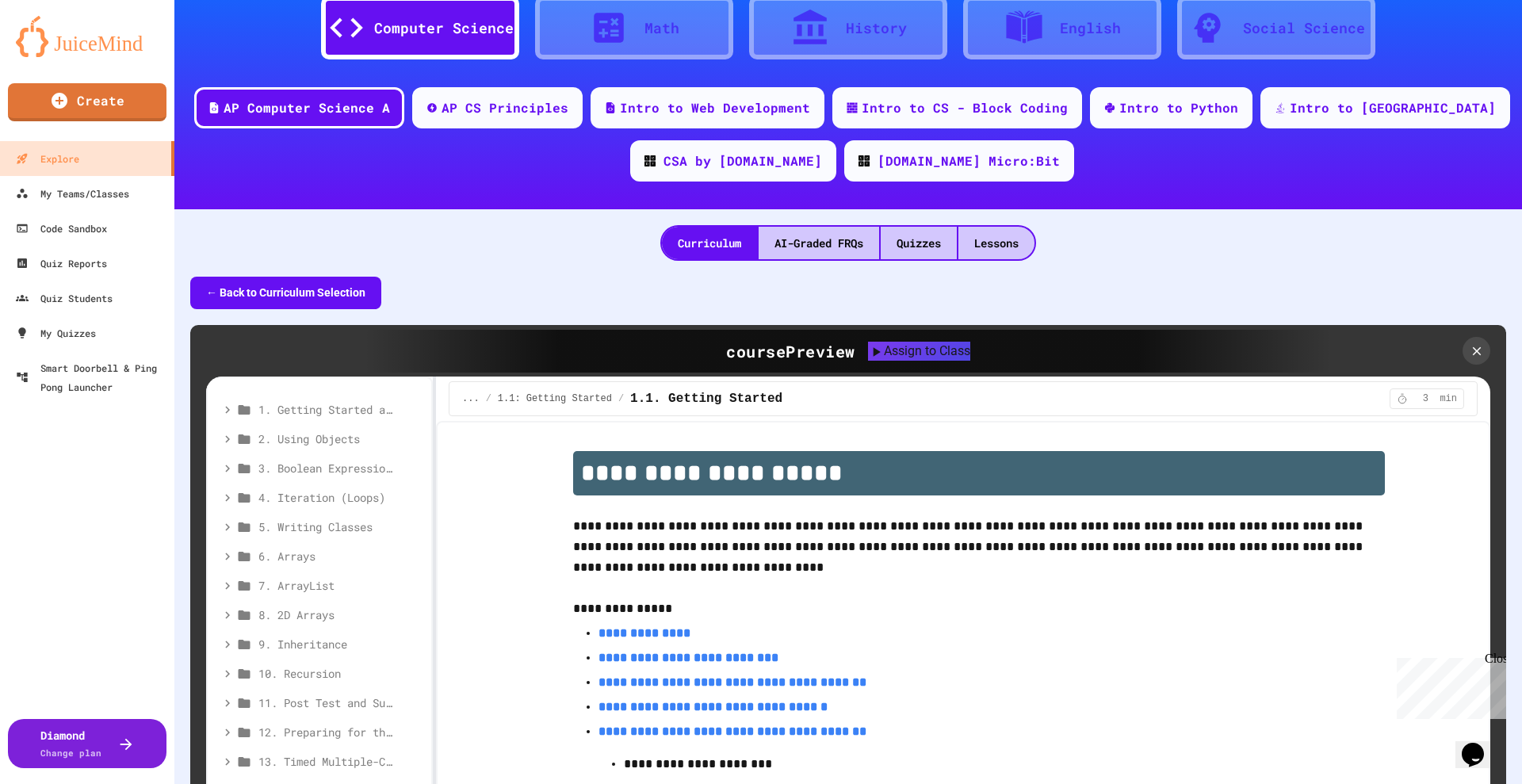 scroll, scrollTop: 305, scrollLeft: 0, axis: vertical 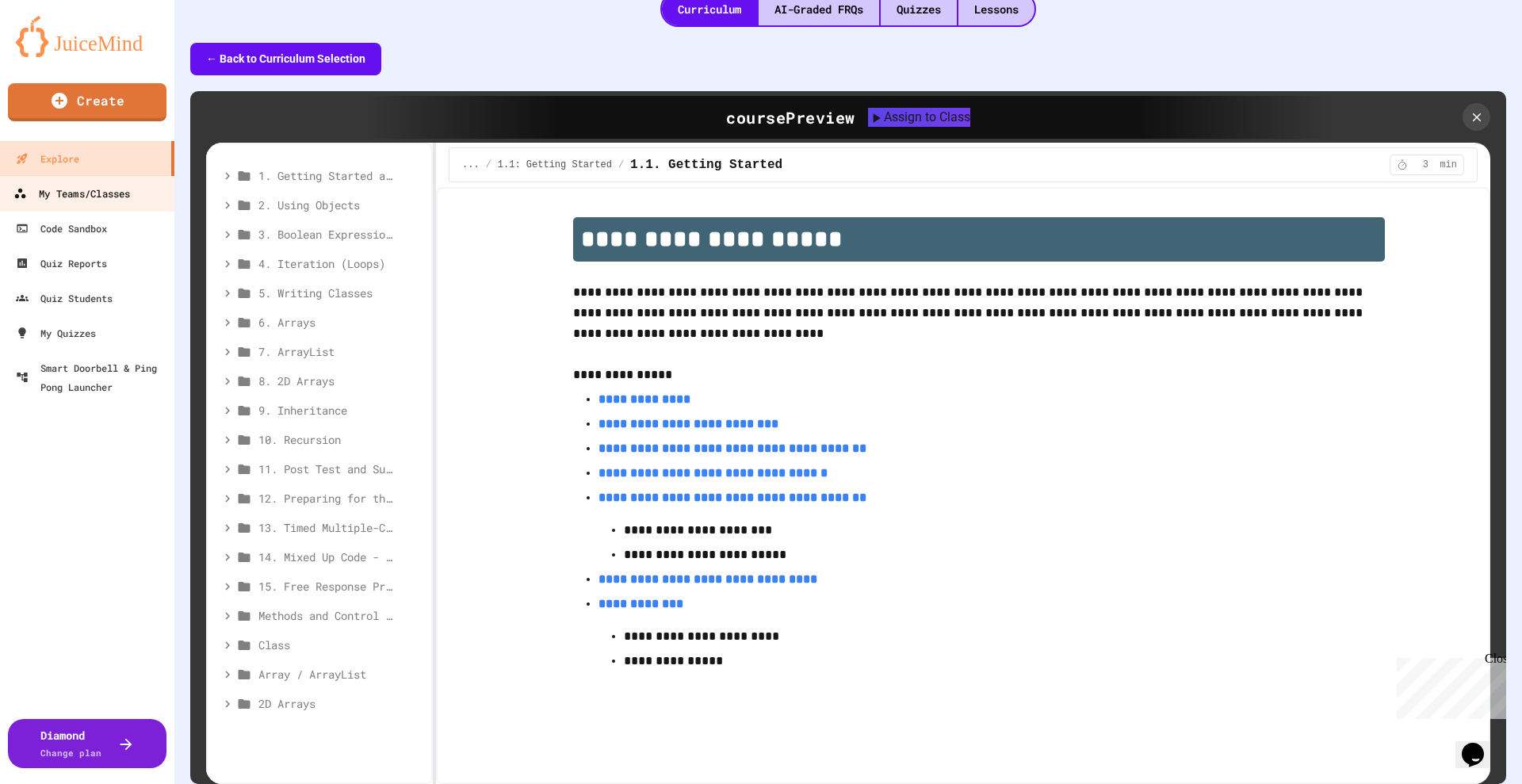 click on "My Teams/Classes" at bounding box center (87, 193) 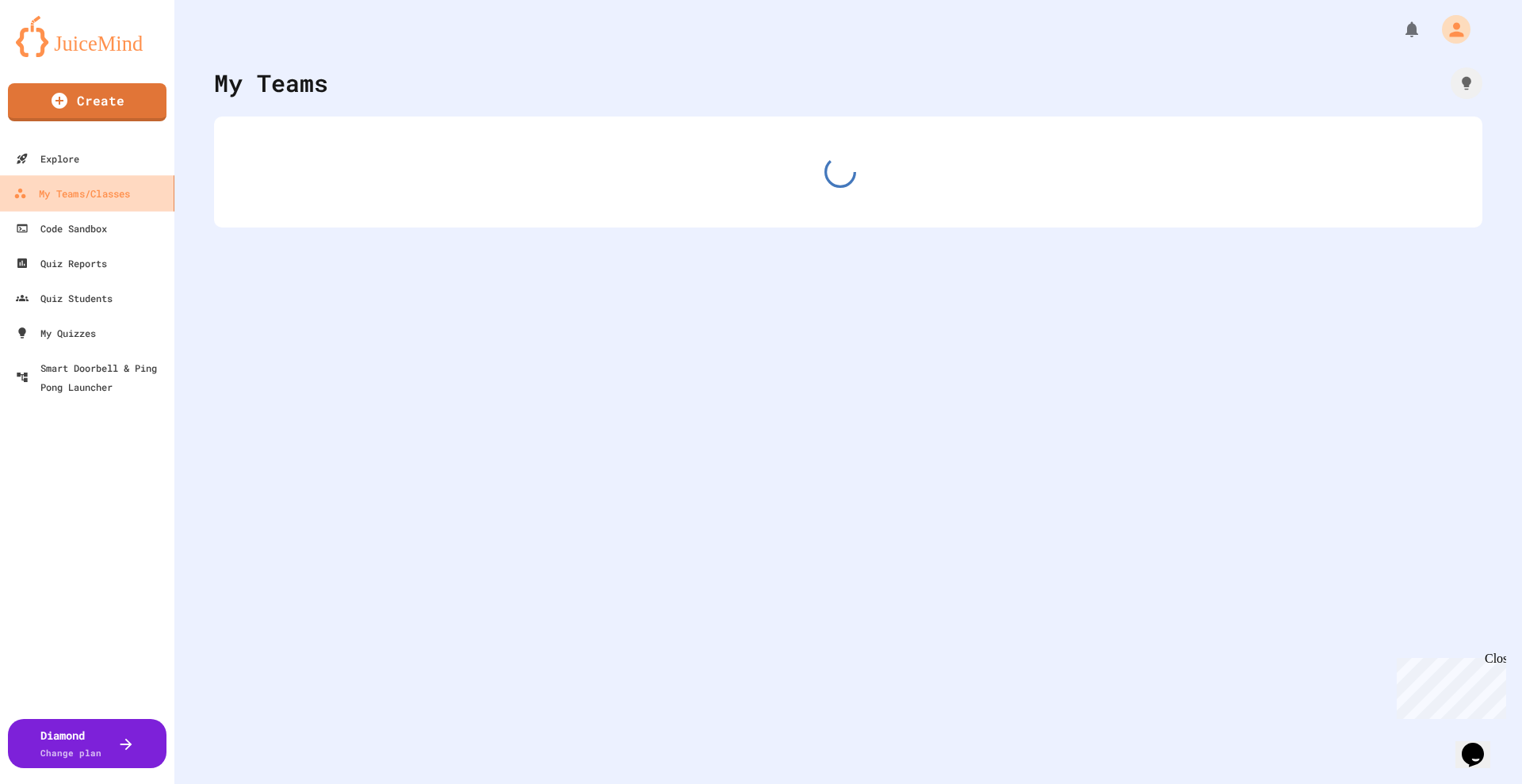 scroll, scrollTop: 0, scrollLeft: 0, axis: both 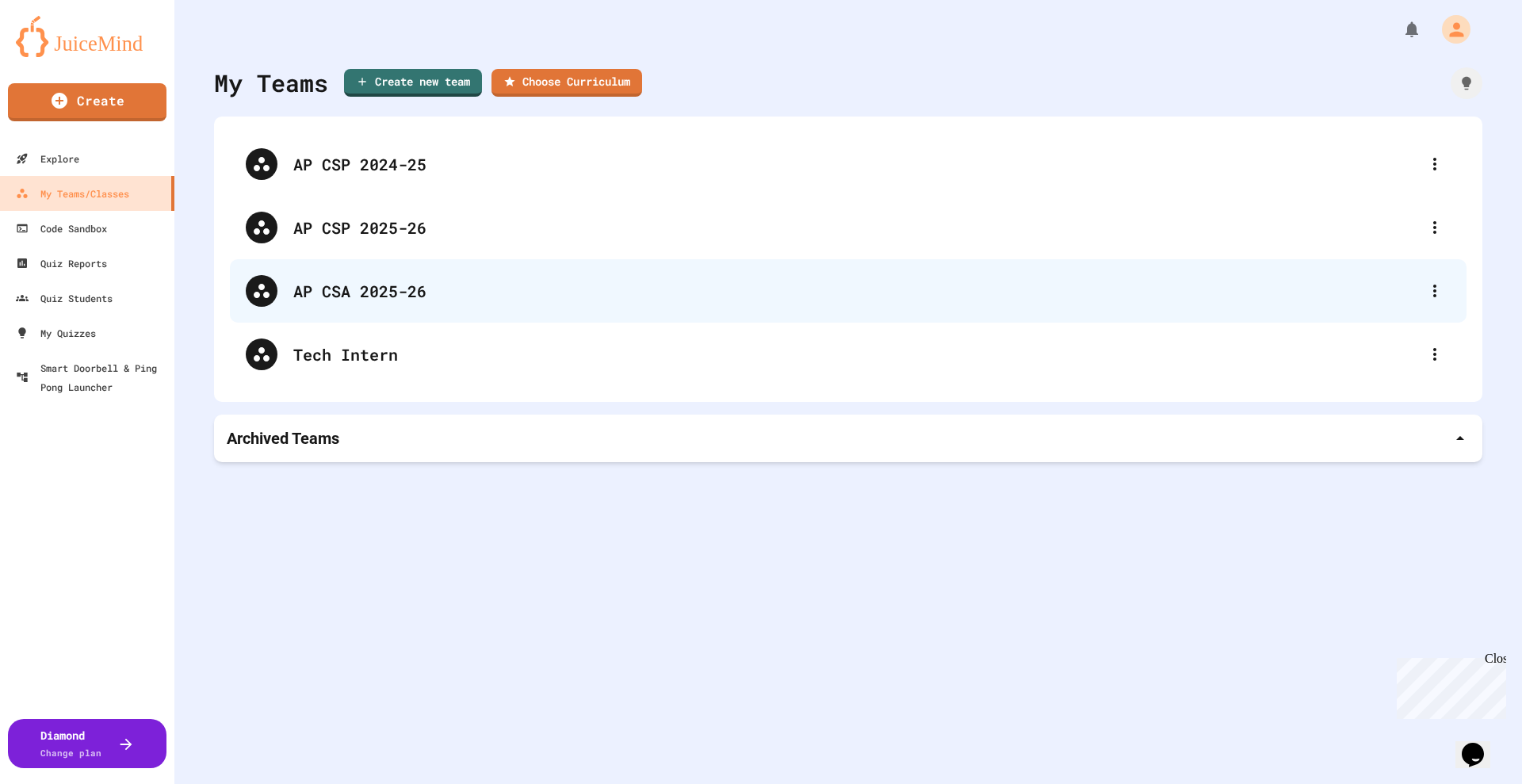click on "AP CSA 2025-26" at bounding box center [856, 291] 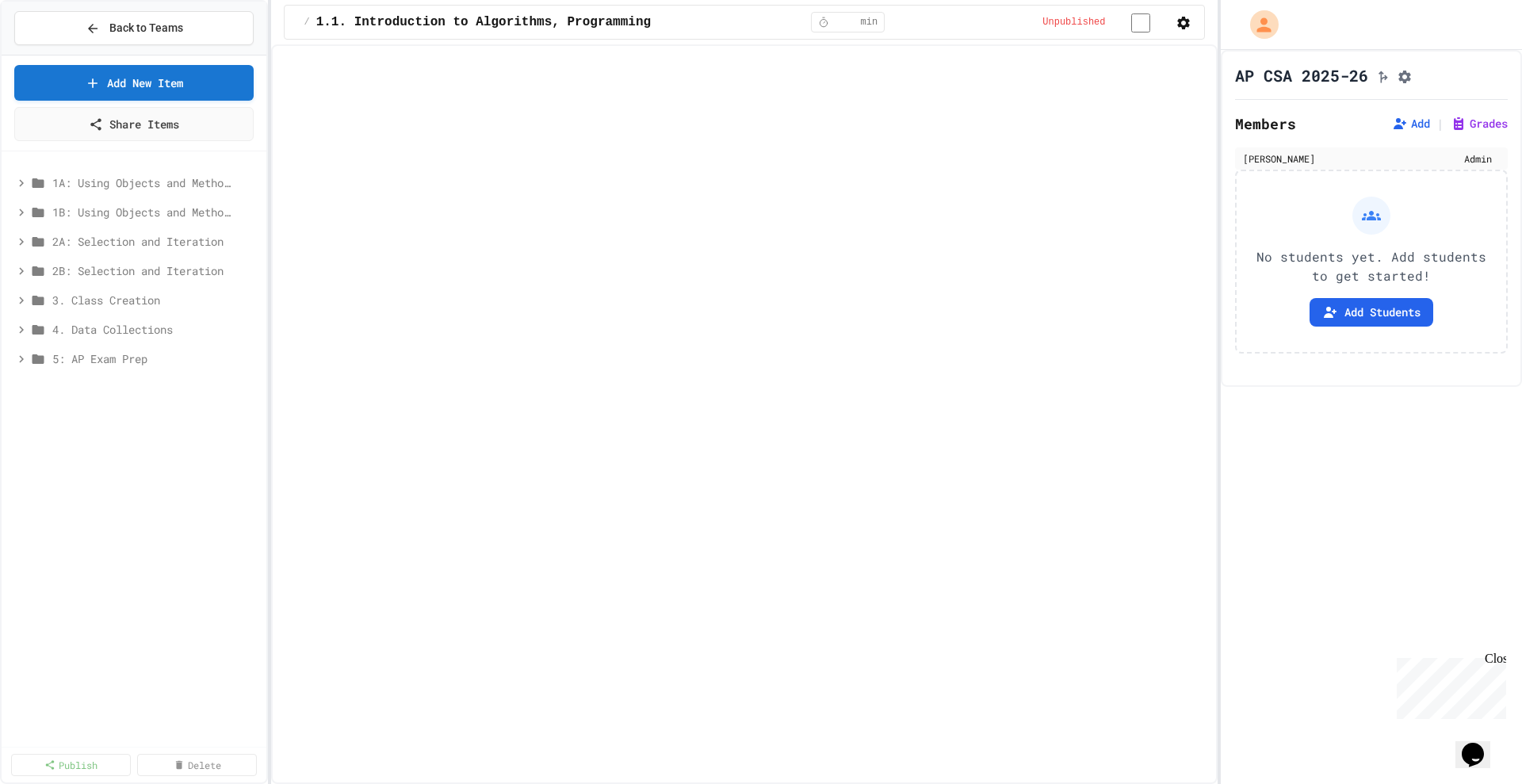 select on "***" 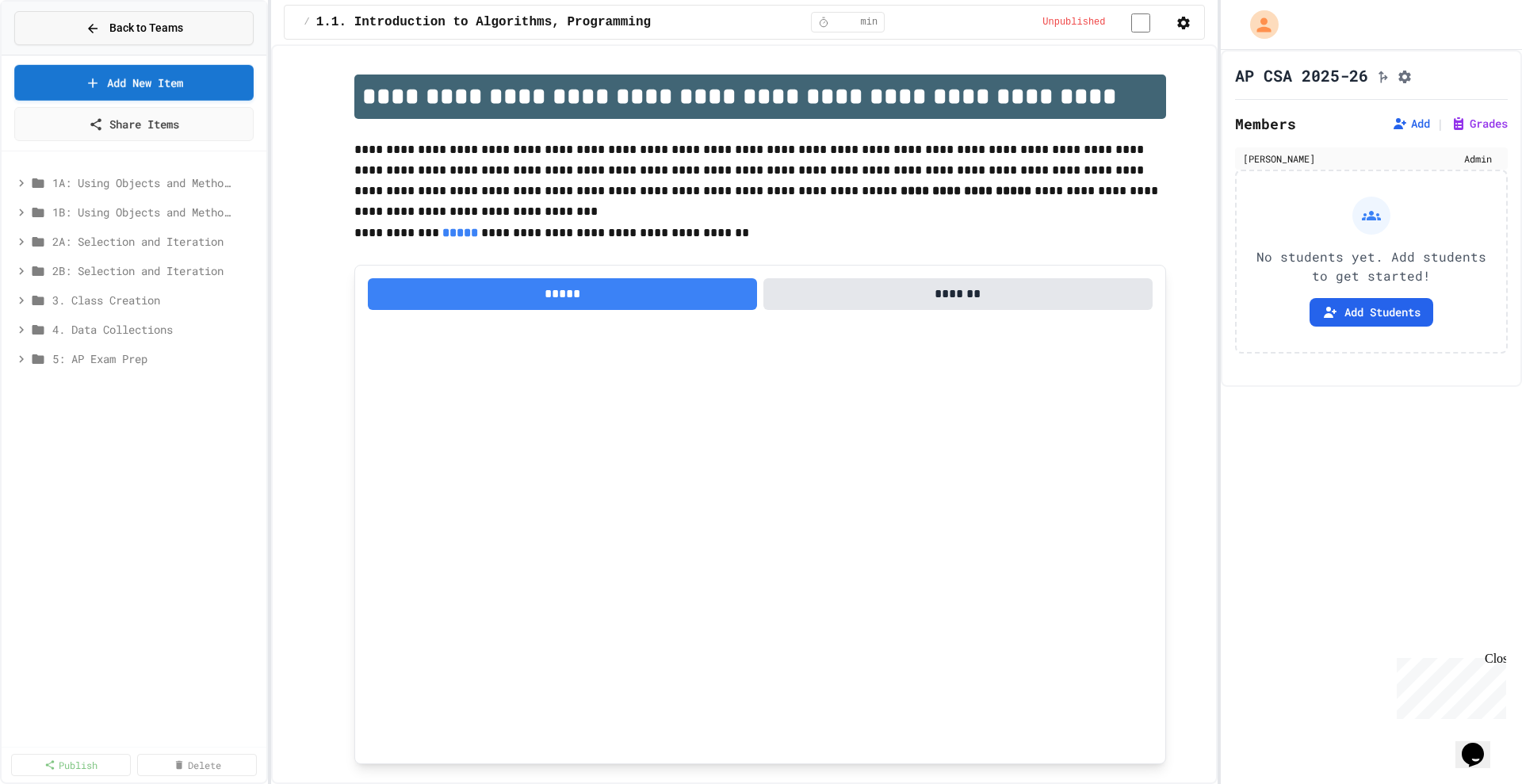 click on "Back to Teams" at bounding box center (146, 28) 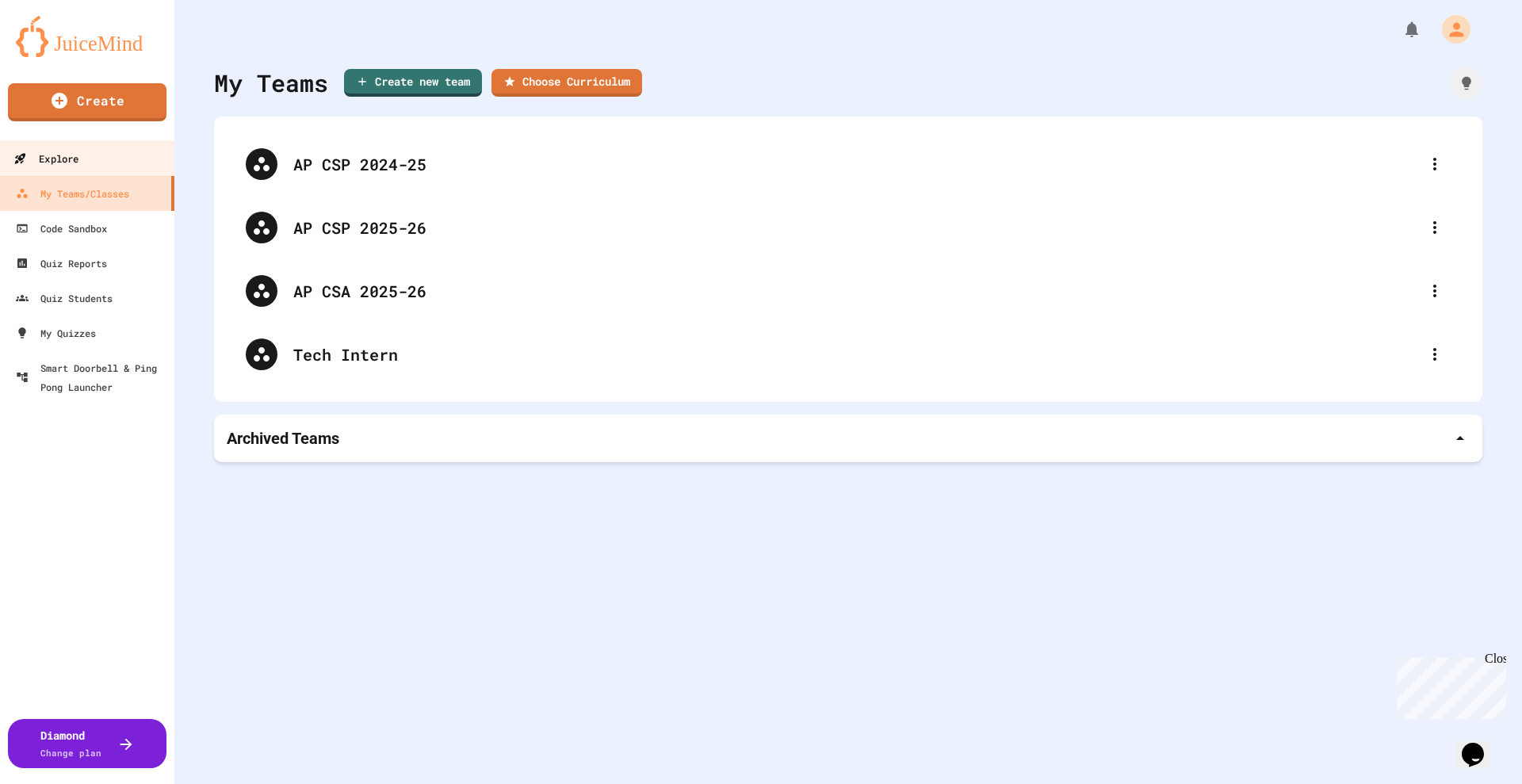 click on "Explore" at bounding box center [46, 159] 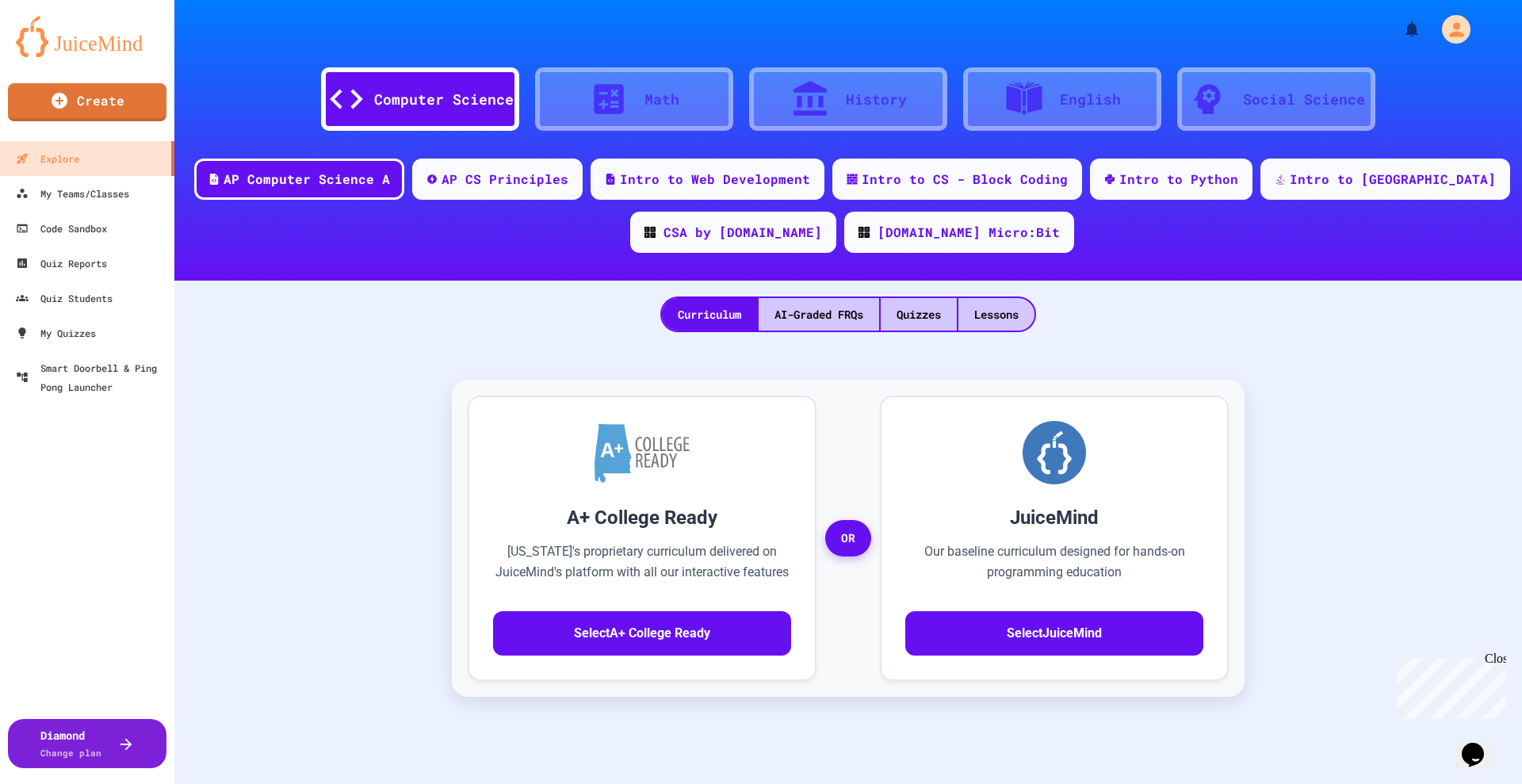 click on "History" at bounding box center (848, 99) 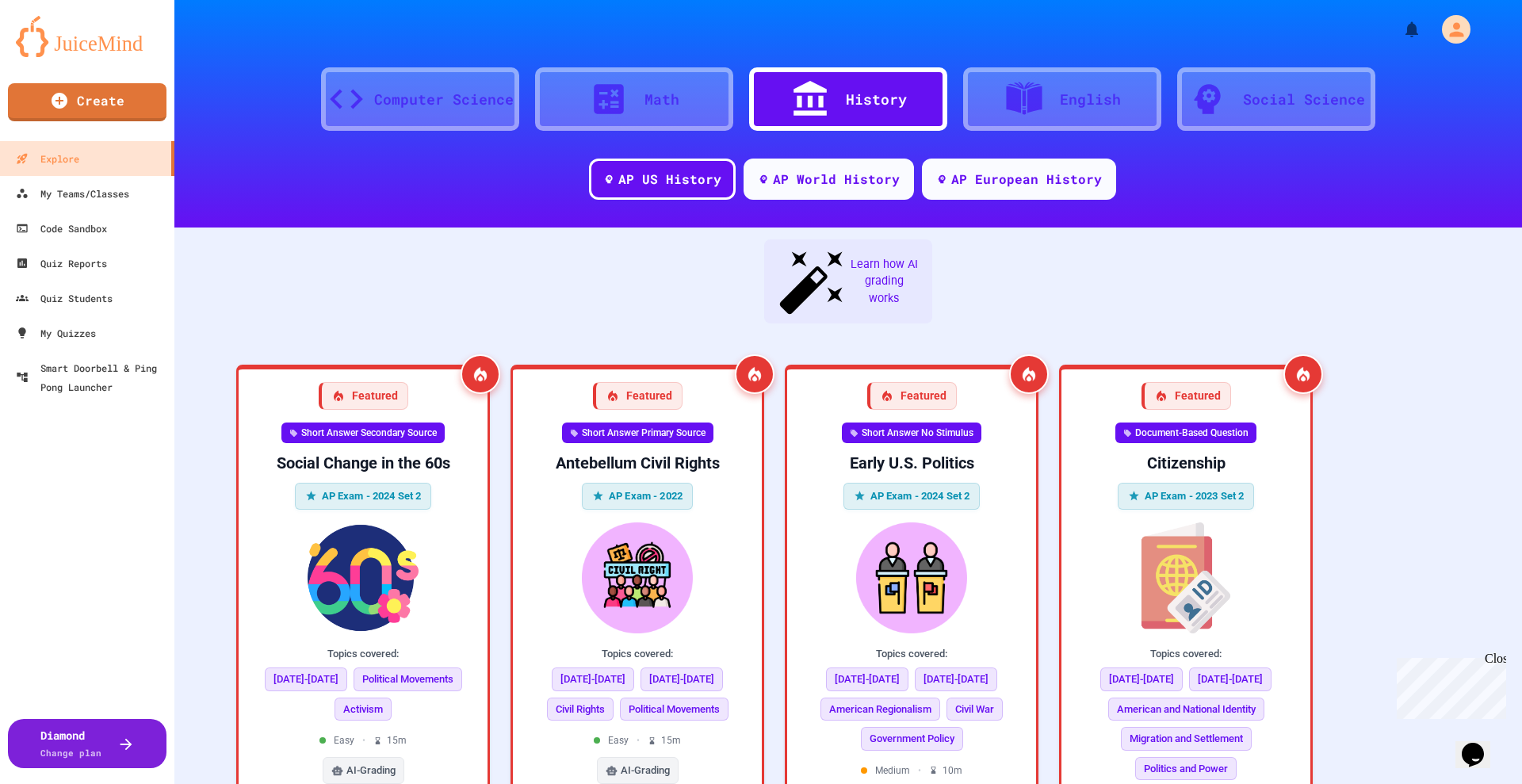 click on "Computer Science Math History English Social Science" at bounding box center [848, 91] 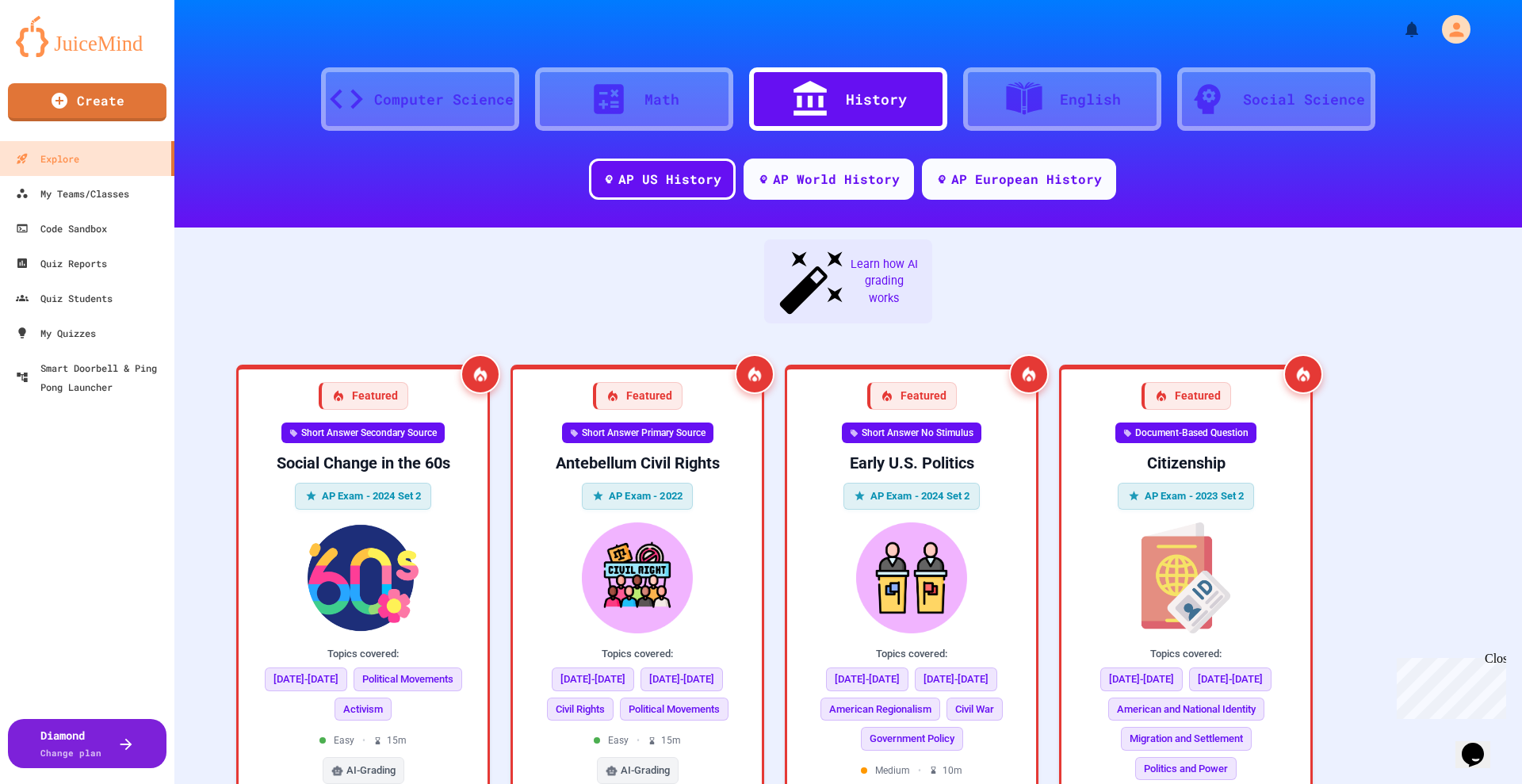 click on "Computer Science" at bounding box center [444, 99] 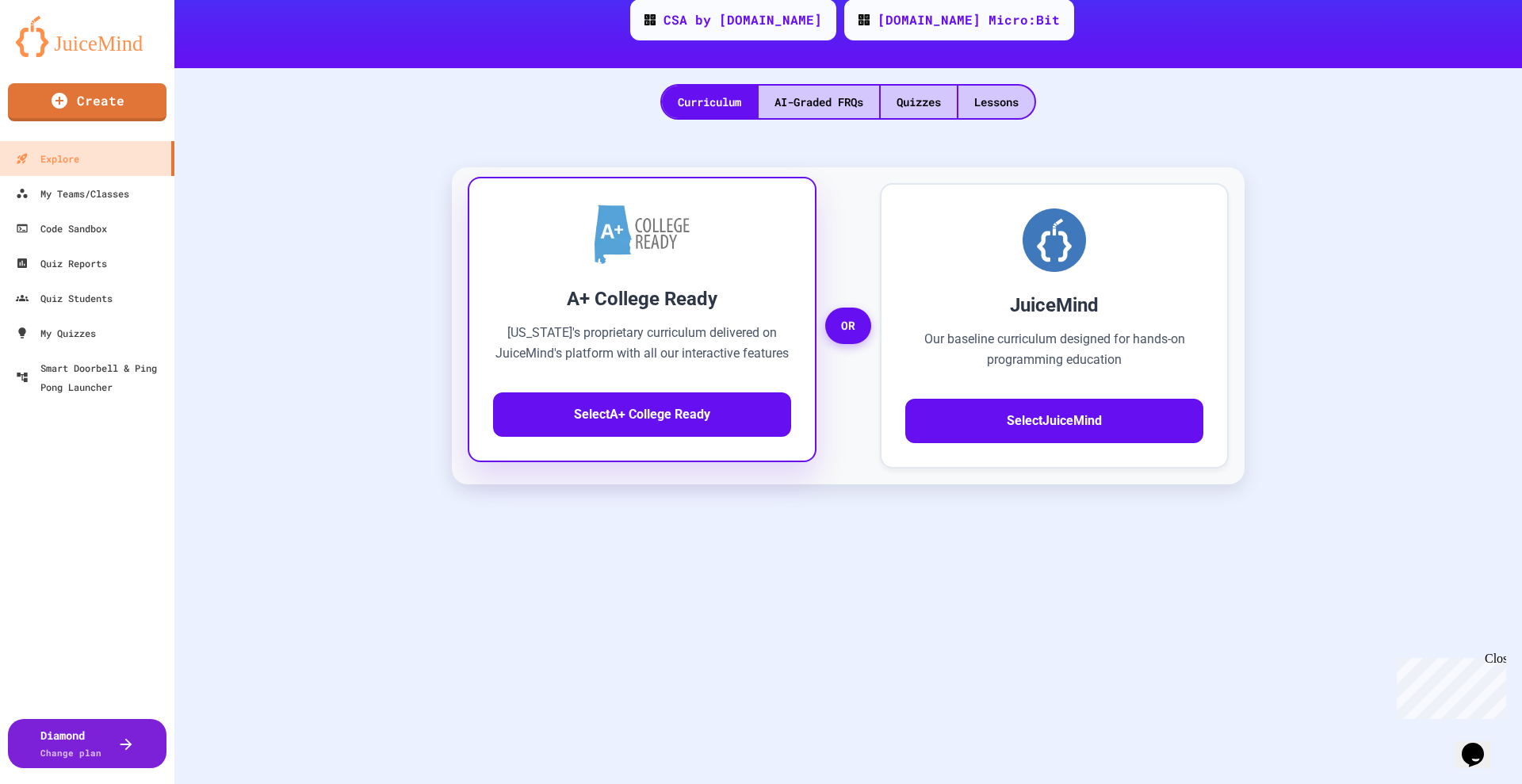 scroll, scrollTop: 221, scrollLeft: 0, axis: vertical 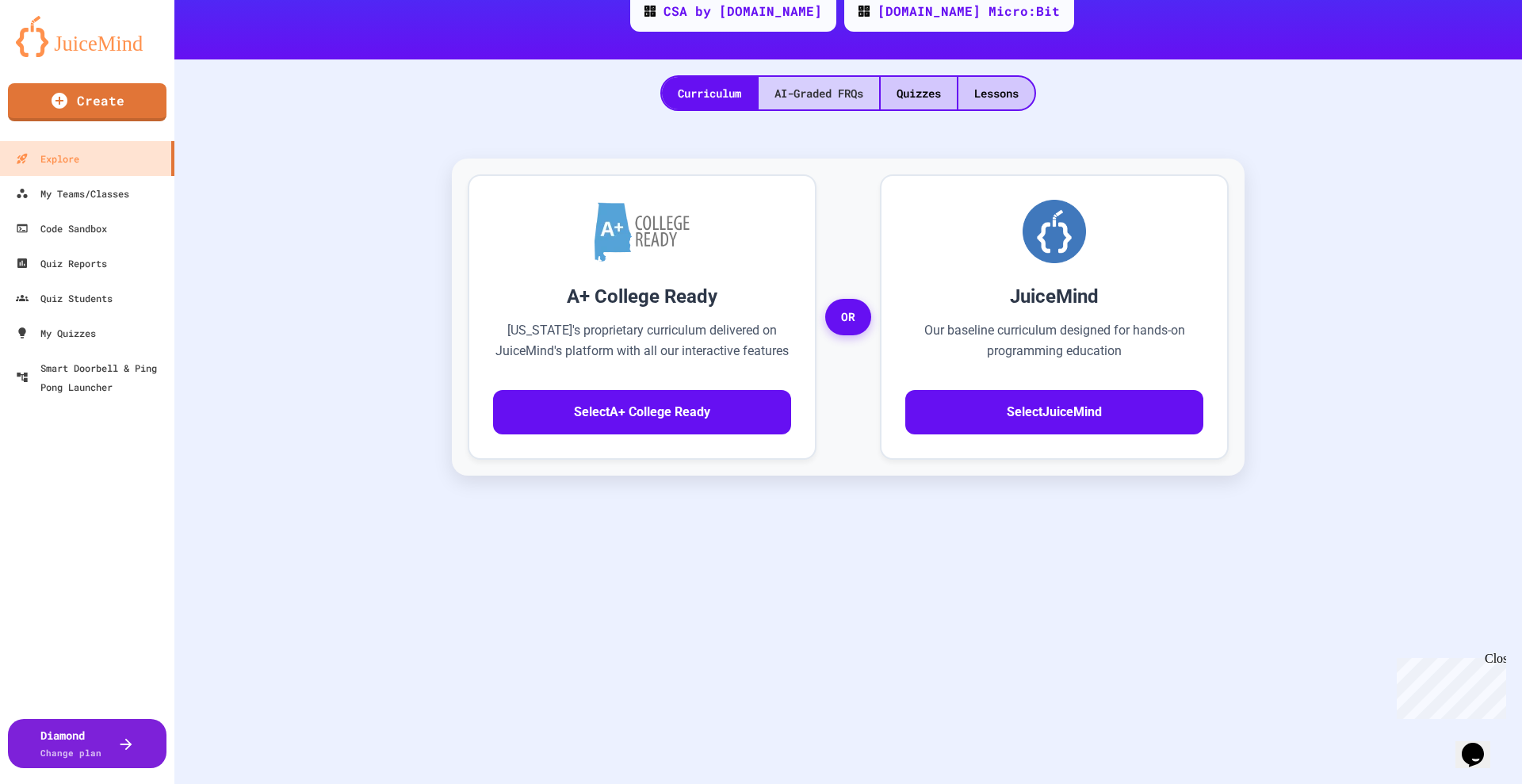 click on "AI-Graded FRQs" at bounding box center [819, 93] 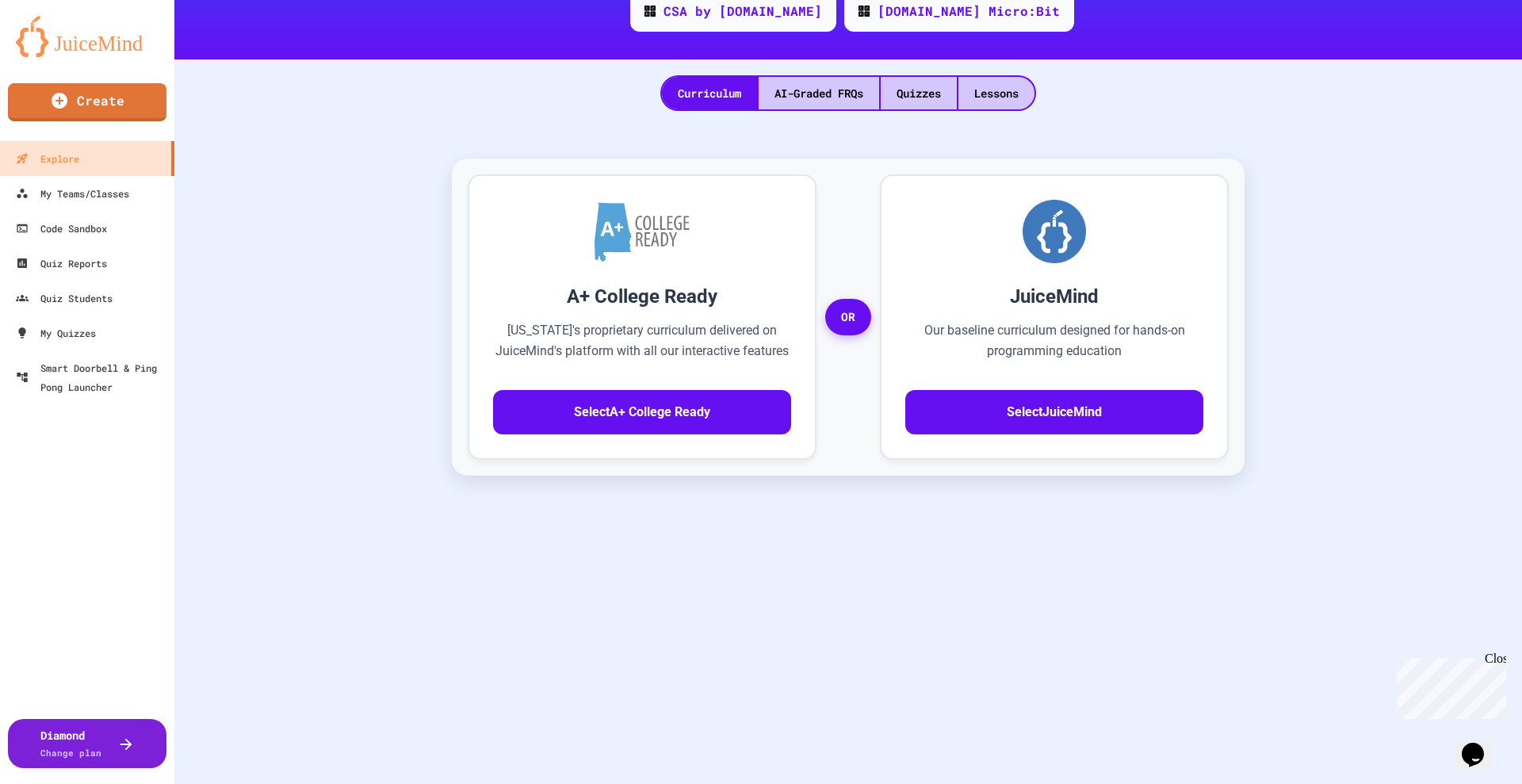 scroll, scrollTop: 0, scrollLeft: 0, axis: both 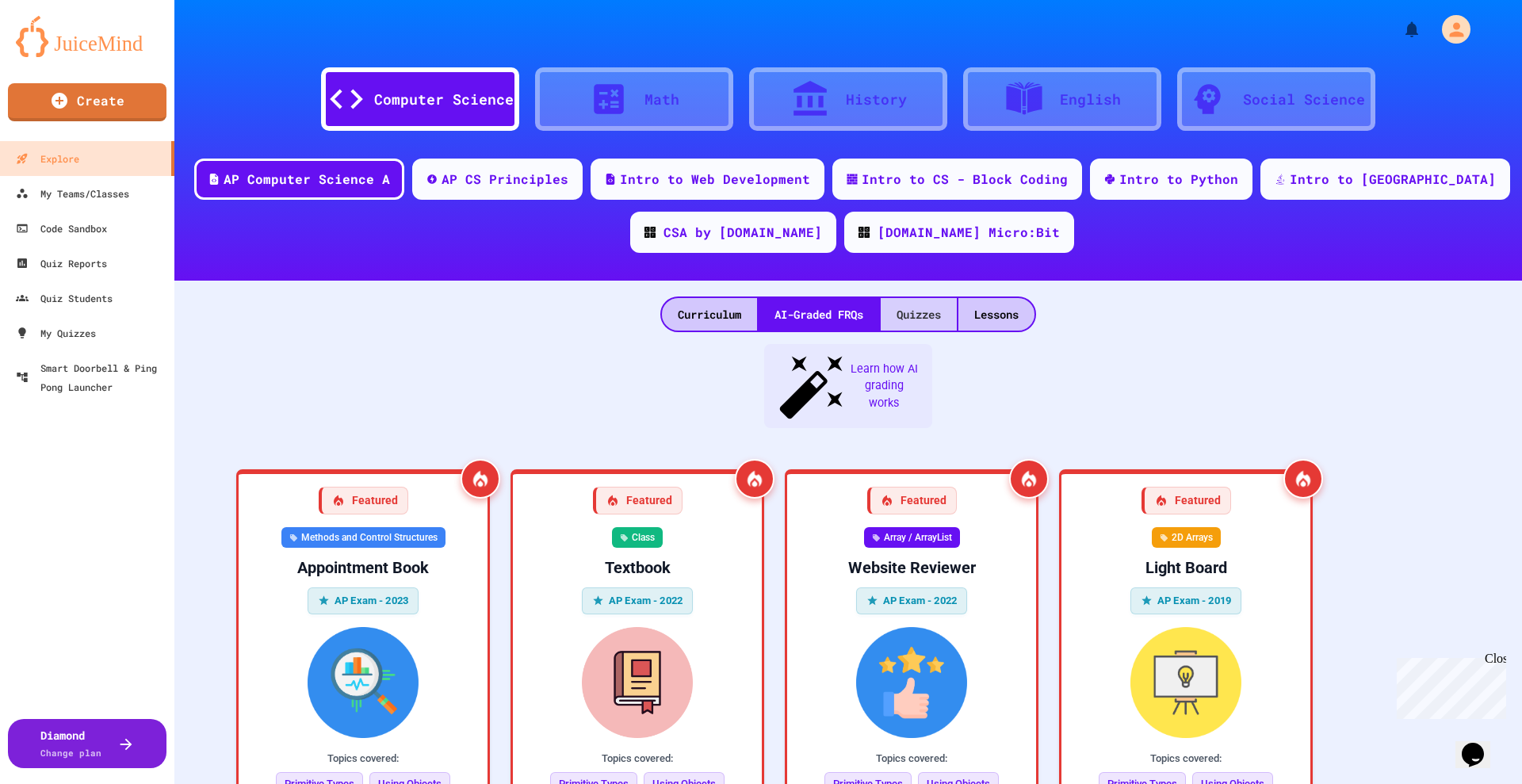 click on "Quizzes" at bounding box center [919, 314] 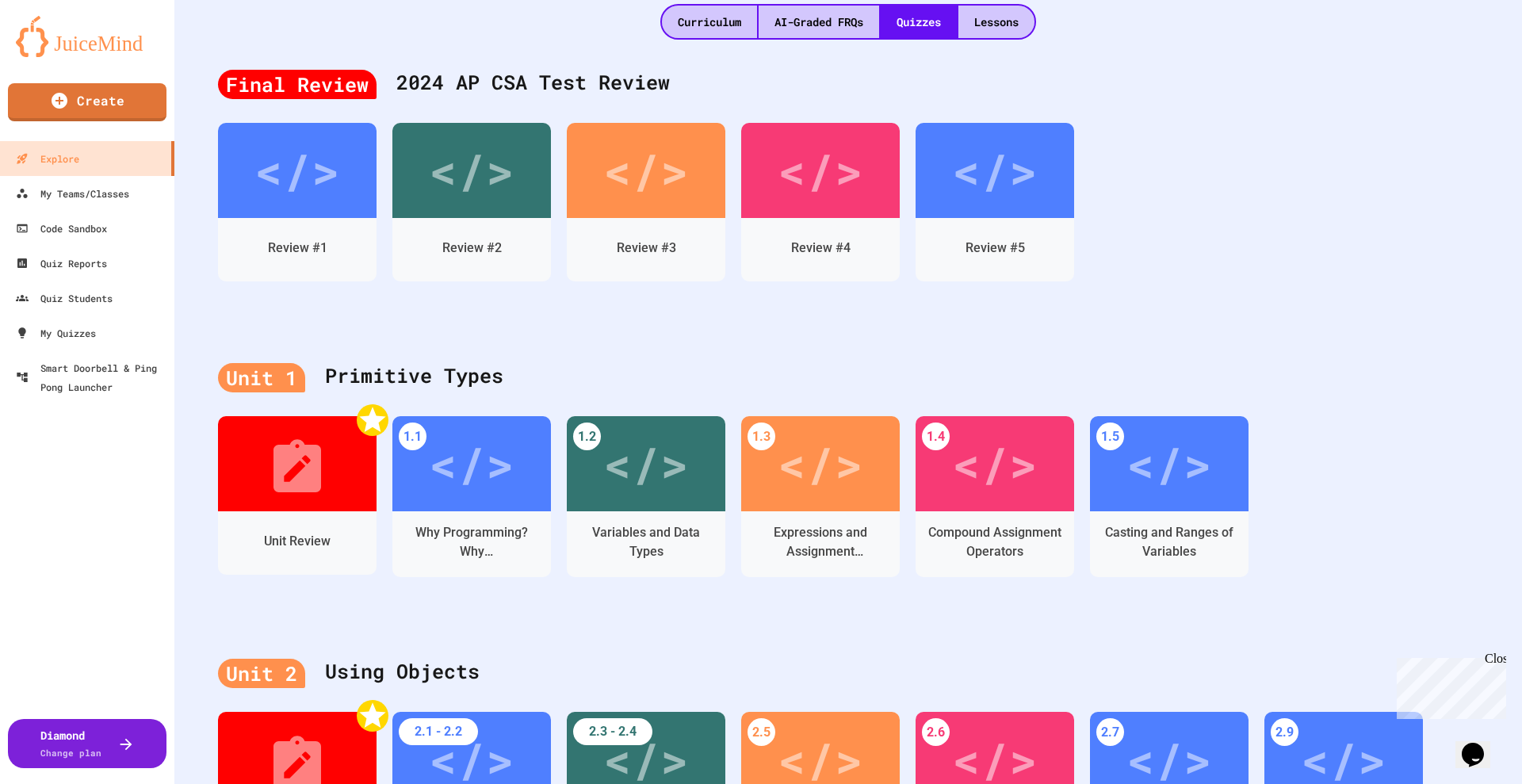 scroll, scrollTop: 0, scrollLeft: 0, axis: both 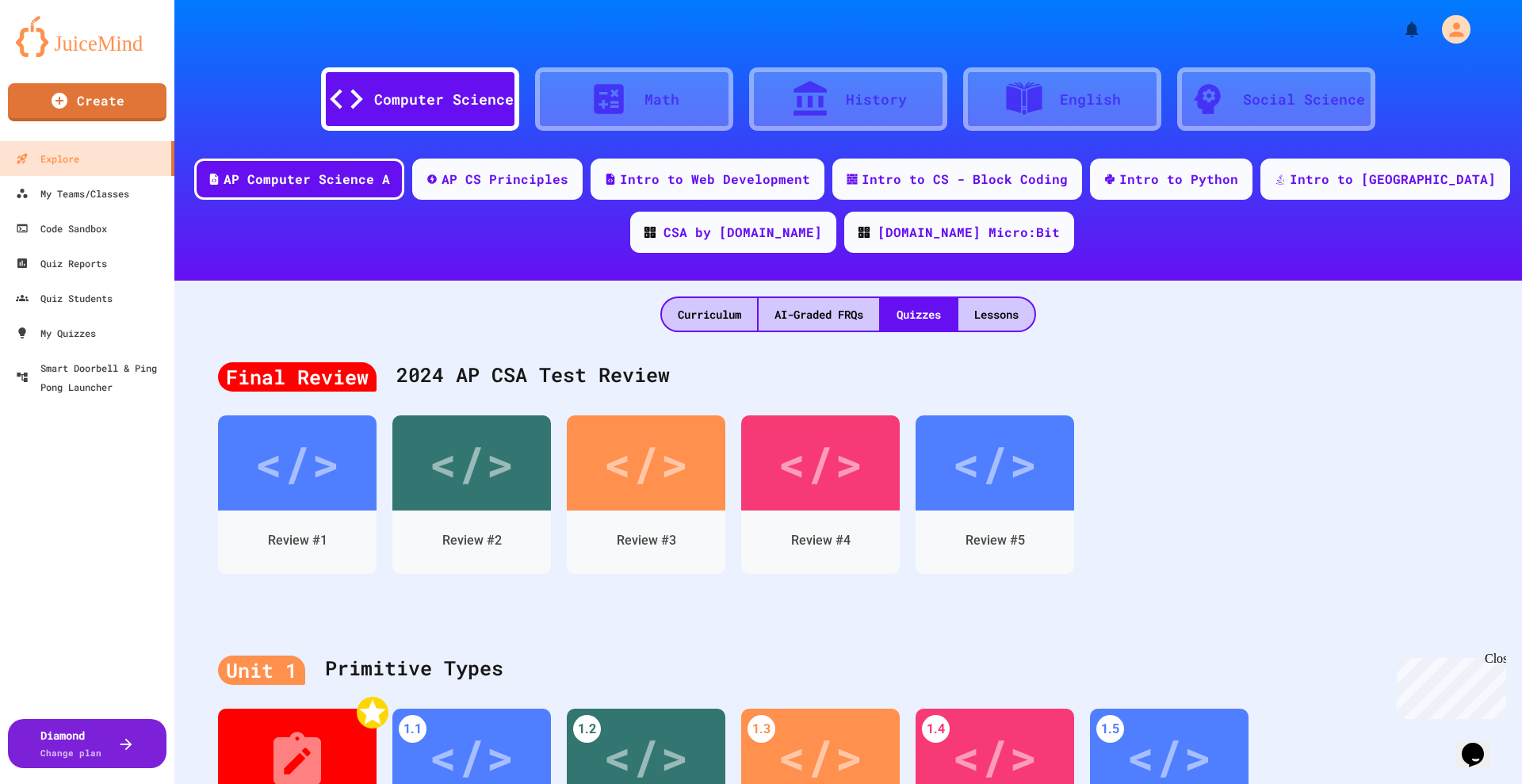click on "Opens Chat This icon Opens the chat window." 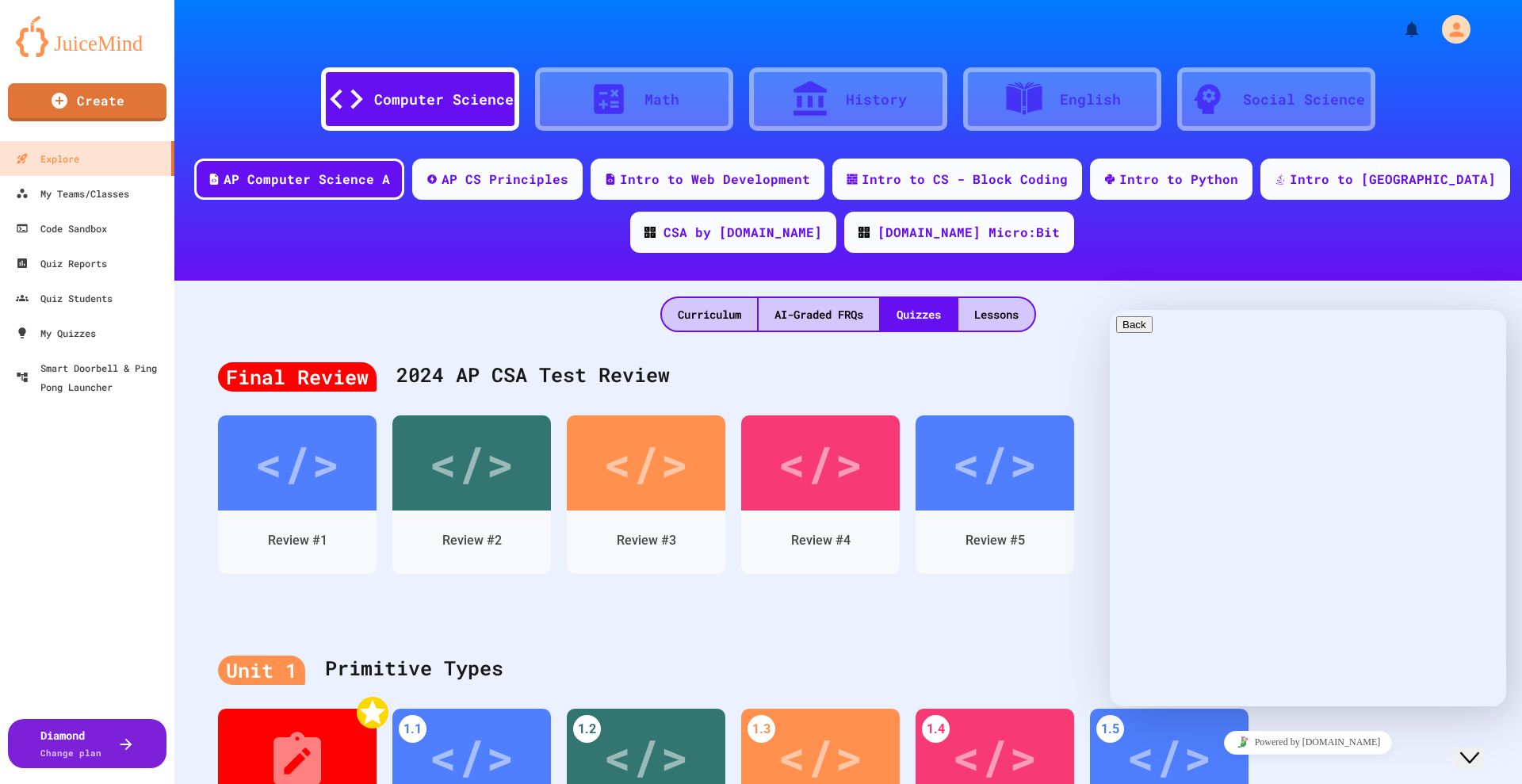 click on "We typically reply in a few minutes" at bounding box center (1308, 843) 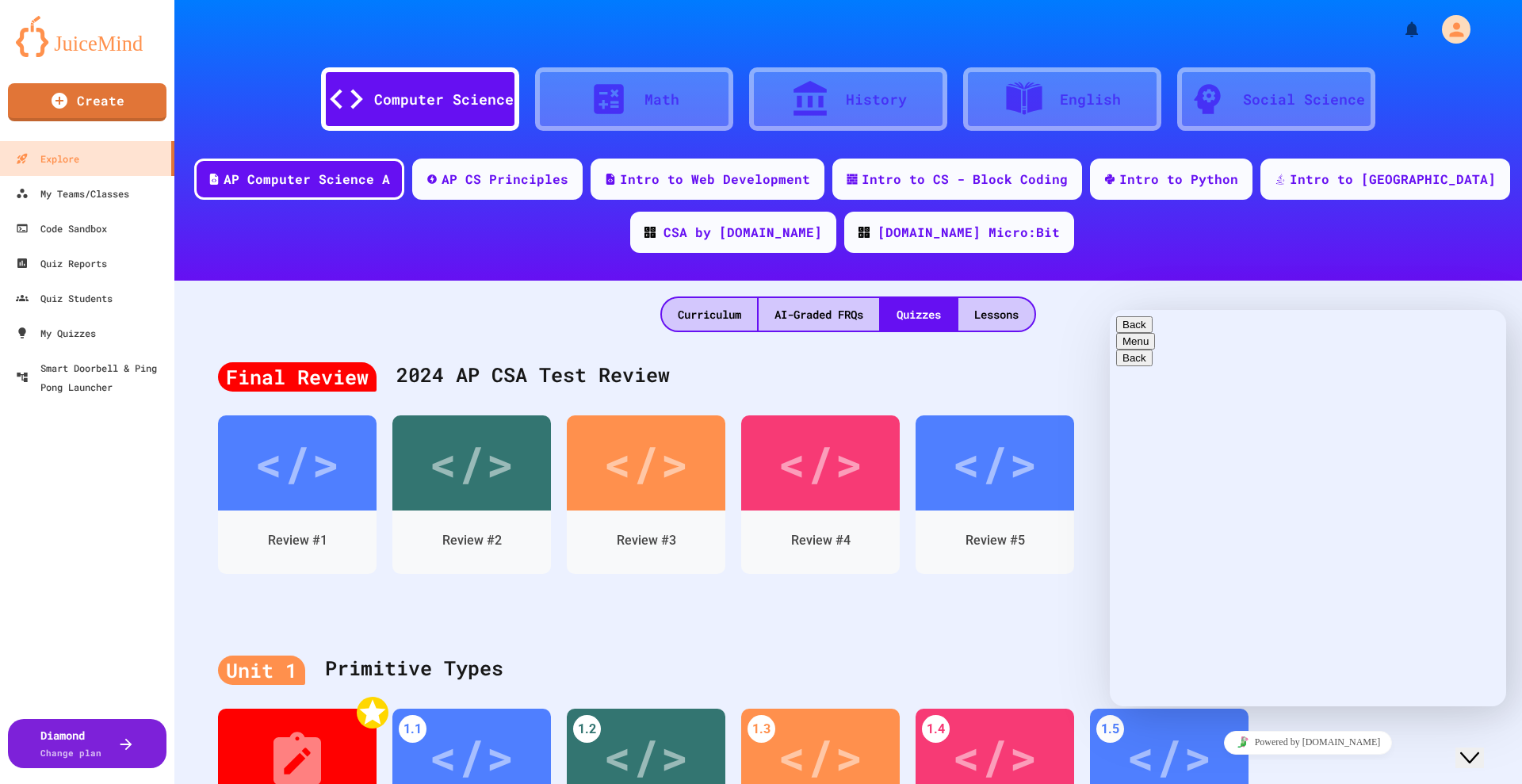 click at bounding box center (1110, 310) 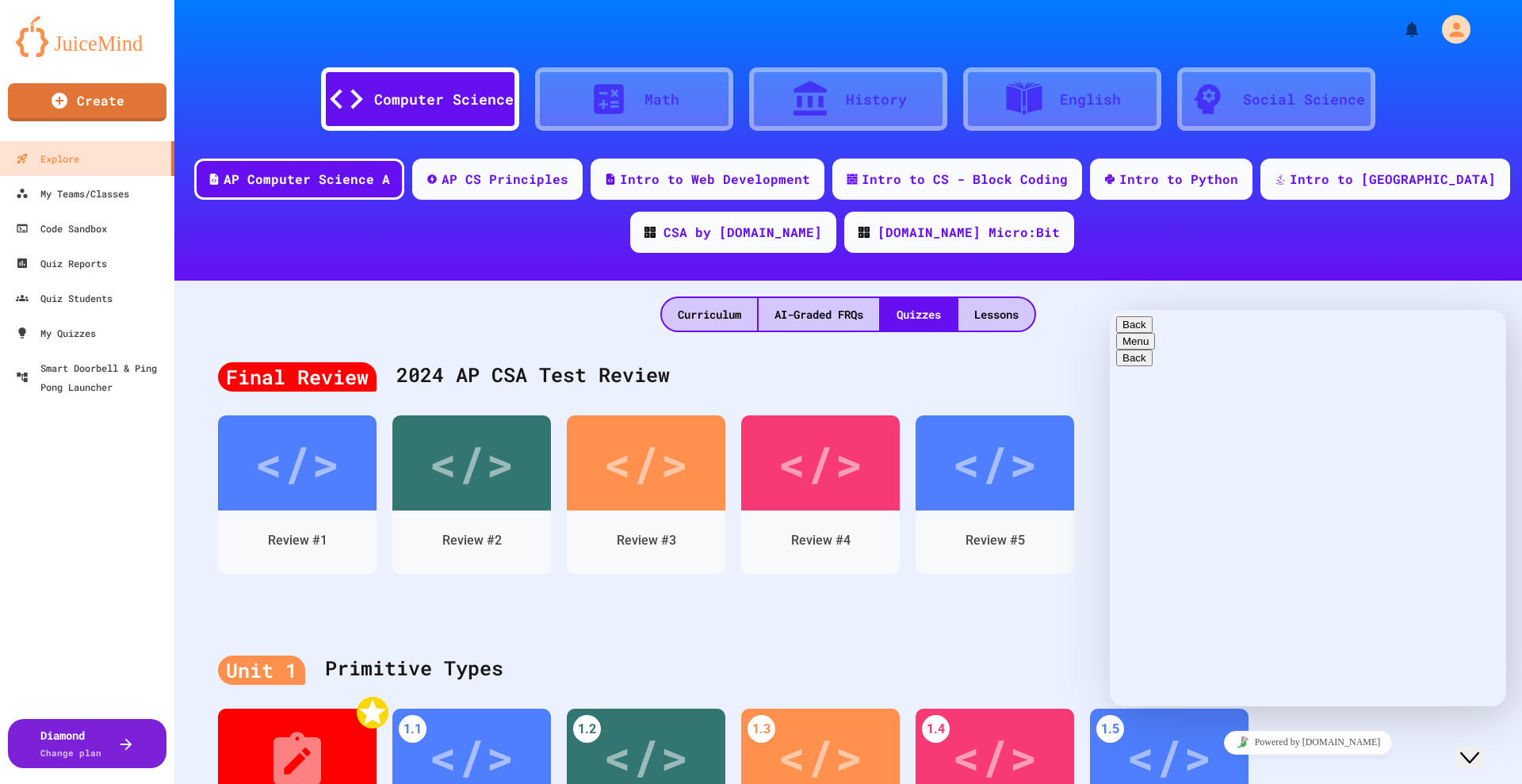 type on "**********" 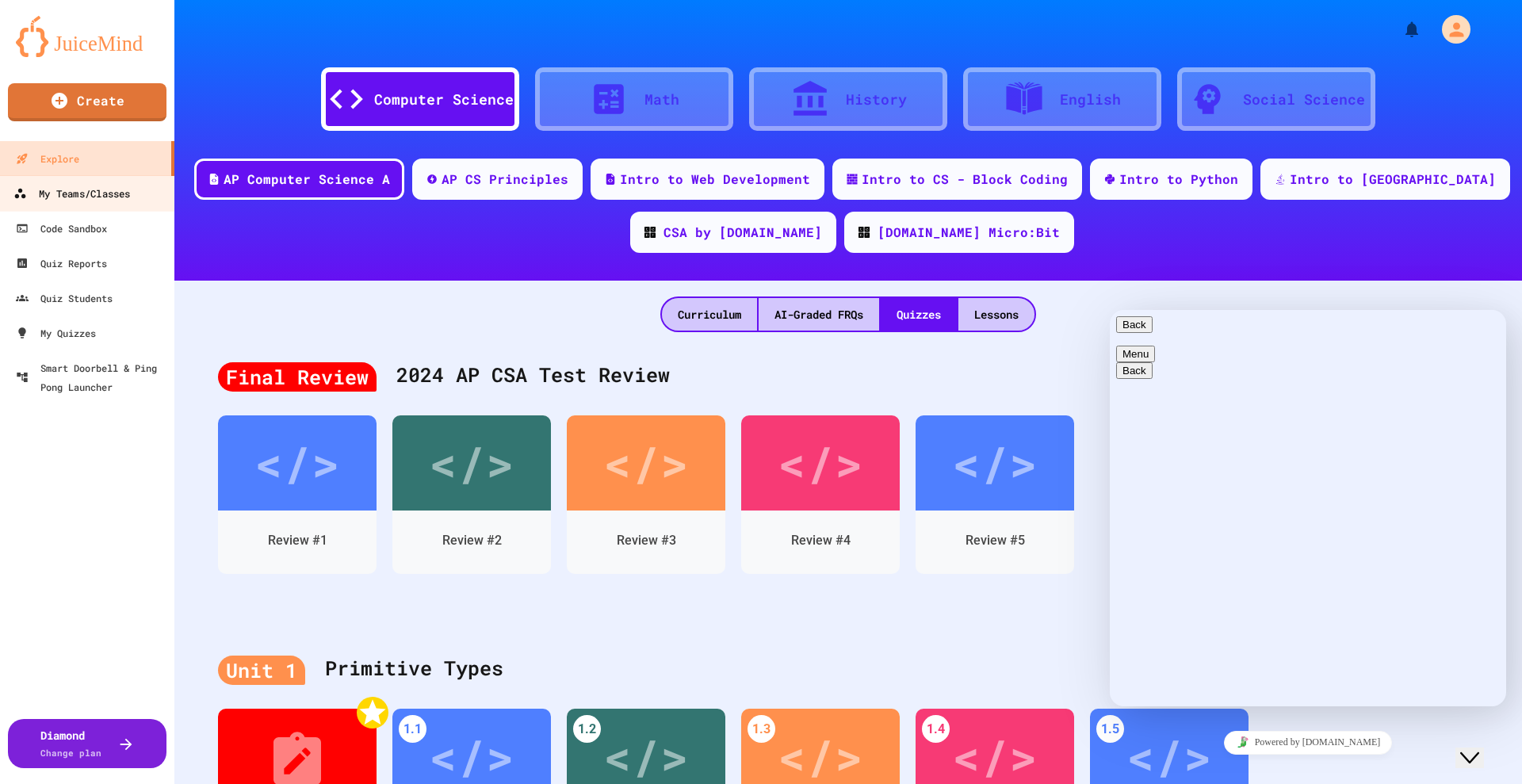 click on "My Teams/Classes" at bounding box center (71, 193) 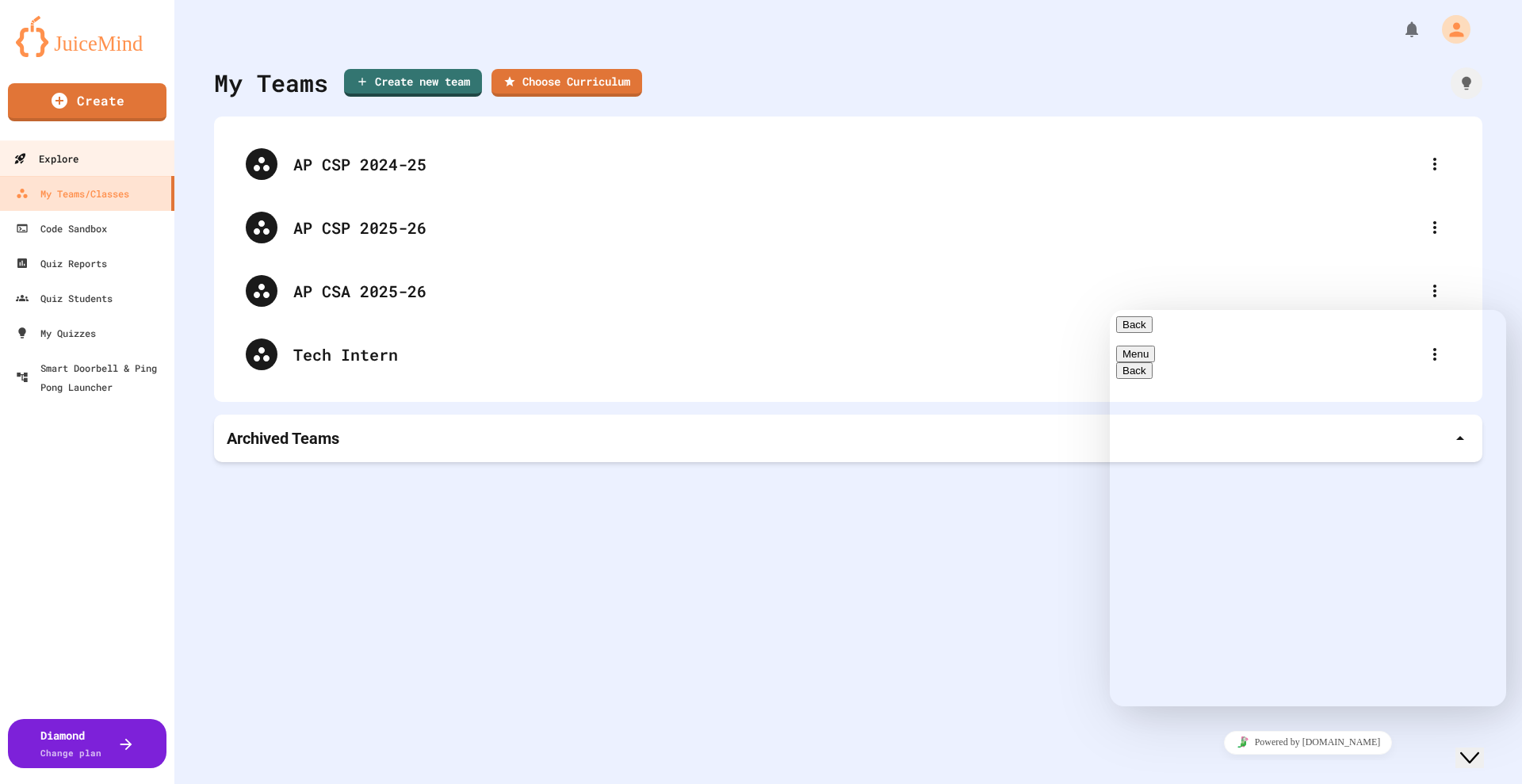 click on "Explore" at bounding box center [87, 158] 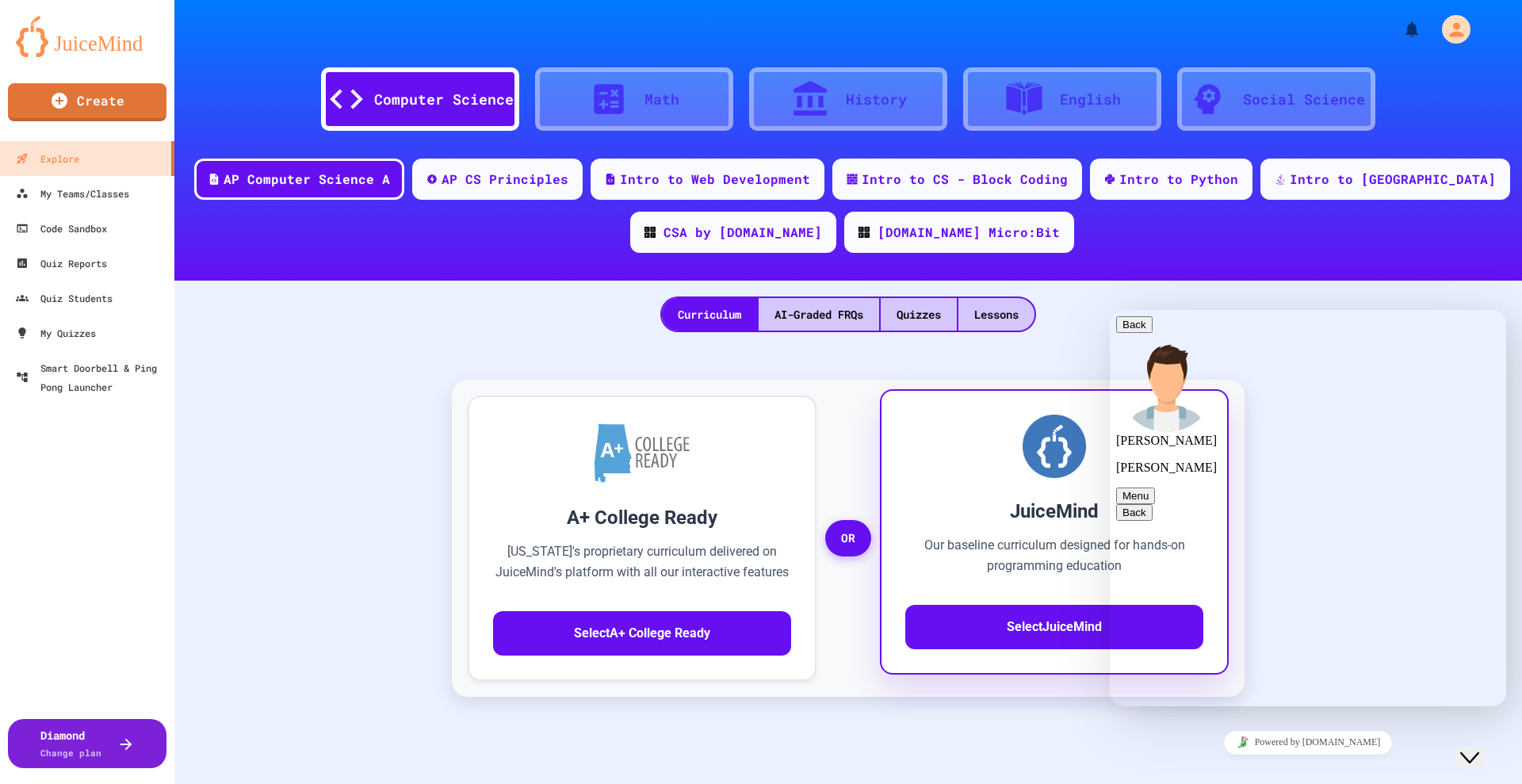 click on "JuiceMind" at bounding box center [1054, 511] 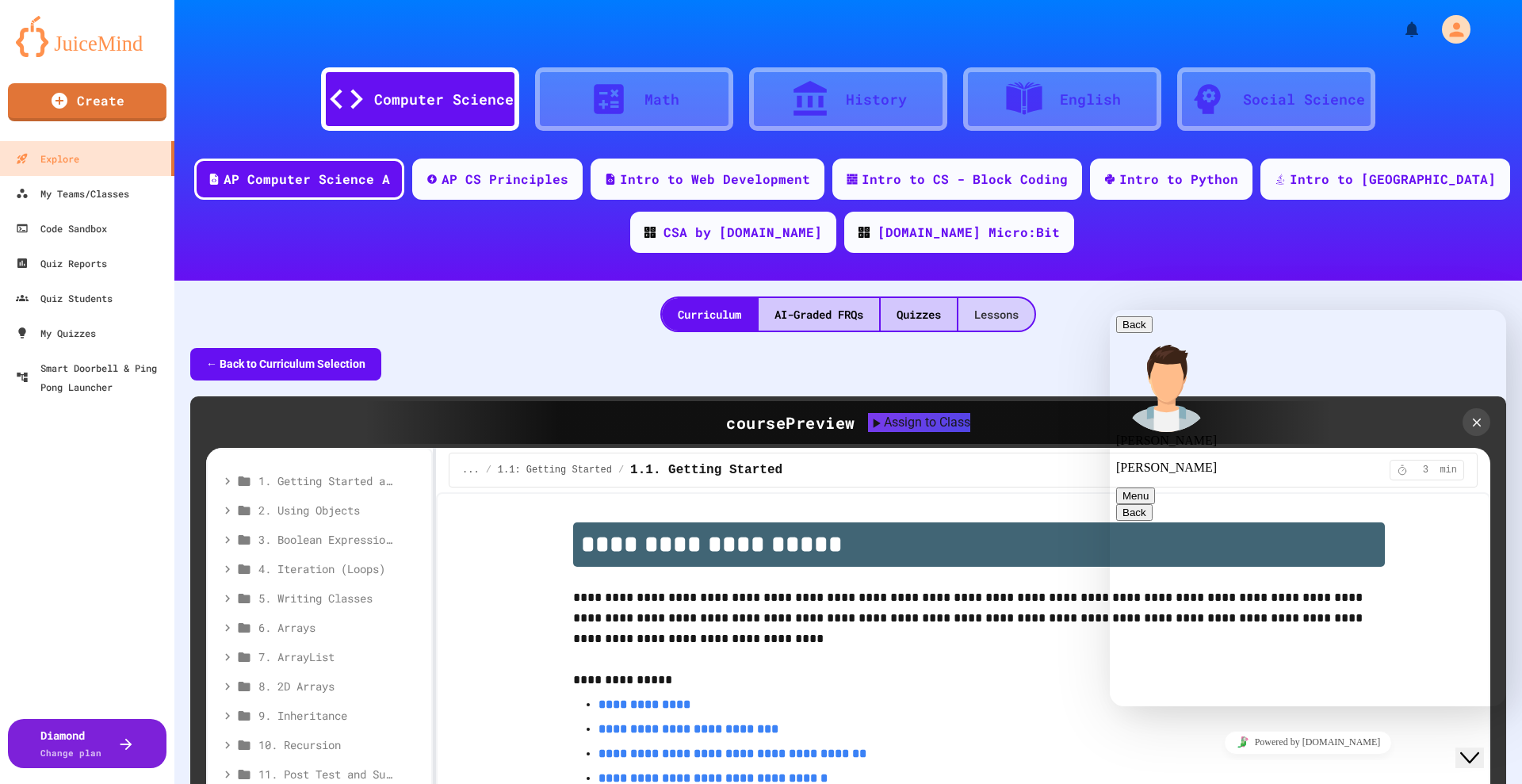 click on "Lessons" at bounding box center (996, 314) 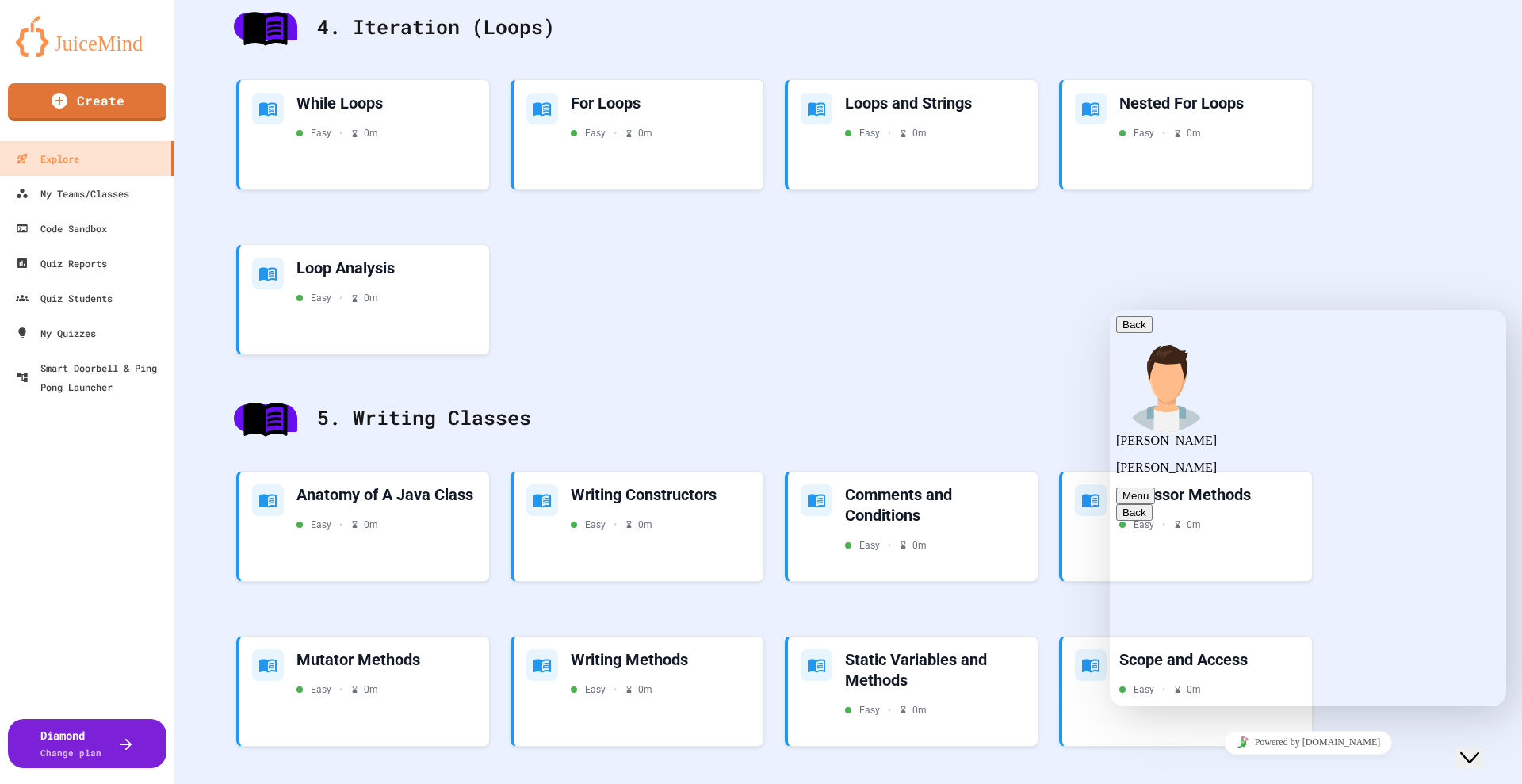 scroll, scrollTop: 3214, scrollLeft: 0, axis: vertical 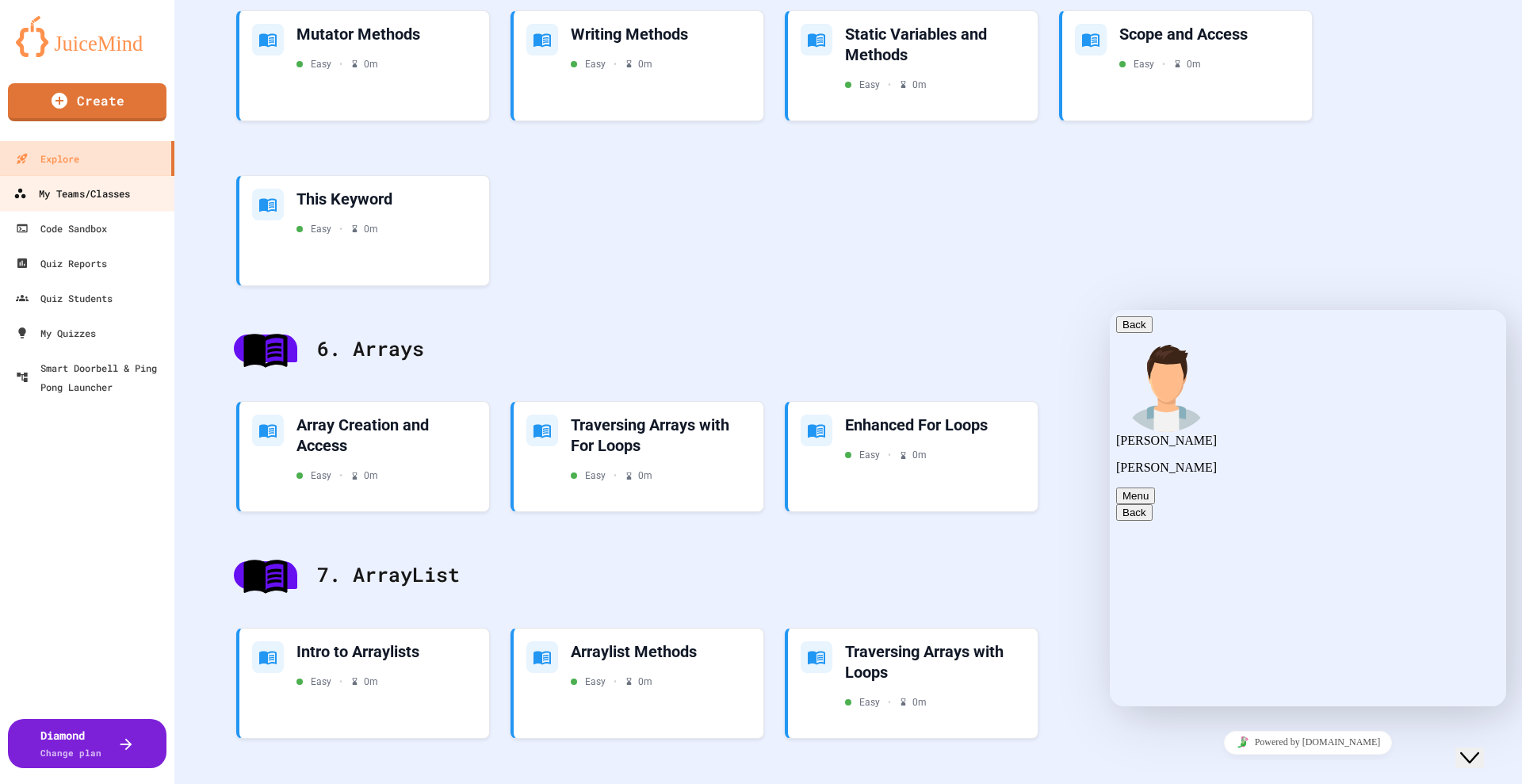 click on "My Teams/Classes" at bounding box center (71, 193) 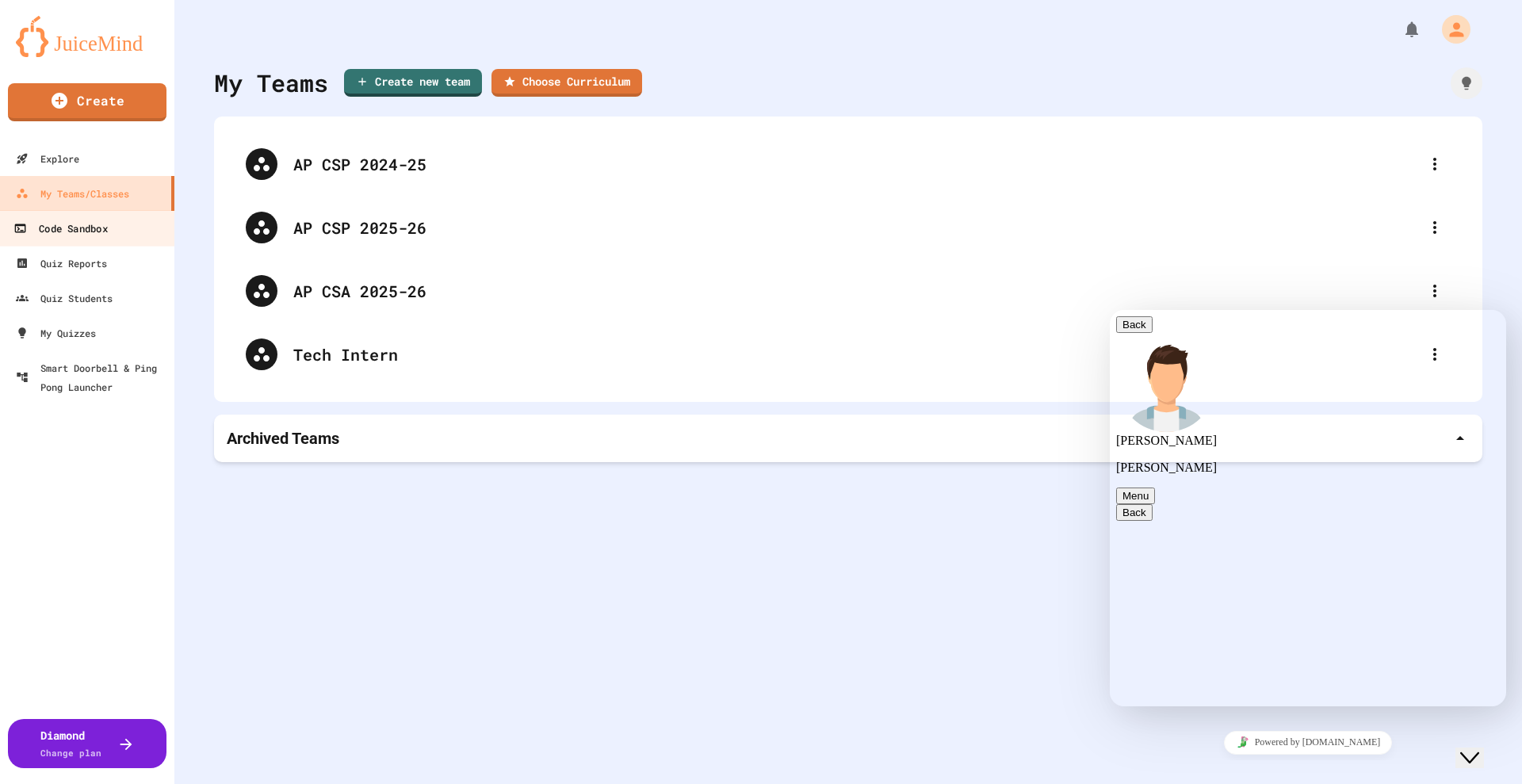 click on "Code Sandbox" at bounding box center [60, 228] 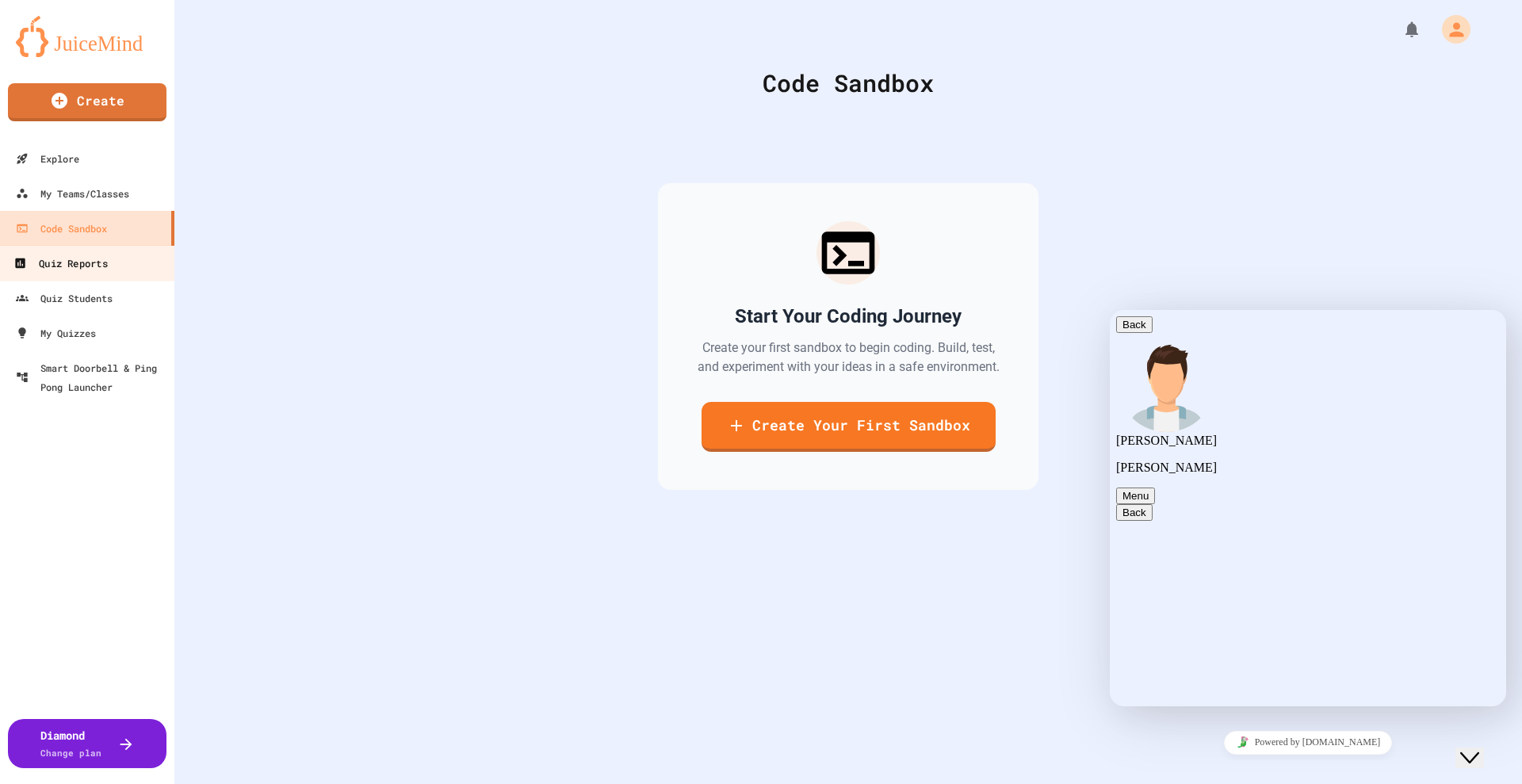 click on "Quiz Reports" at bounding box center [60, 263] 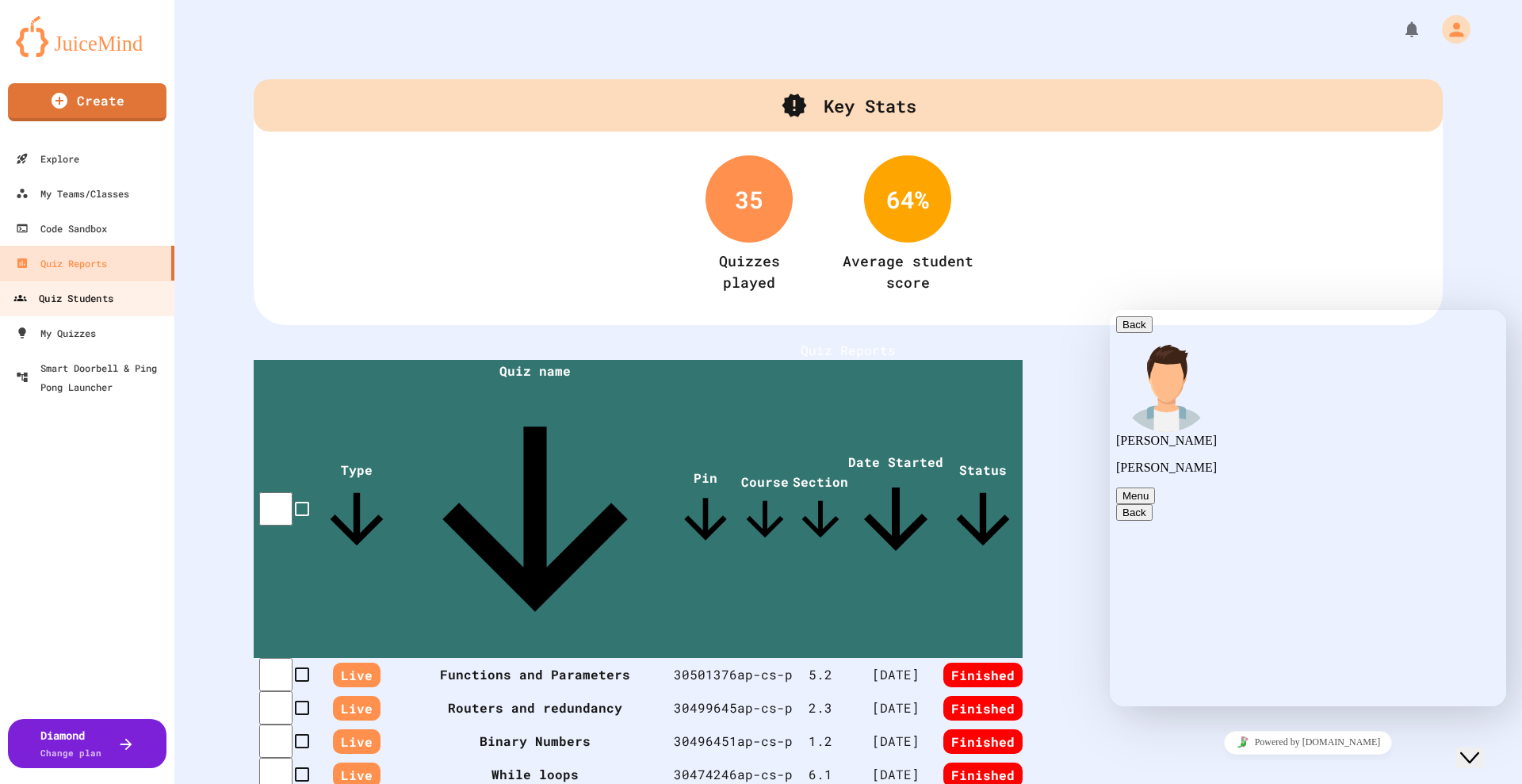 click on "Quiz Students" at bounding box center (63, 298) 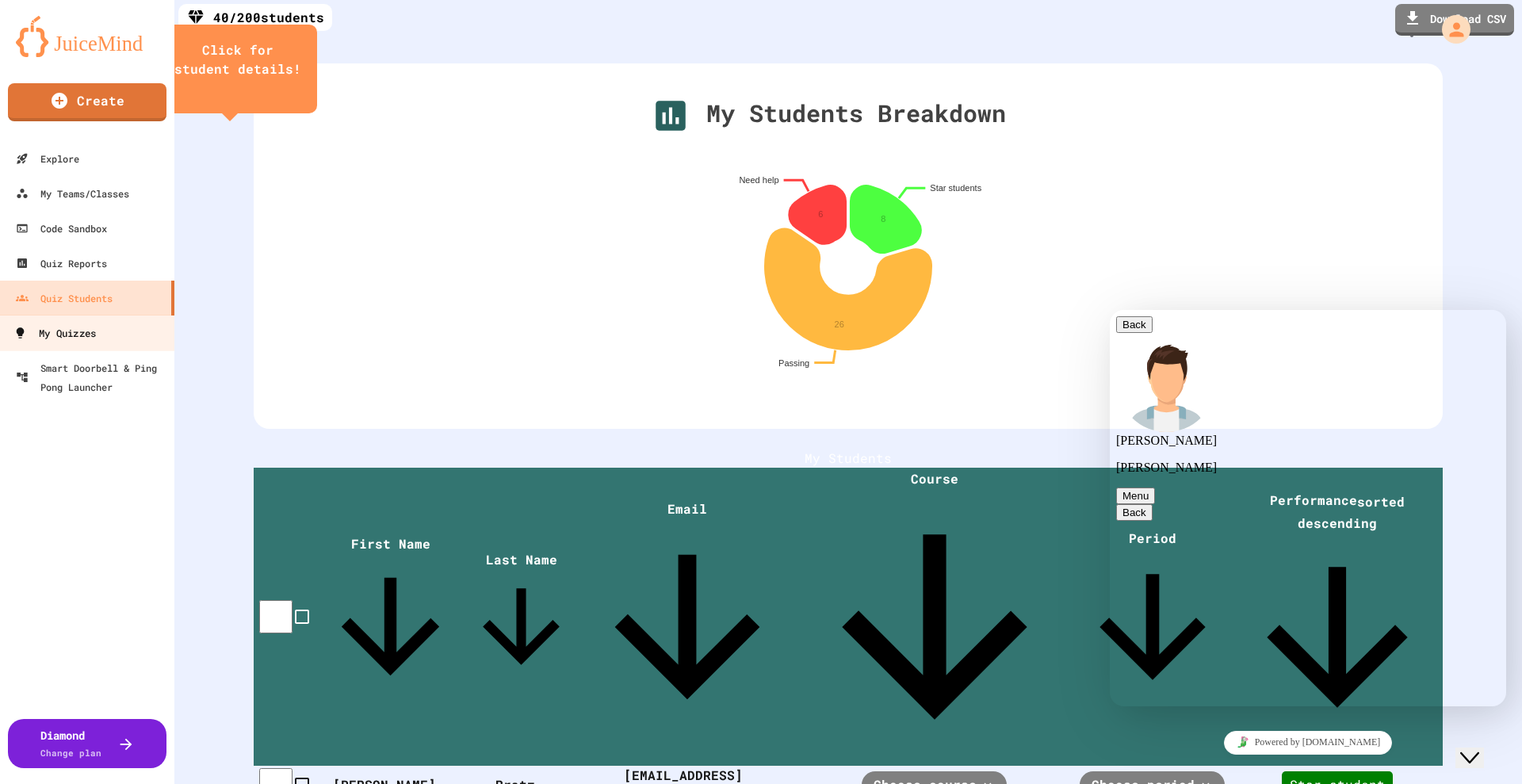 click on "My Quizzes" at bounding box center (55, 333) 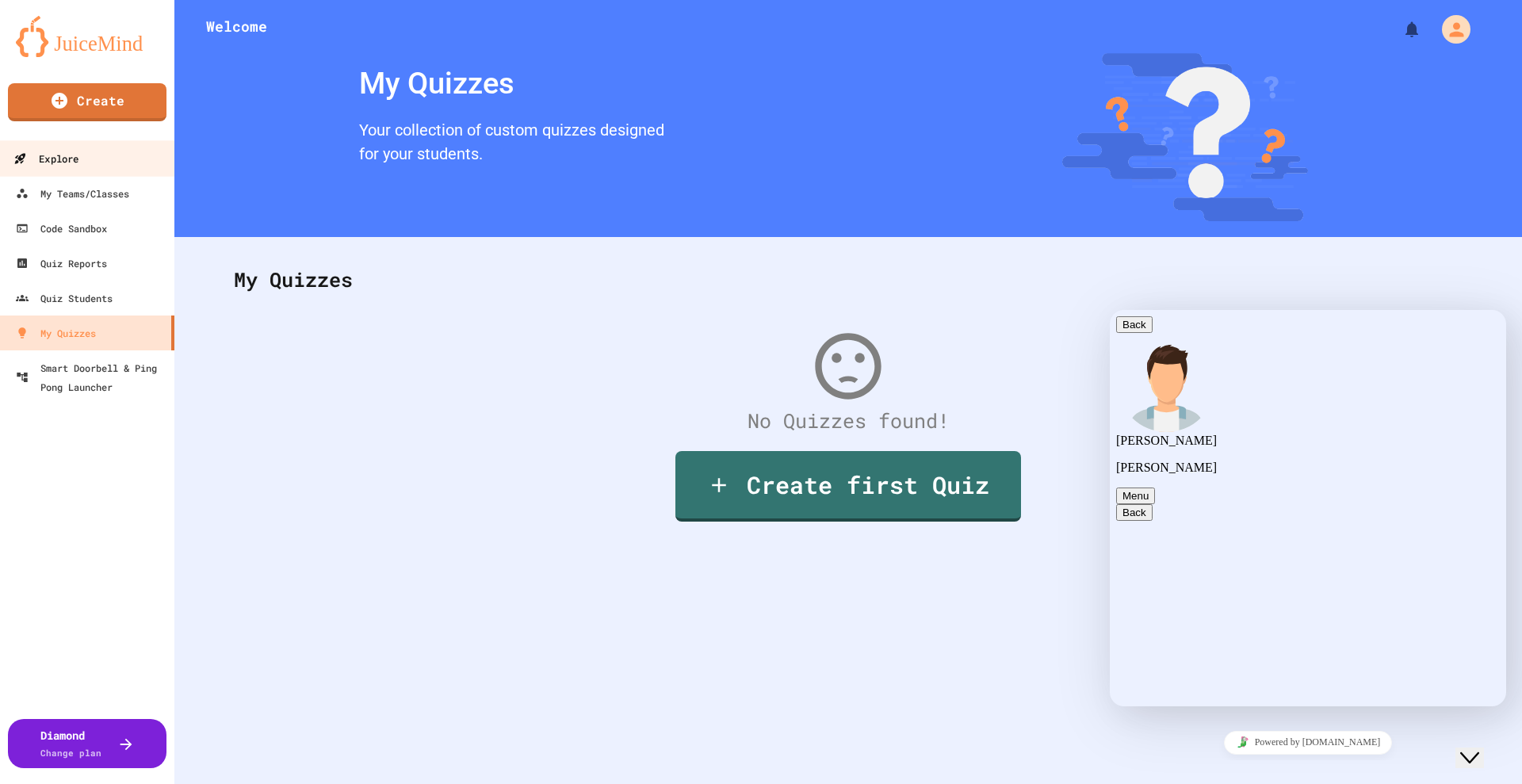click on "Explore" at bounding box center [87, 158] 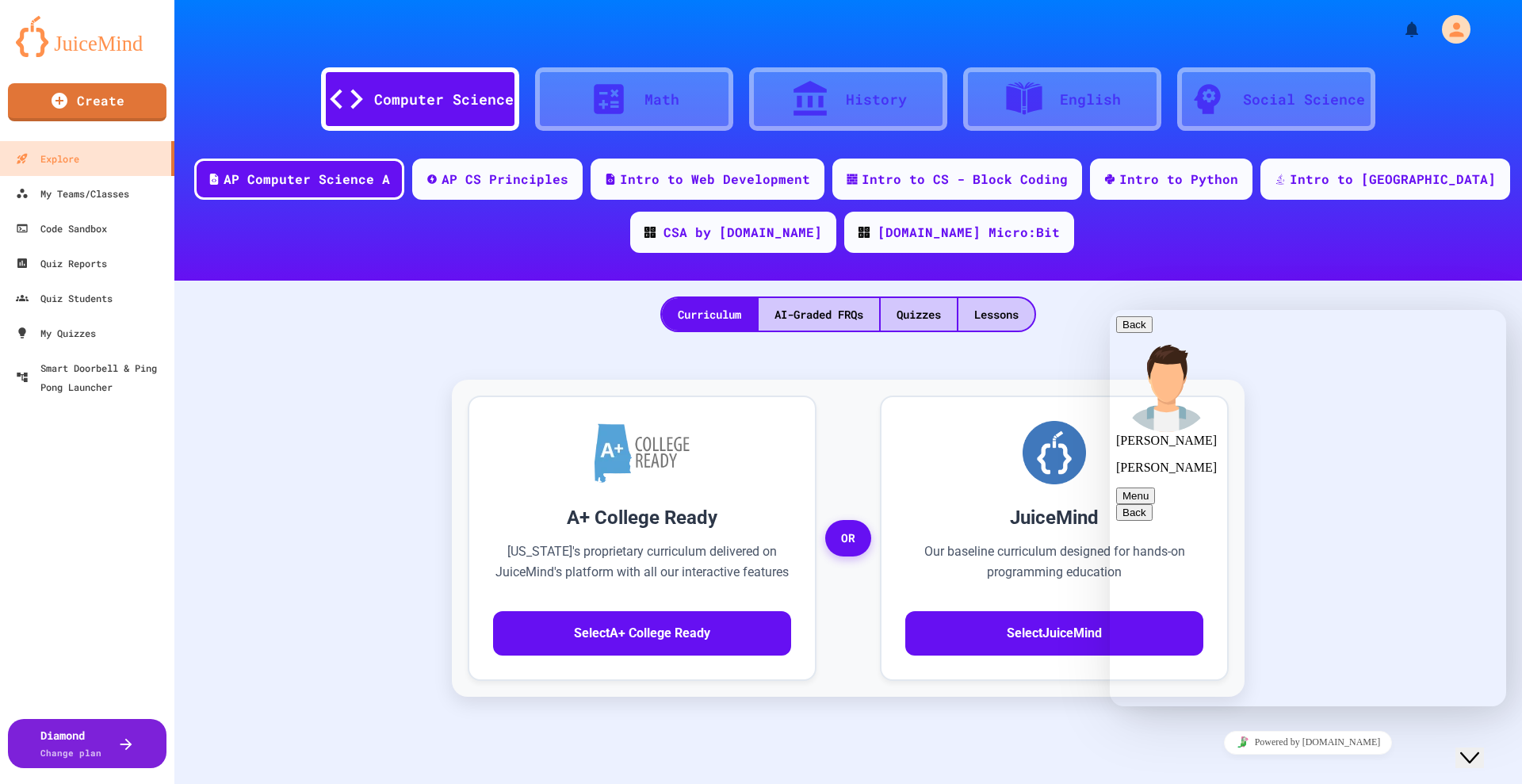 click on "Rate this chat Upload File Insert emoji" at bounding box center (1110, 310) 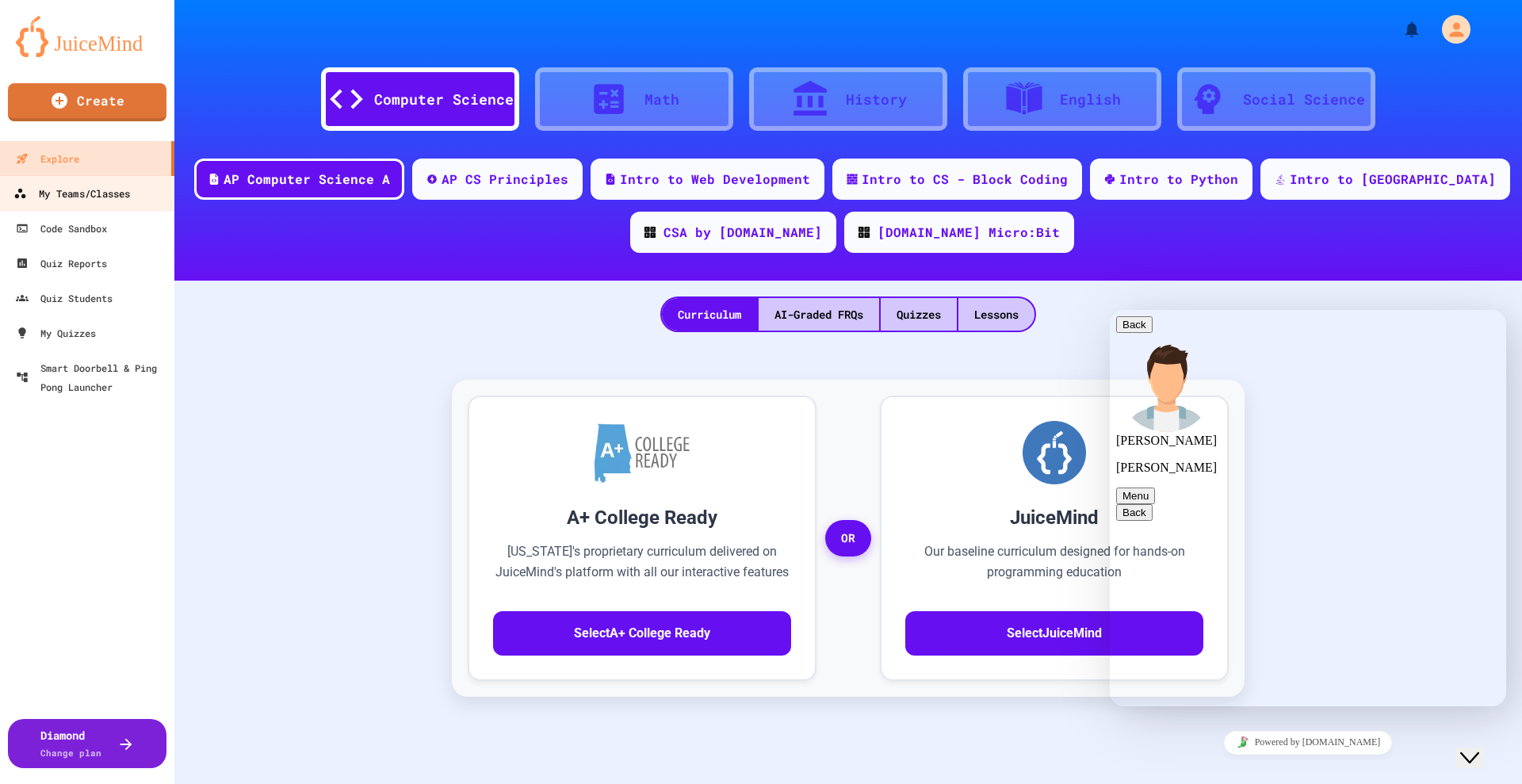 click on "My Teams/Classes" at bounding box center [71, 193] 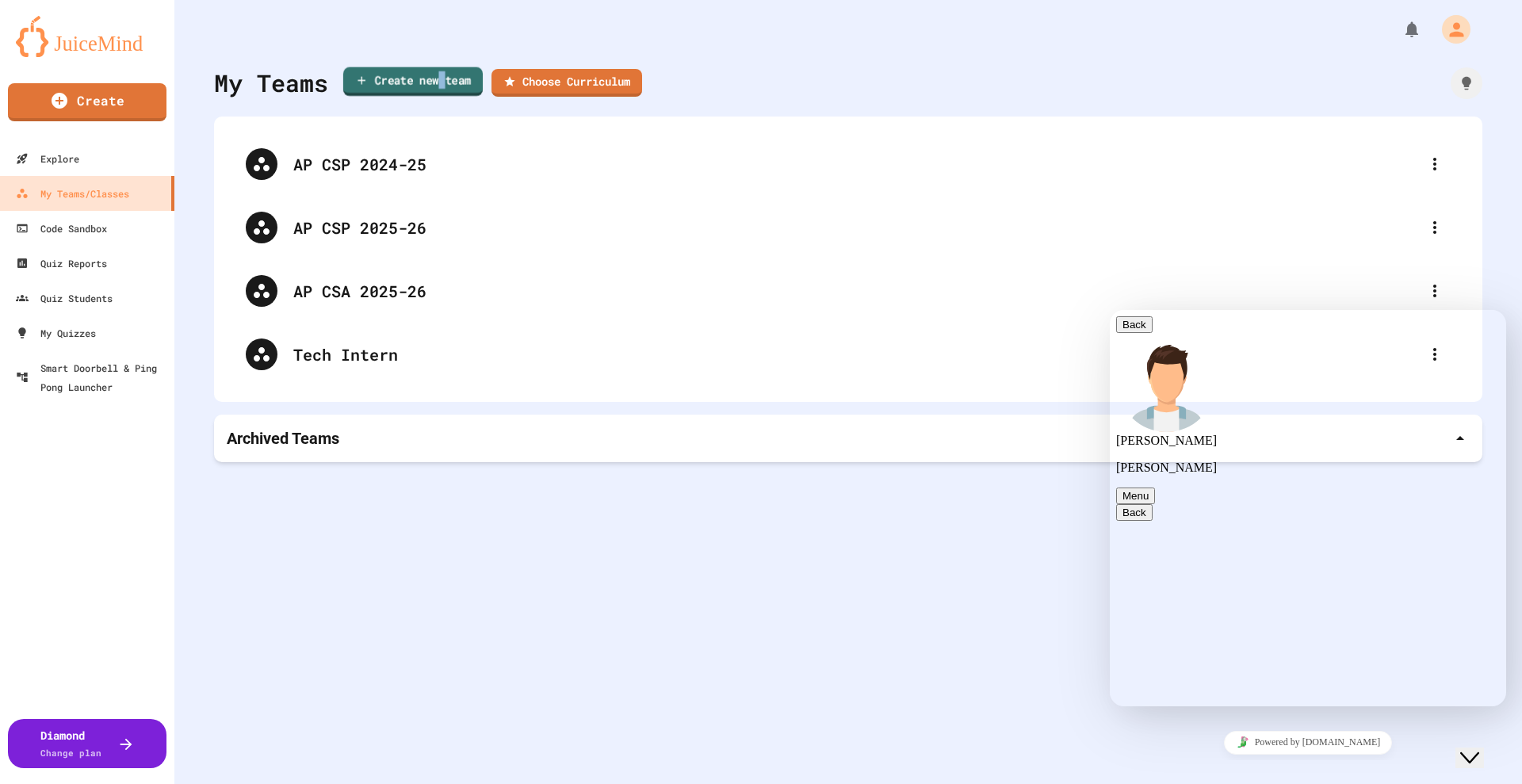 click on "Create new team" at bounding box center (413, 82) 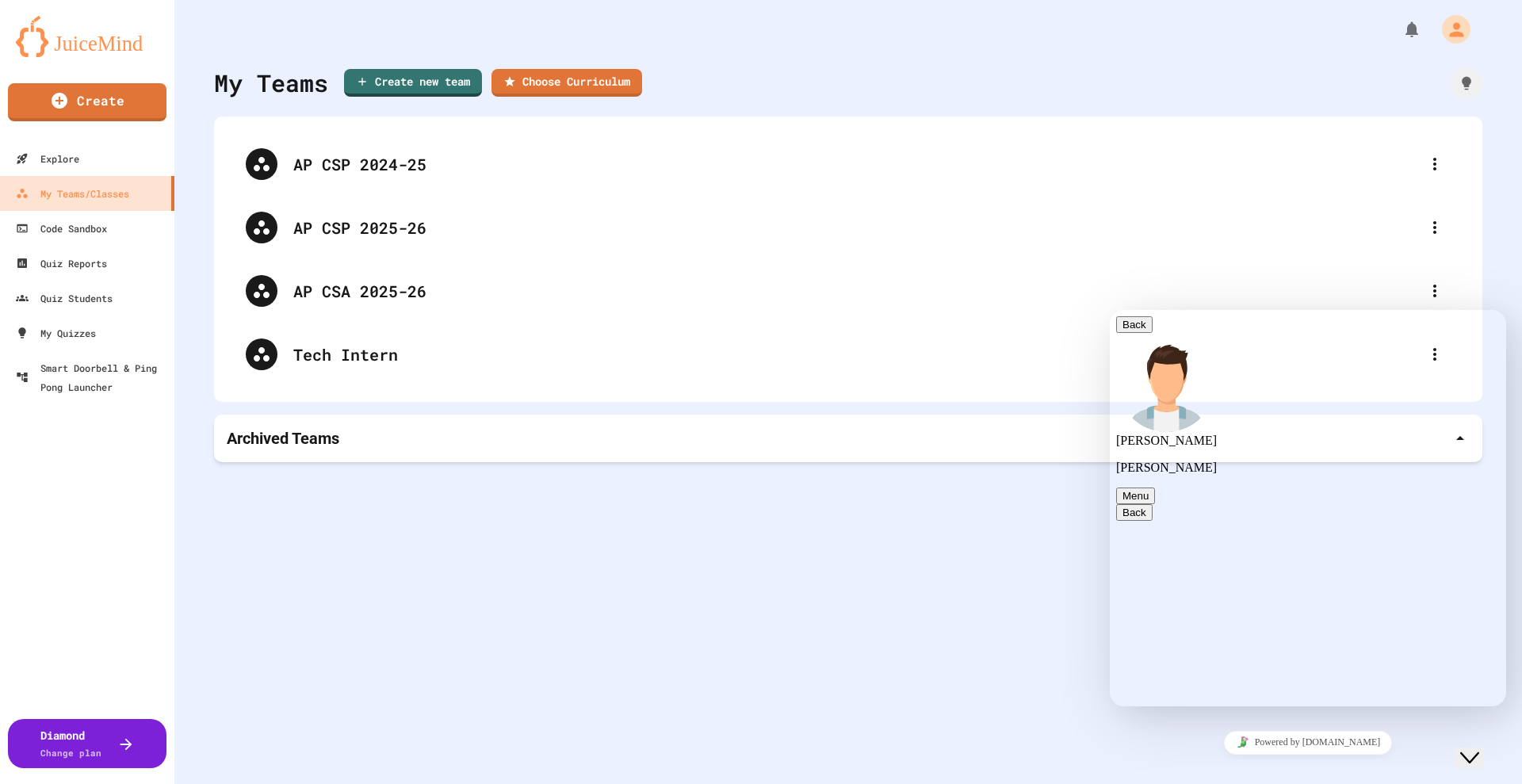 click at bounding box center [761, 1003] 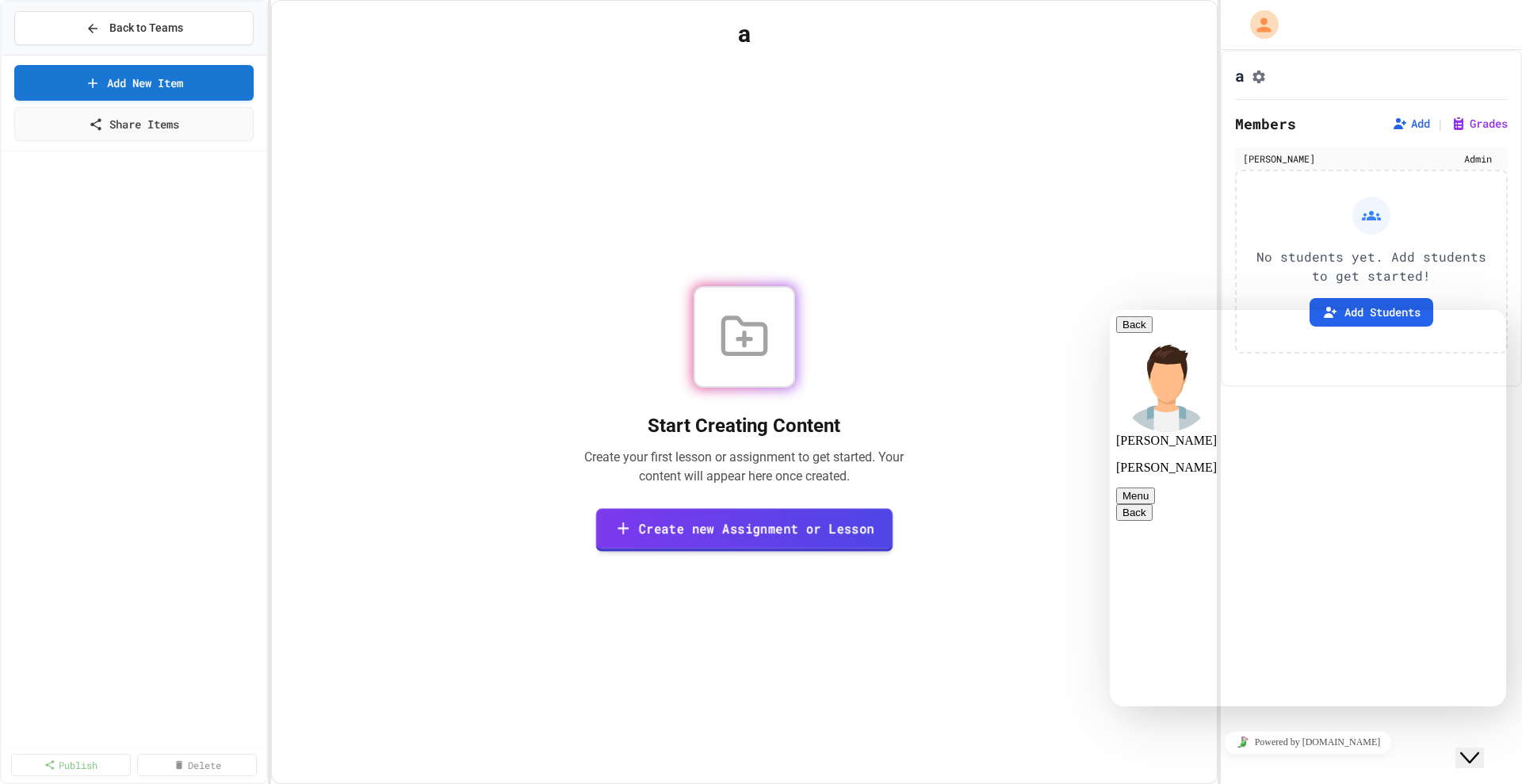click on "Create new Assignment or Lesson" at bounding box center [744, 530] 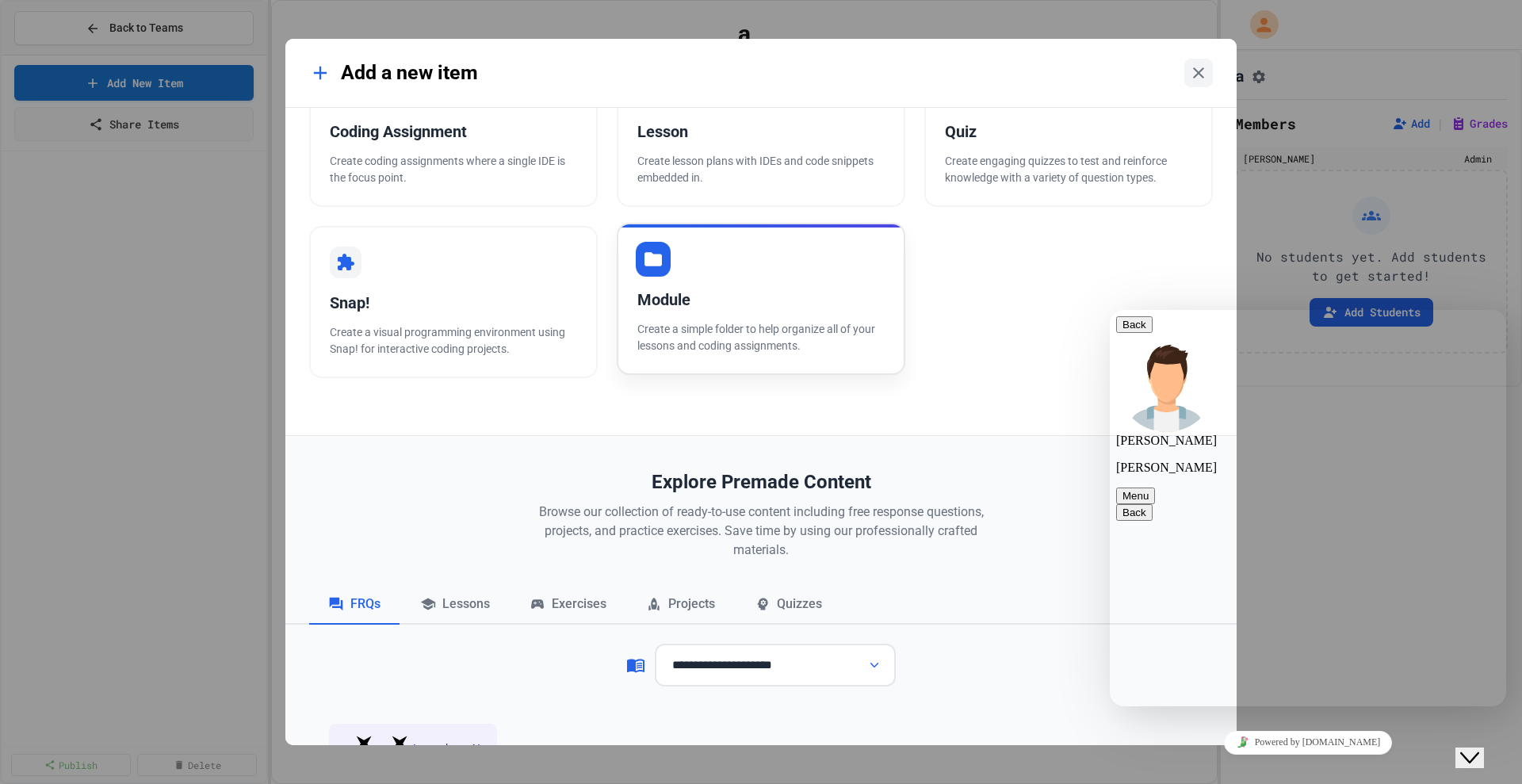 scroll, scrollTop: 109, scrollLeft: 0, axis: vertical 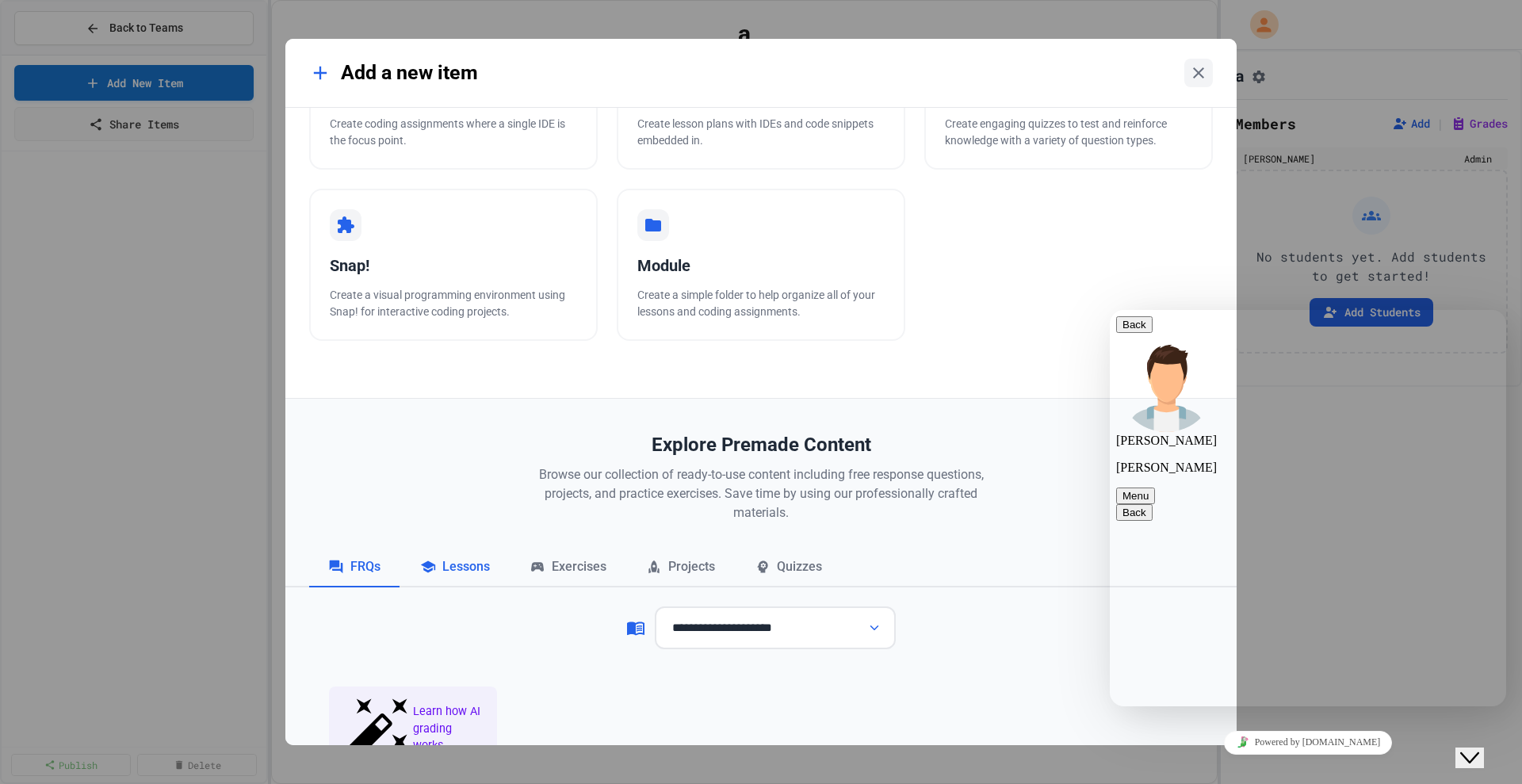click on "Lessons" at bounding box center [455, 568] 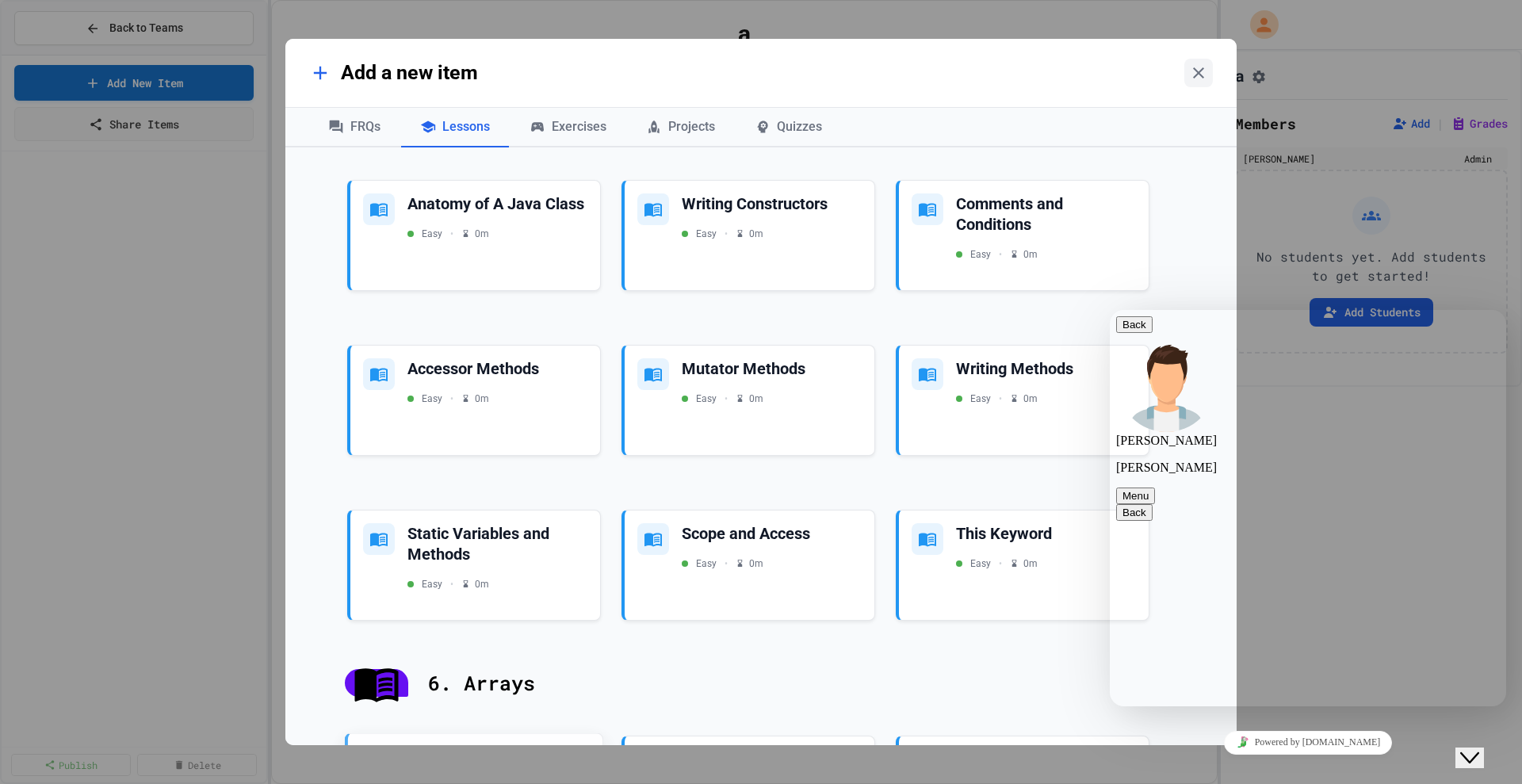 scroll, scrollTop: 3176, scrollLeft: 0, axis: vertical 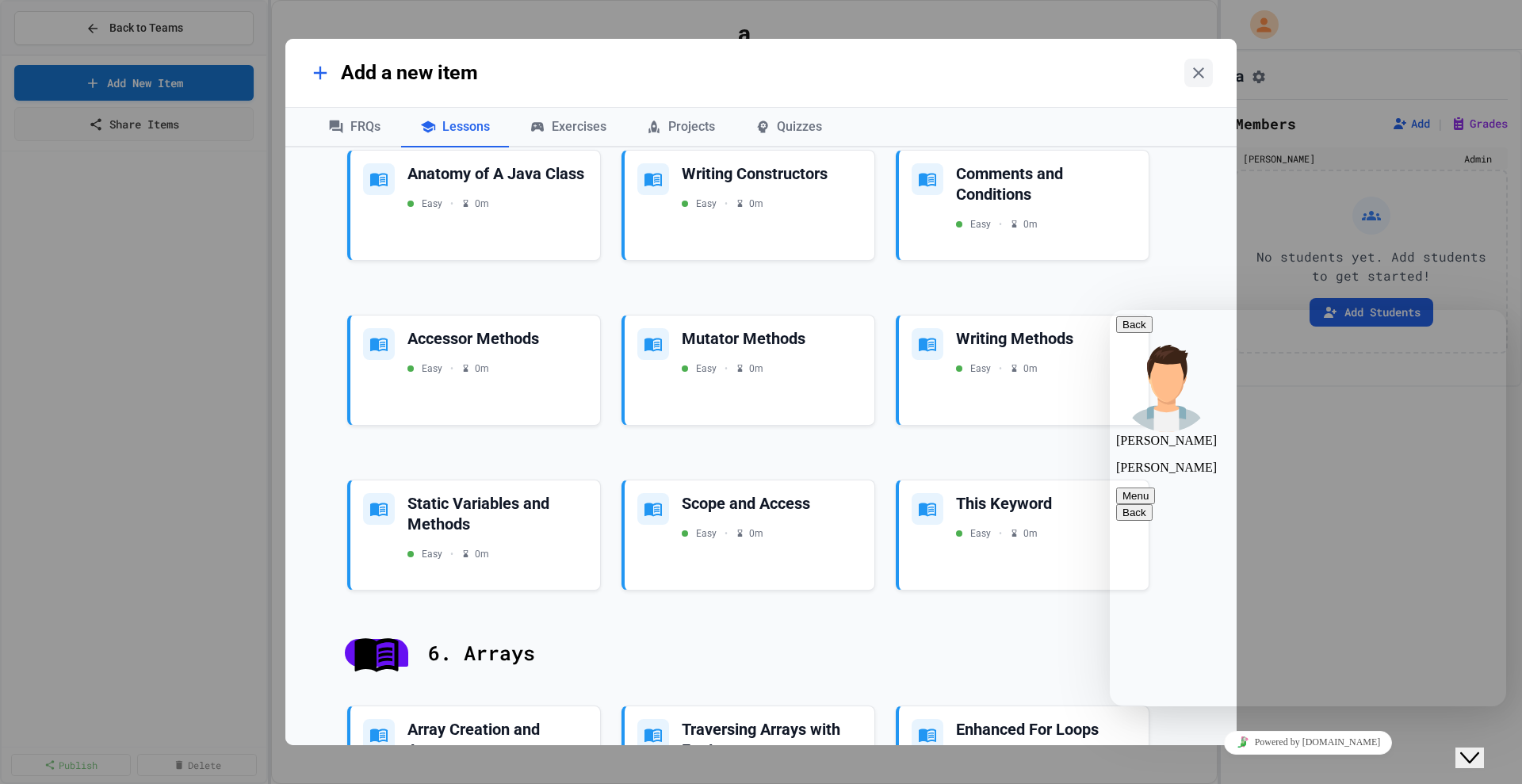 click at bounding box center [1110, 310] 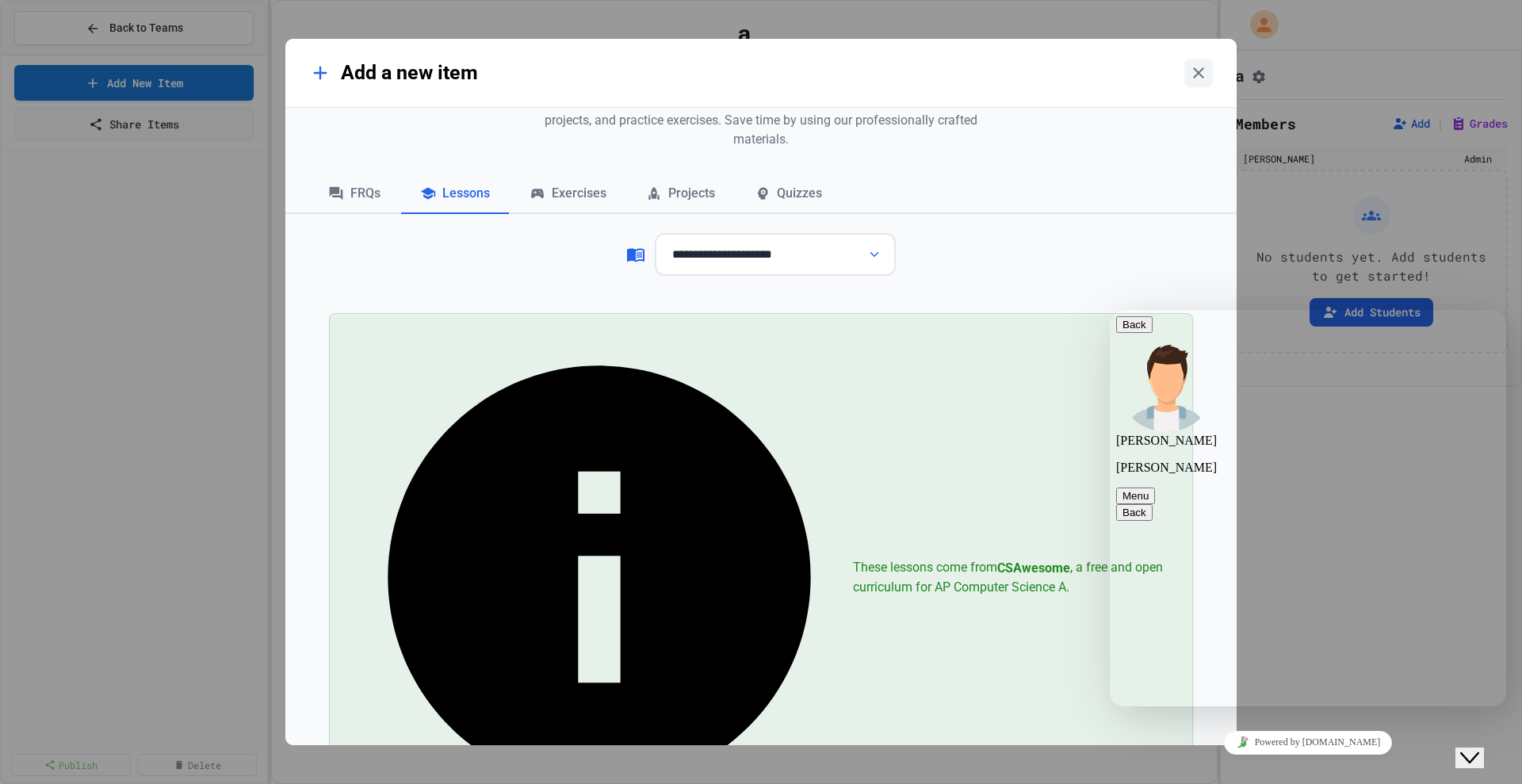 scroll, scrollTop: 185, scrollLeft: 0, axis: vertical 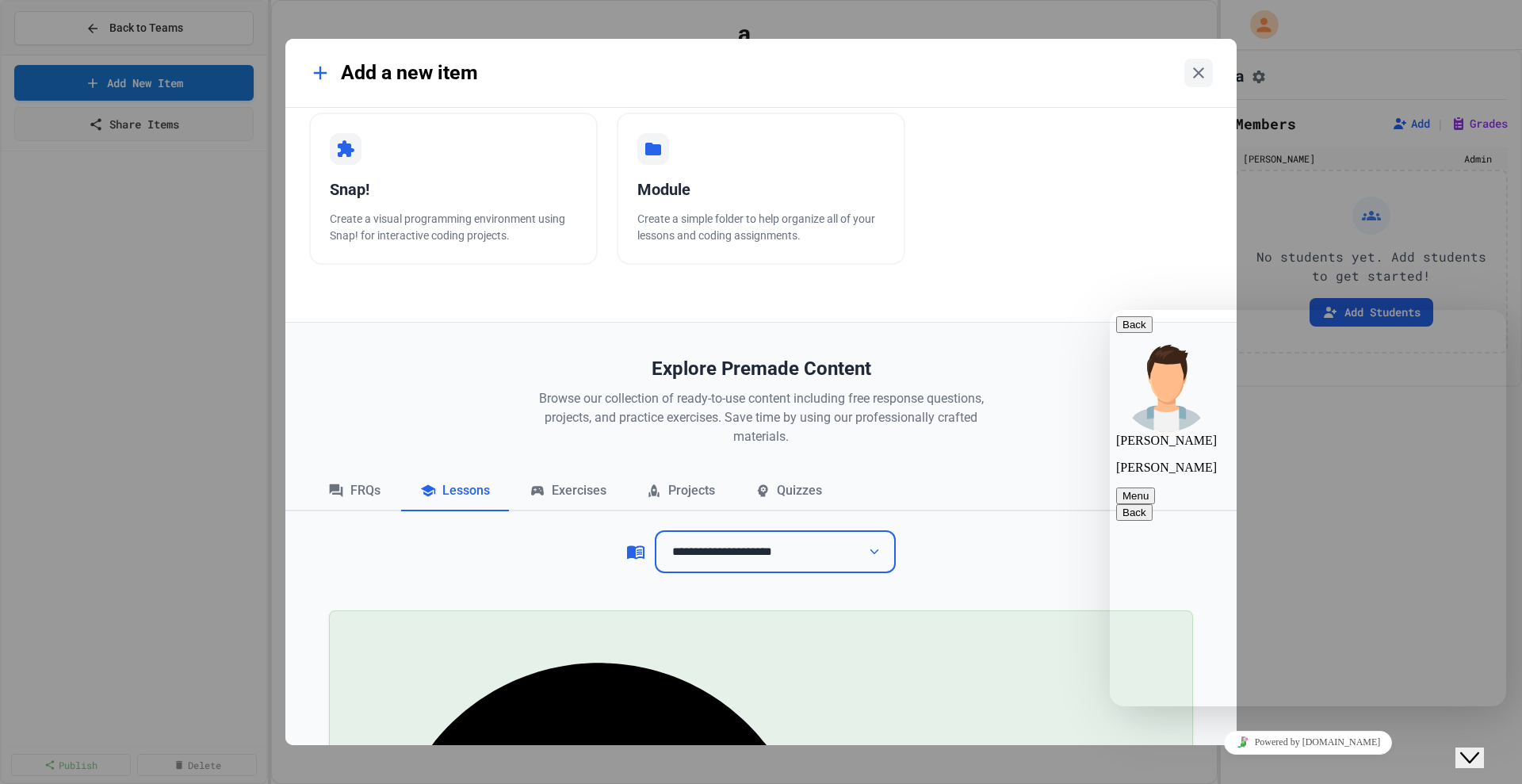 type 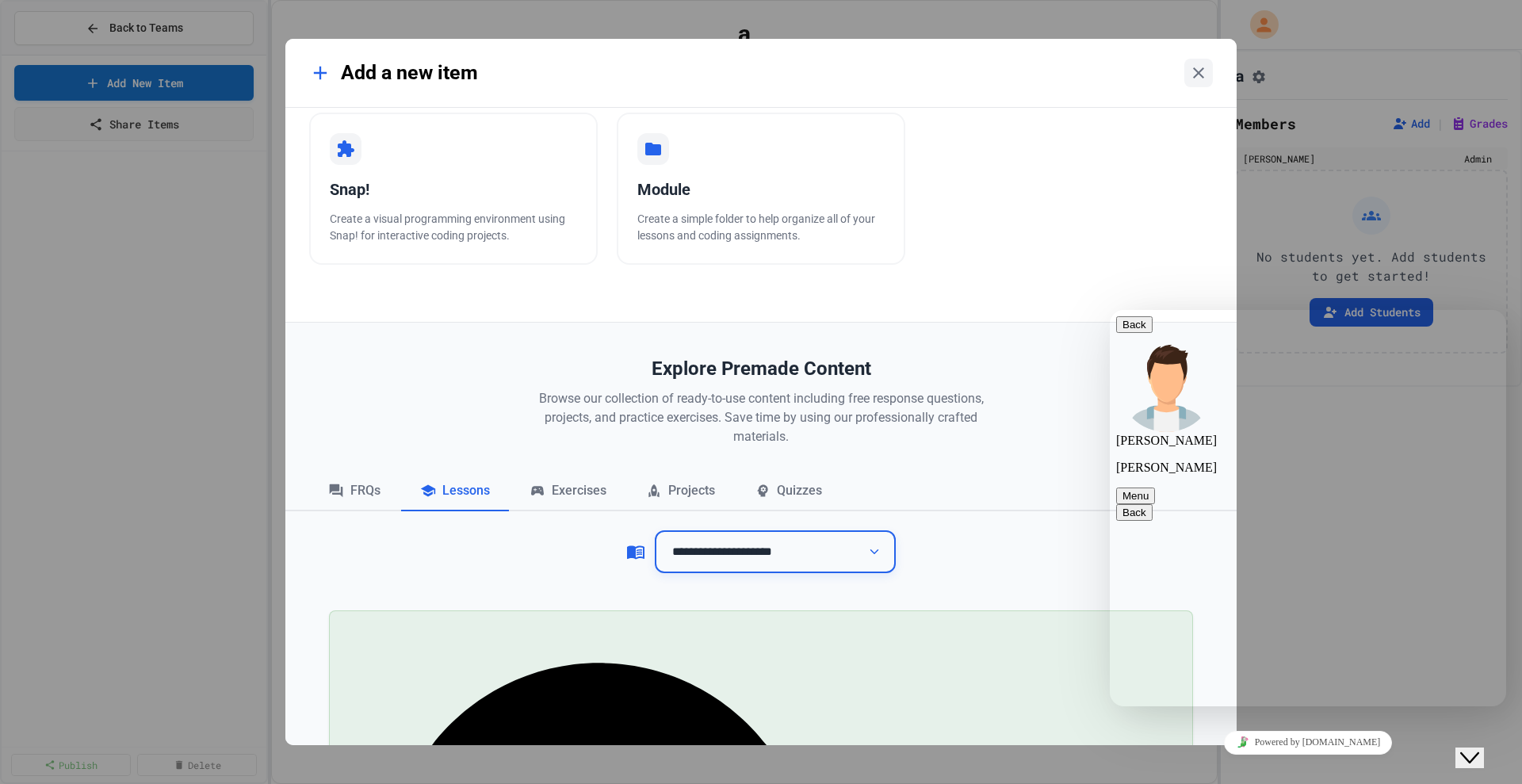 click on "**********" at bounding box center [775, 552] 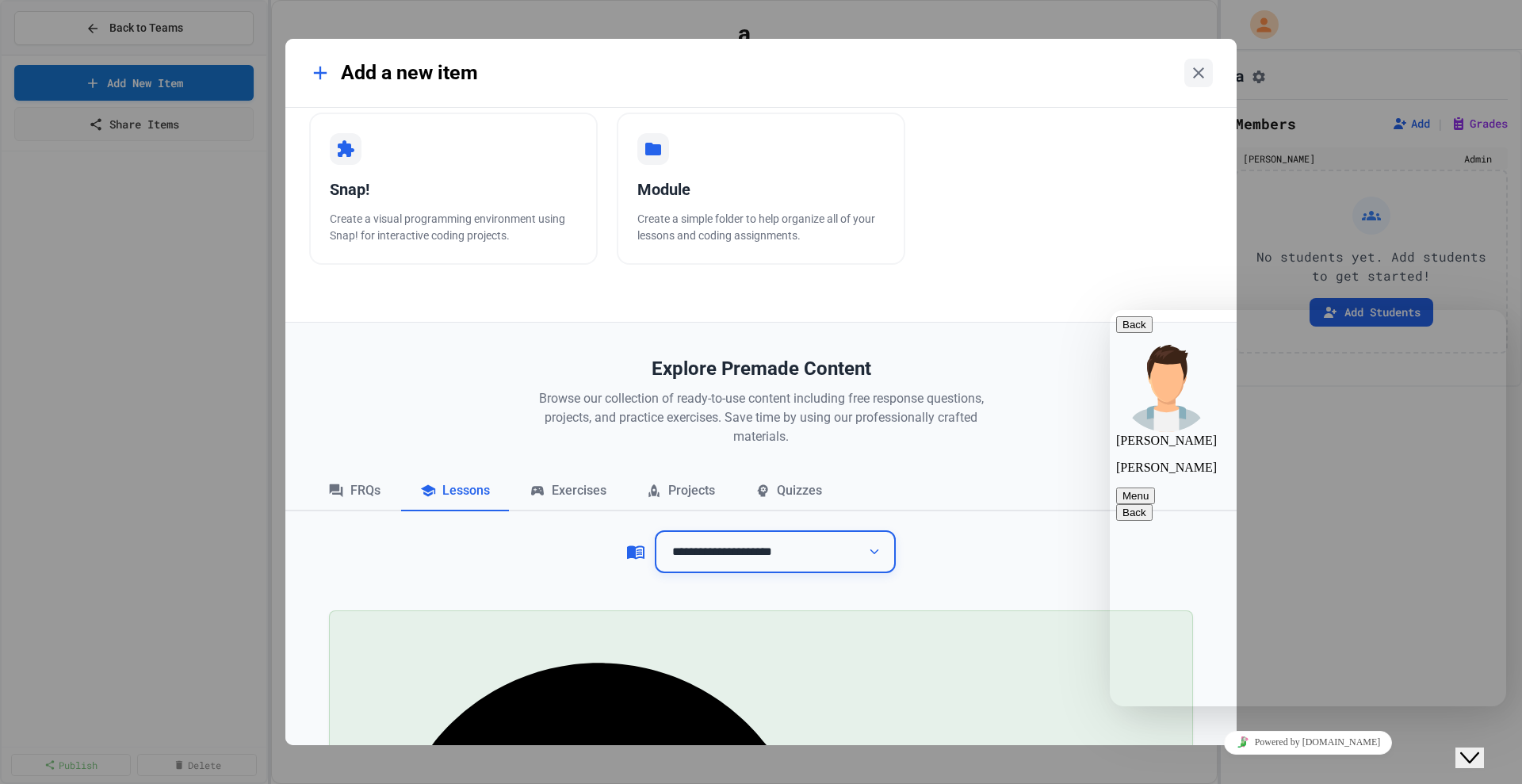 click on "**********" at bounding box center [775, 552] 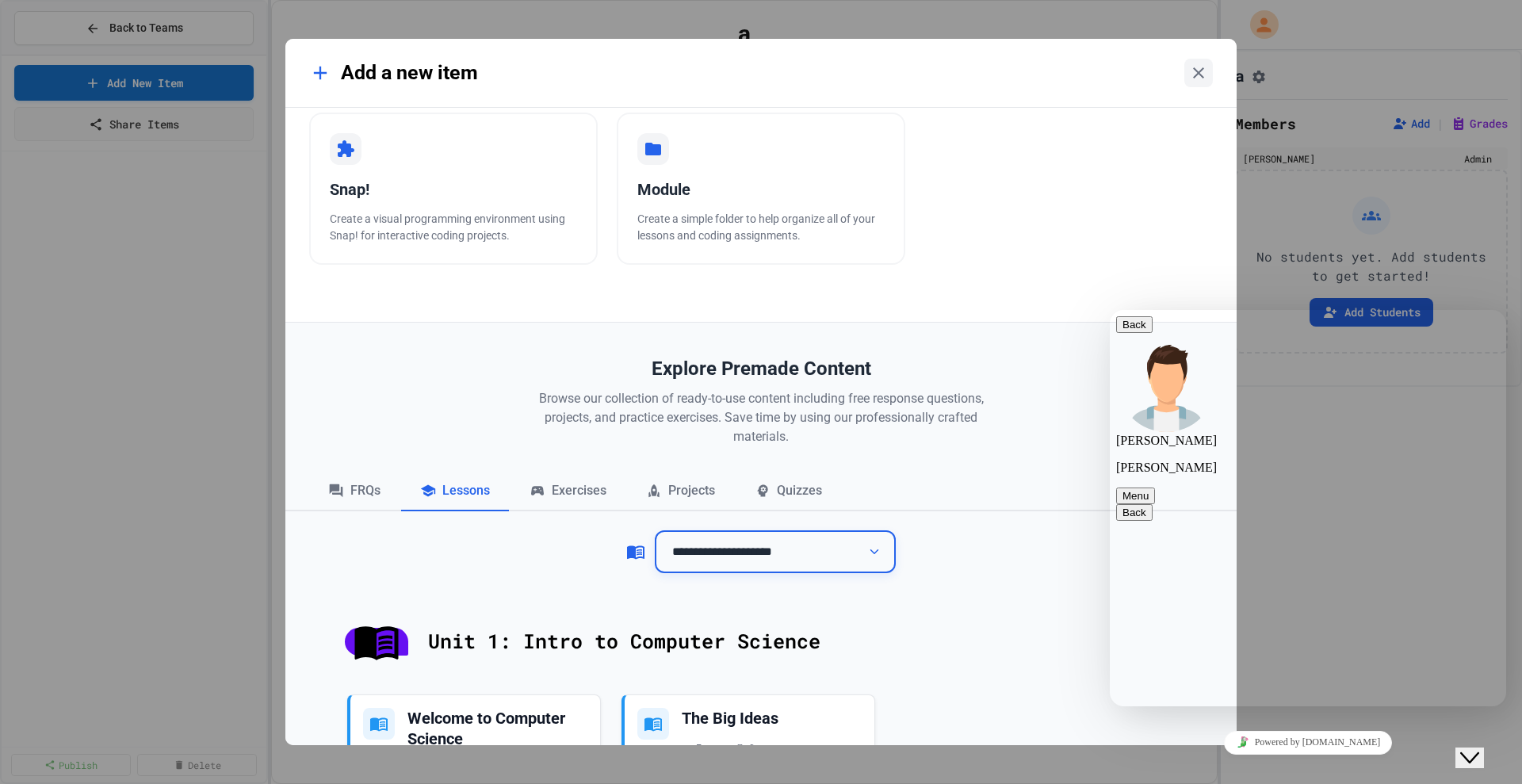 click on "**********" at bounding box center (775, 552) 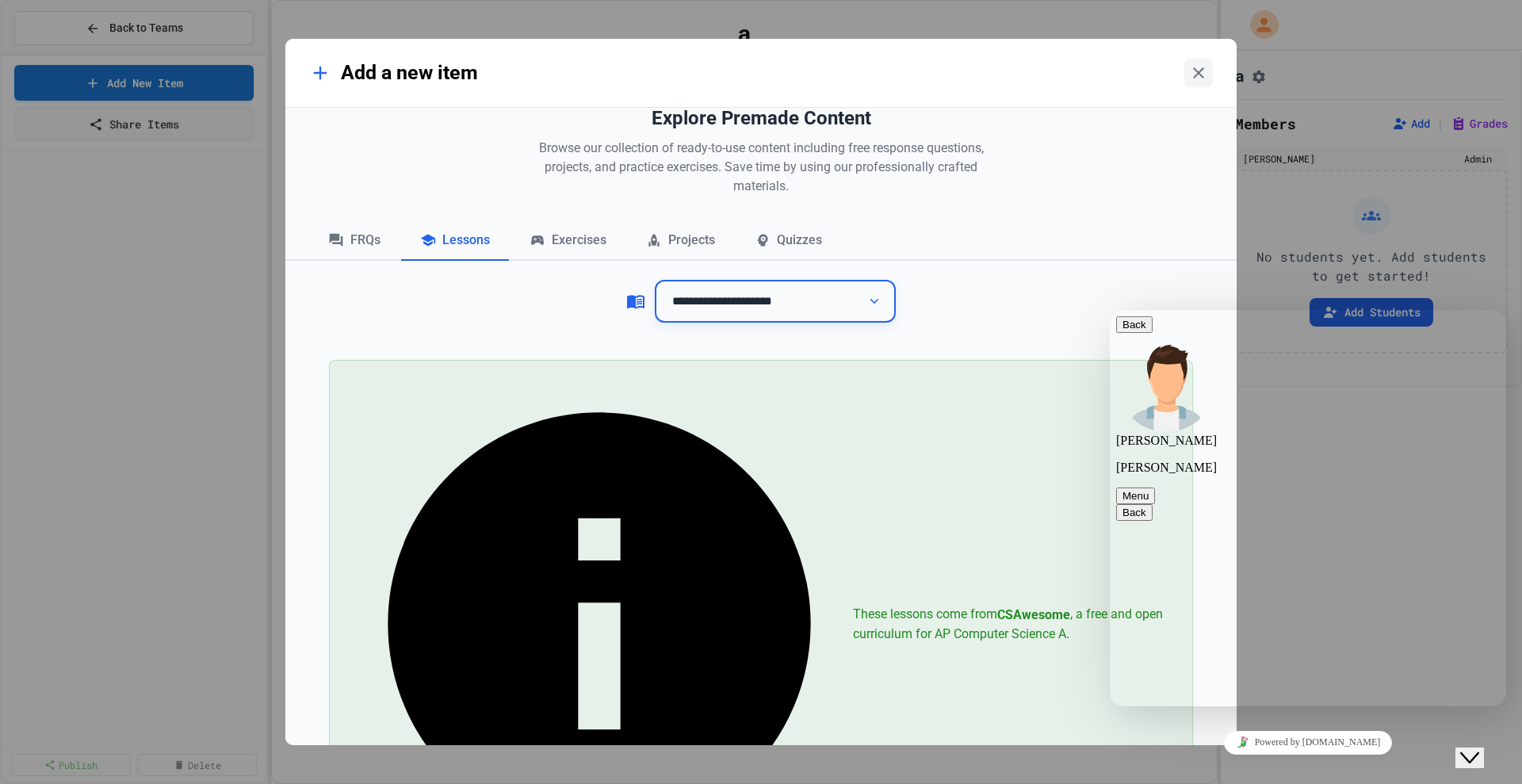 scroll, scrollTop: 0, scrollLeft: 0, axis: both 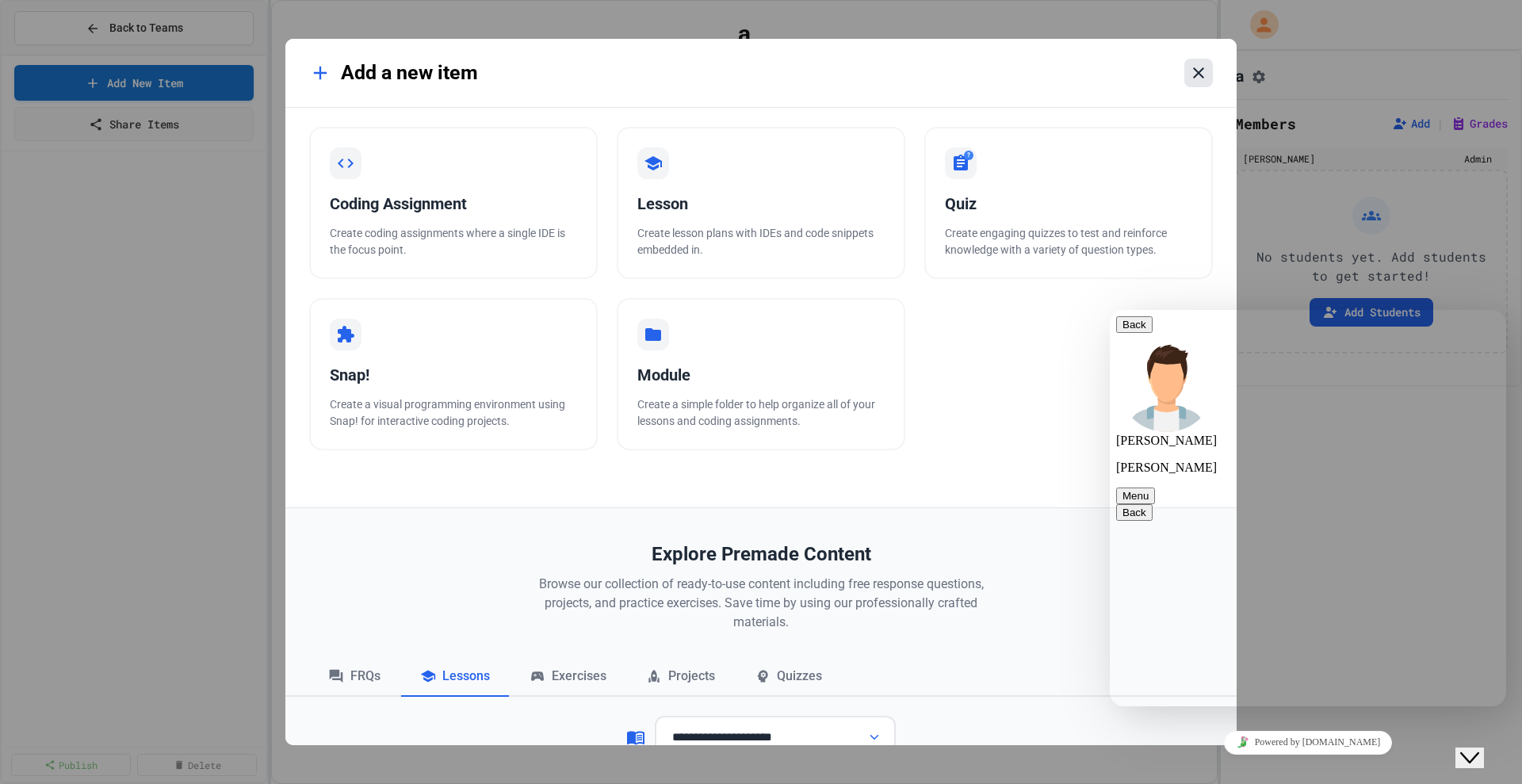 click 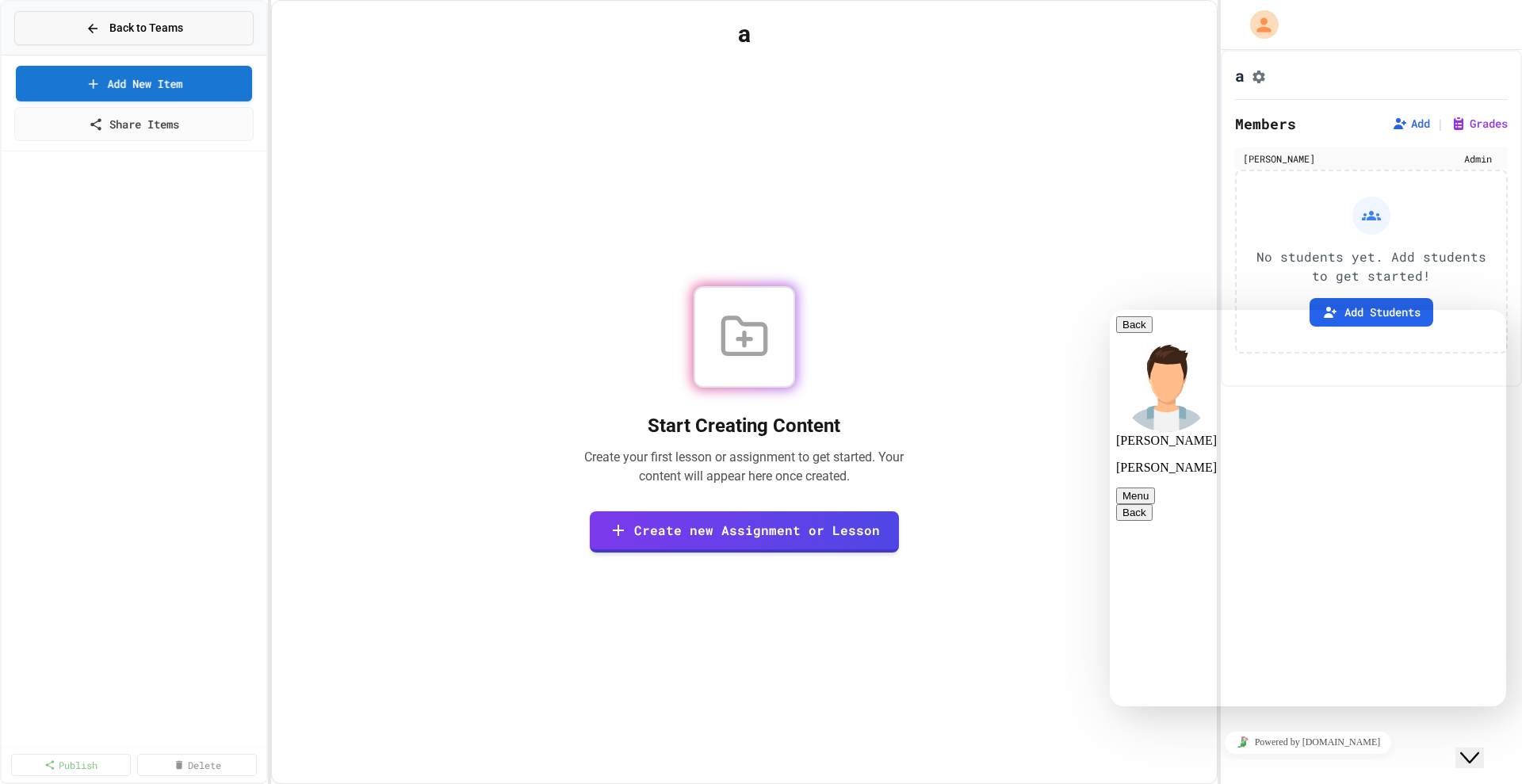 click 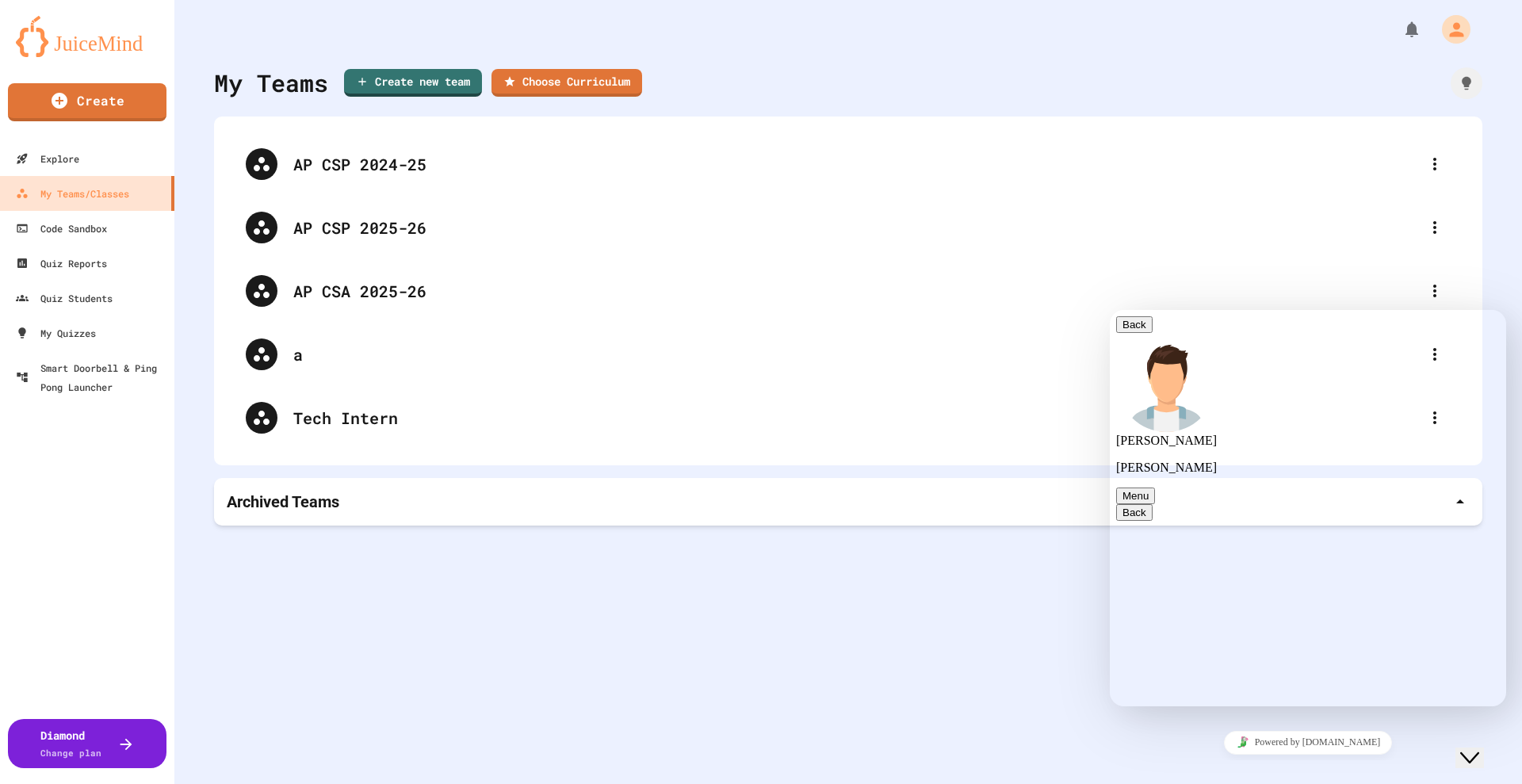 click on "Back" at bounding box center (1134, 324) 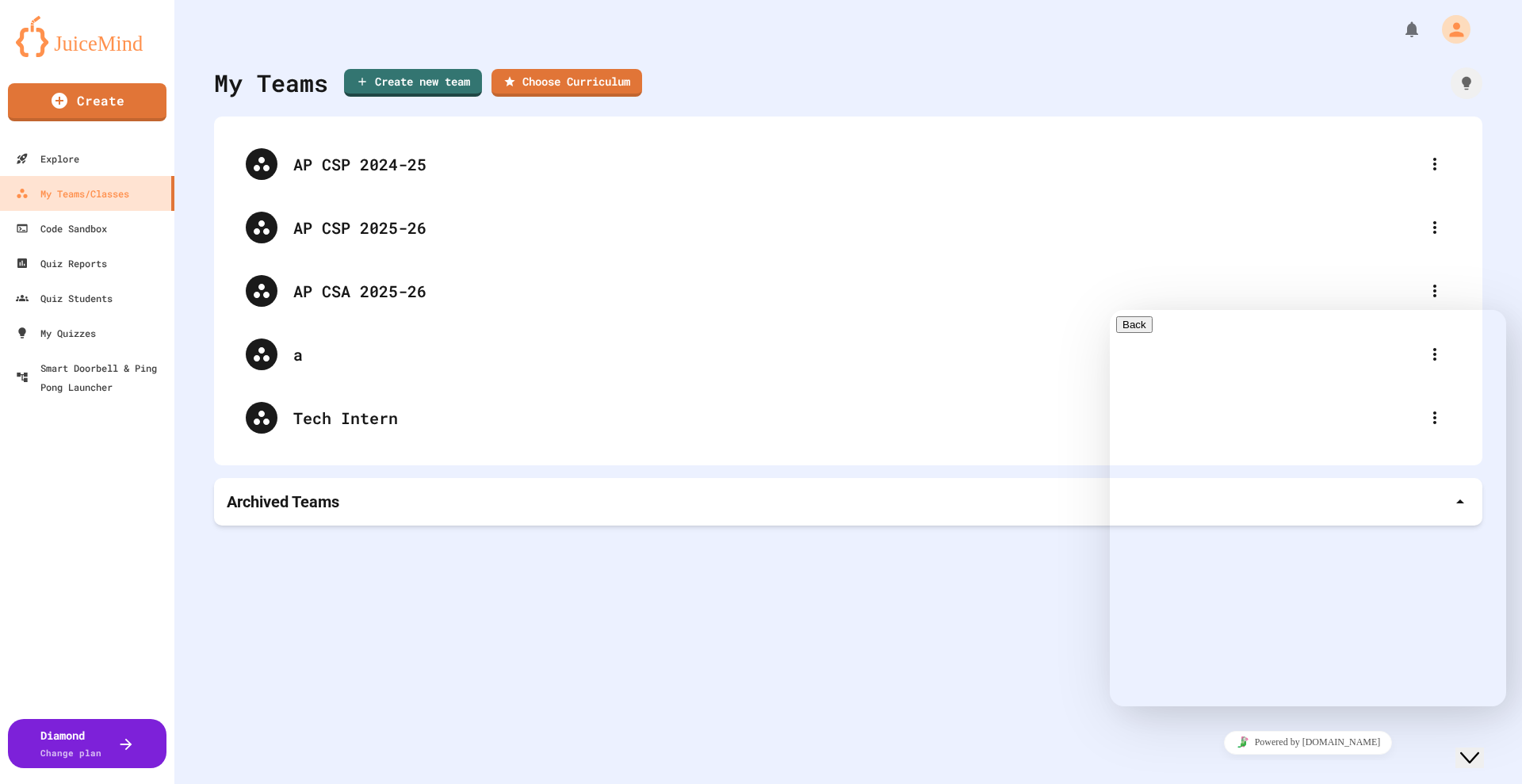 click at bounding box center [1122, 924] 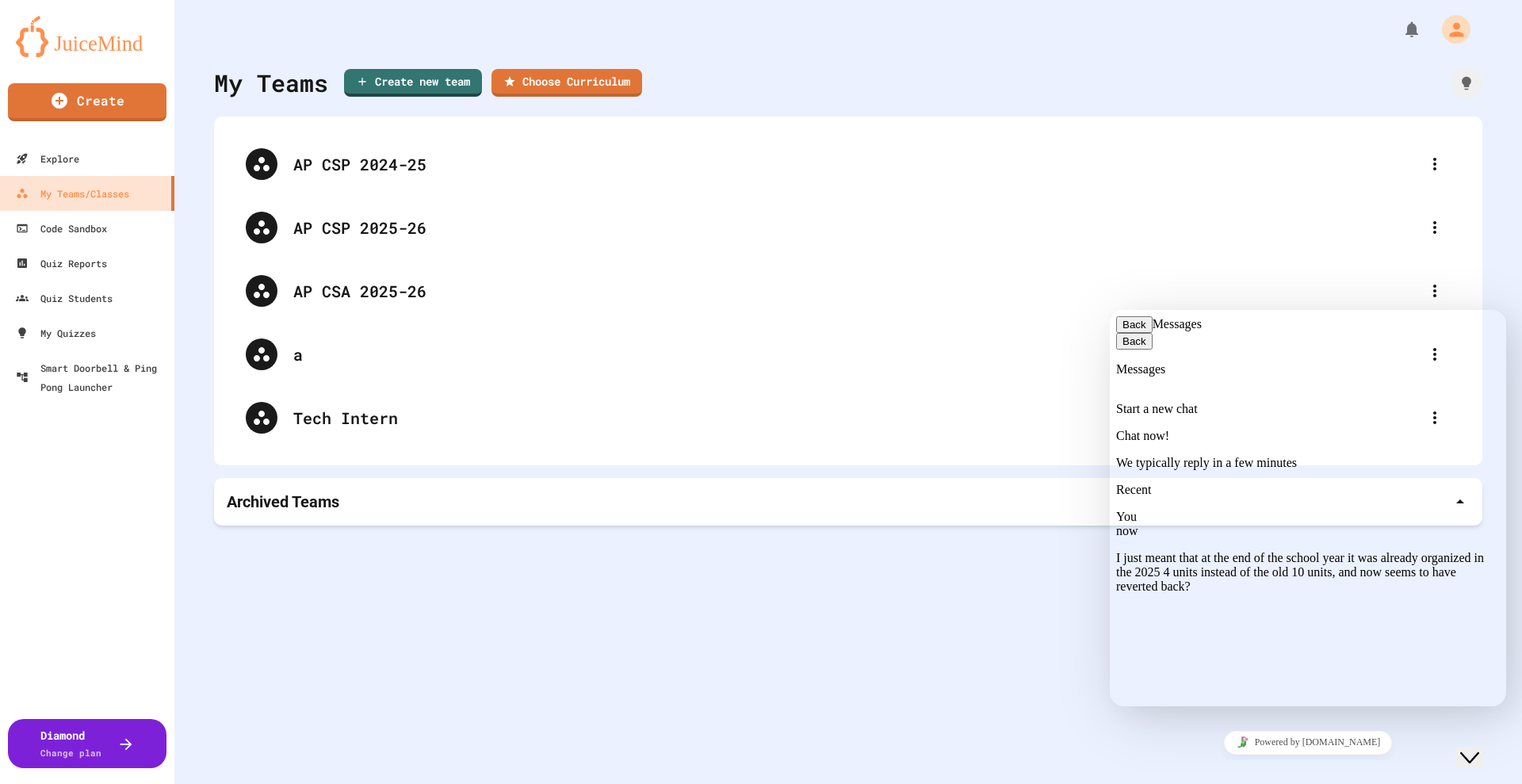 click on "You now" at bounding box center [1308, 524] 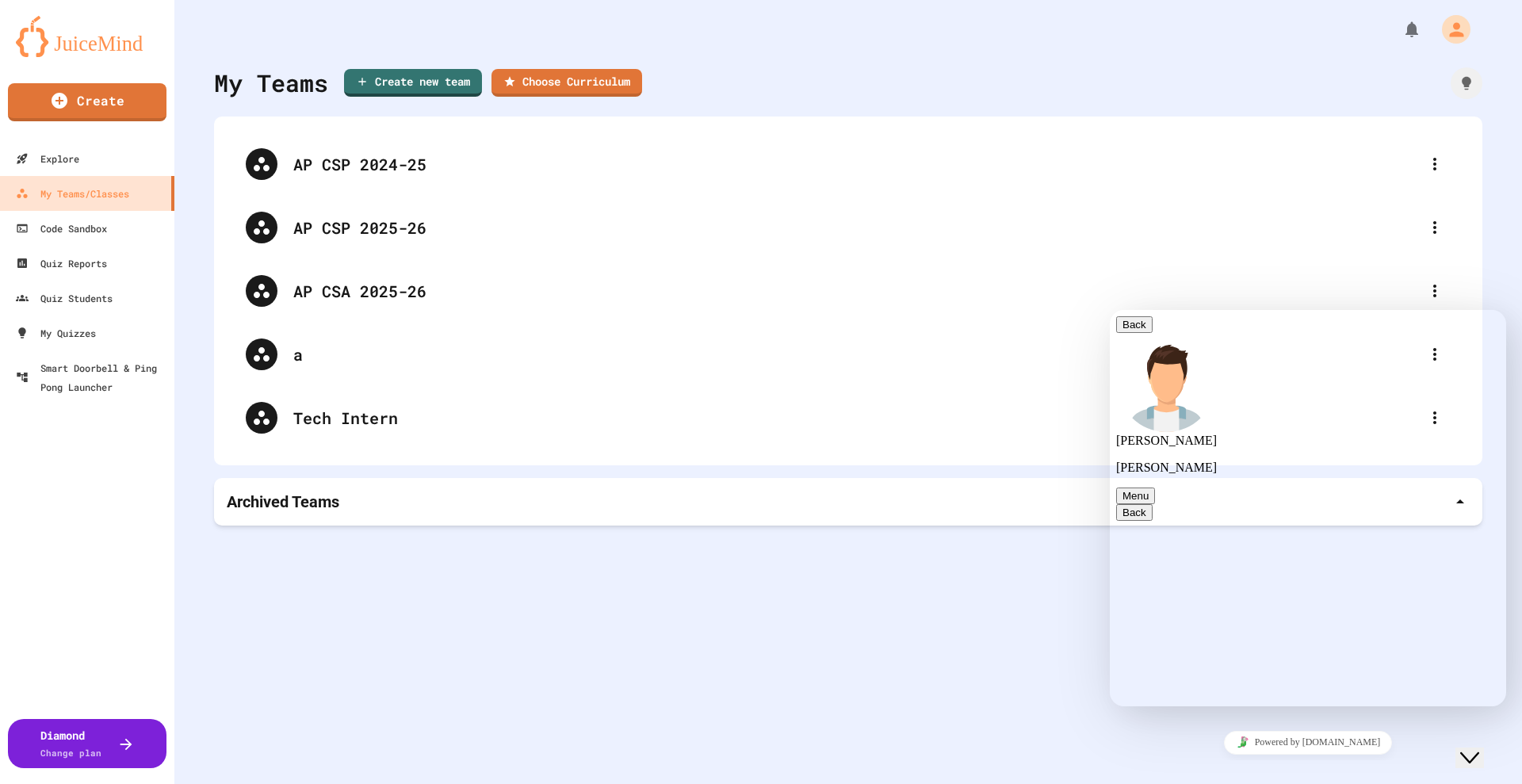 click on "My Teams Create new team Choose Curriculum AP CSP 2024-25 AP CSP 2025-26 AP CSA 2025-26 a Tech Intern Archived Teams" at bounding box center [848, 392] 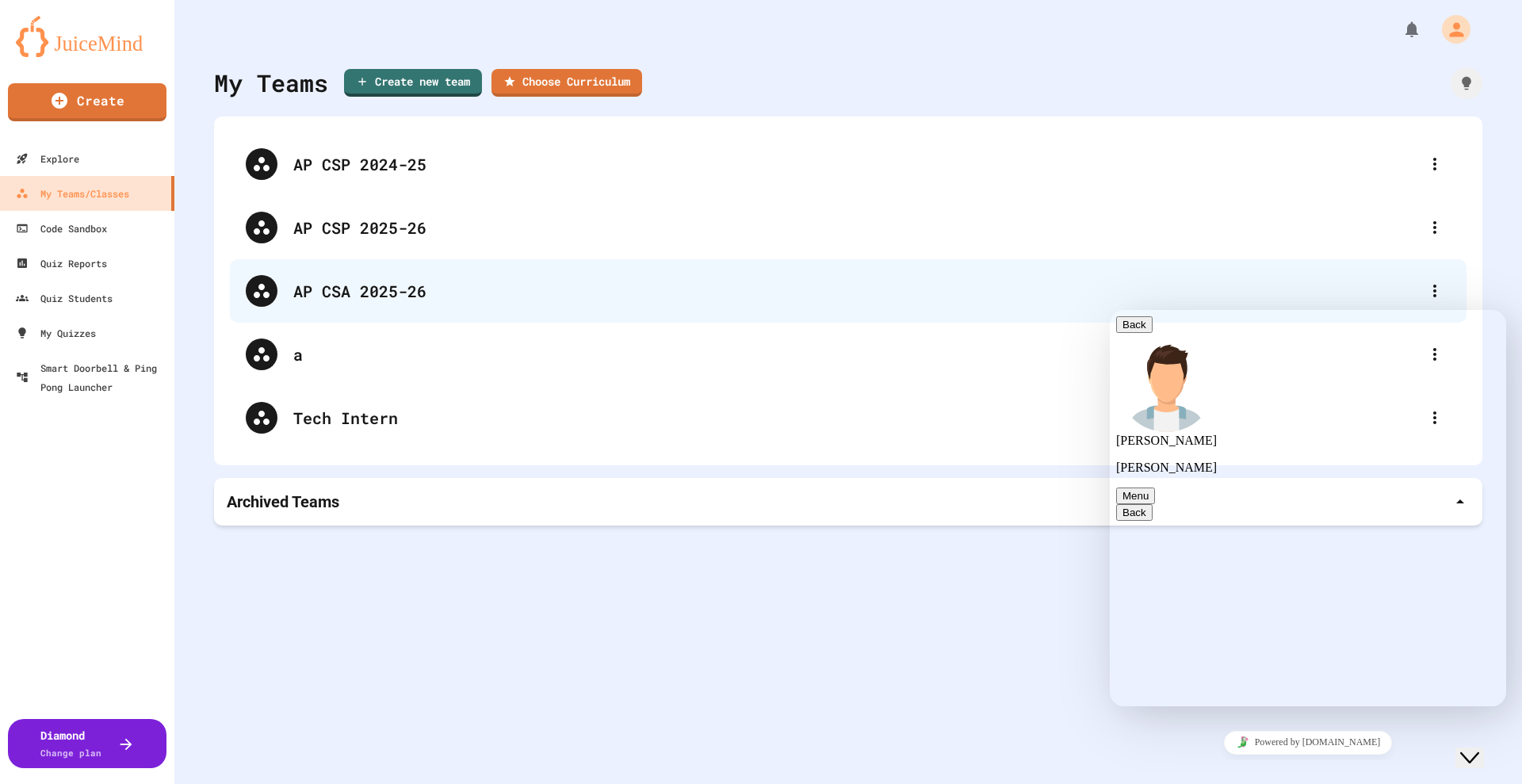 click on "AP CSA 2025-26" at bounding box center (848, 291) 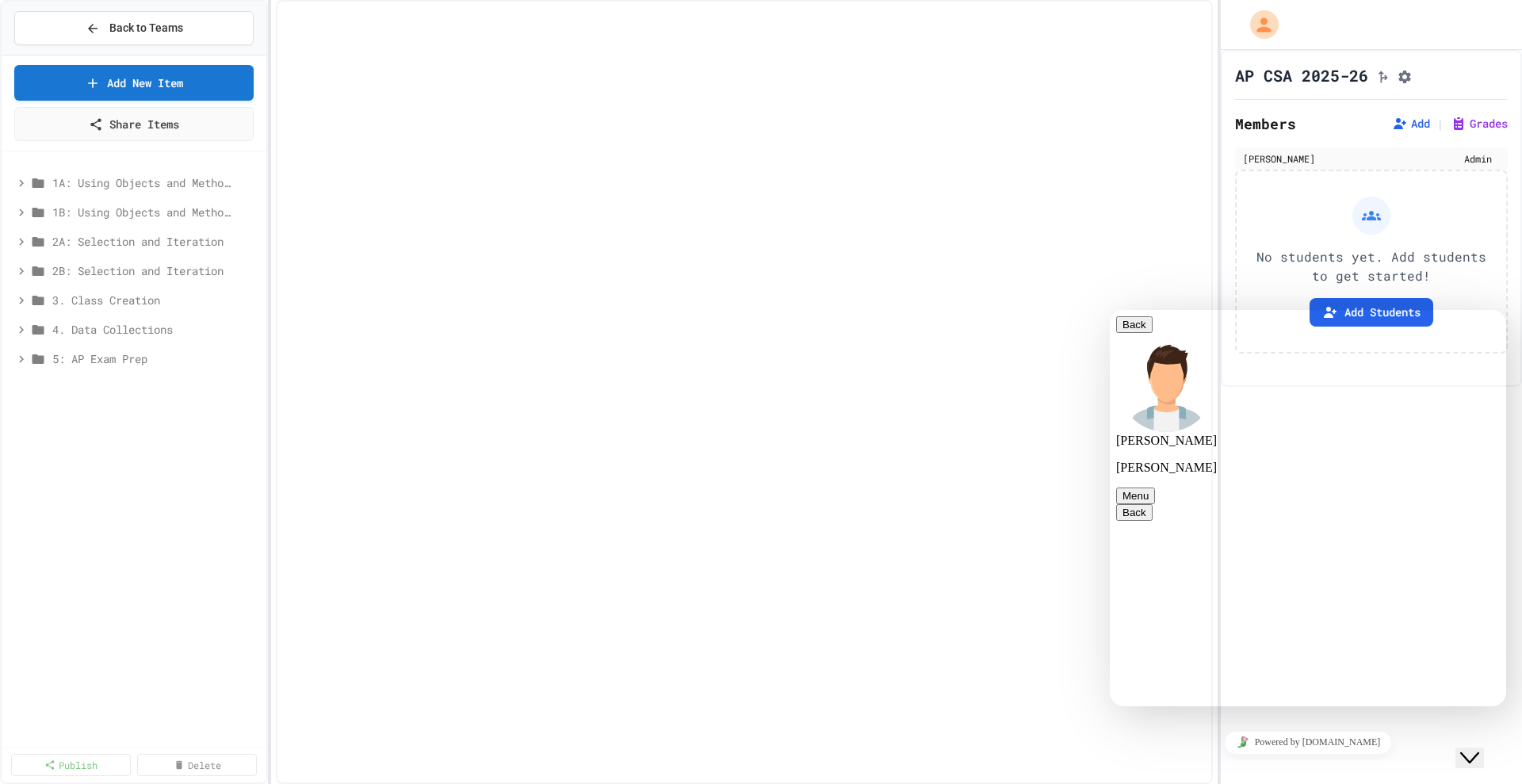 select on "***" 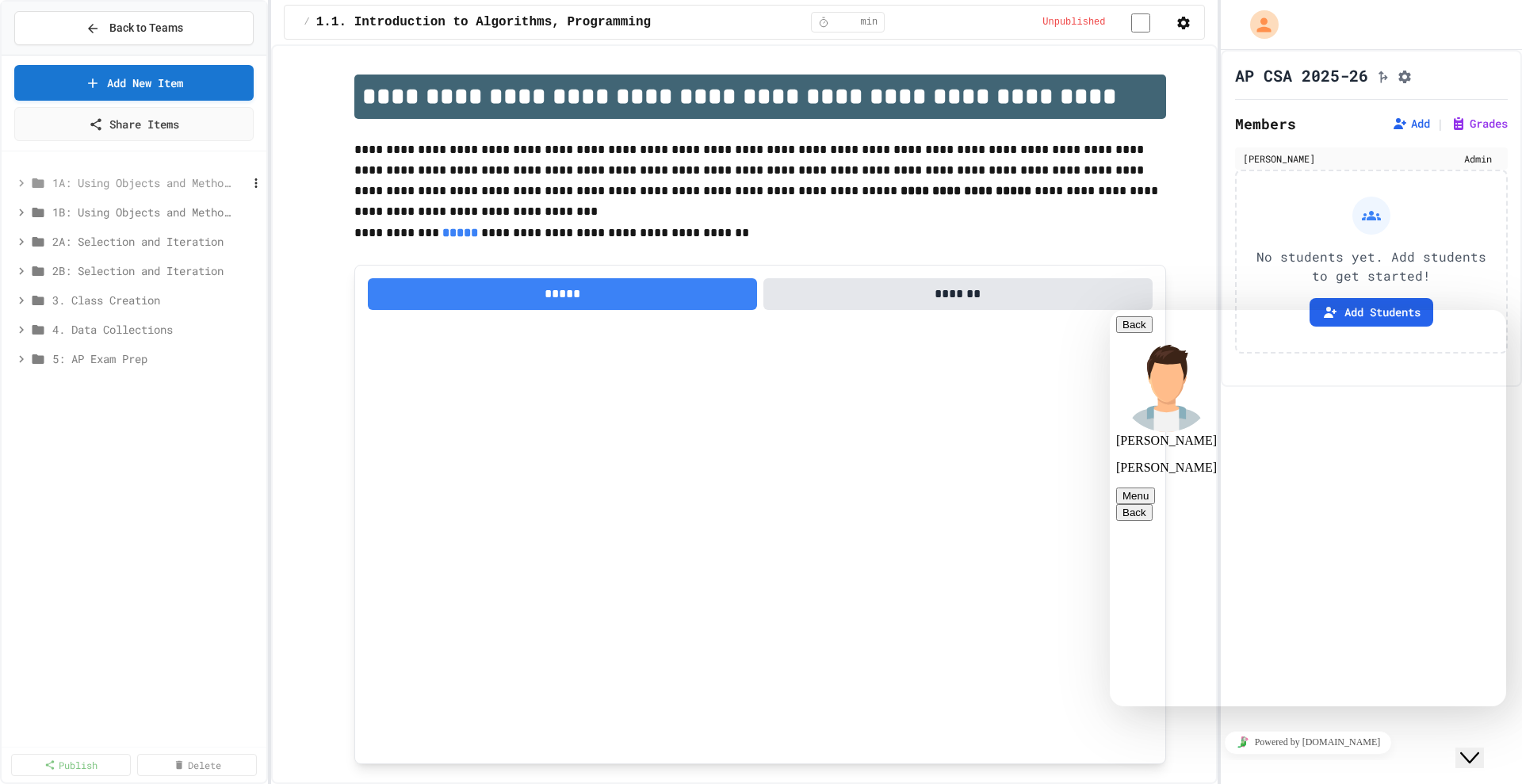 click 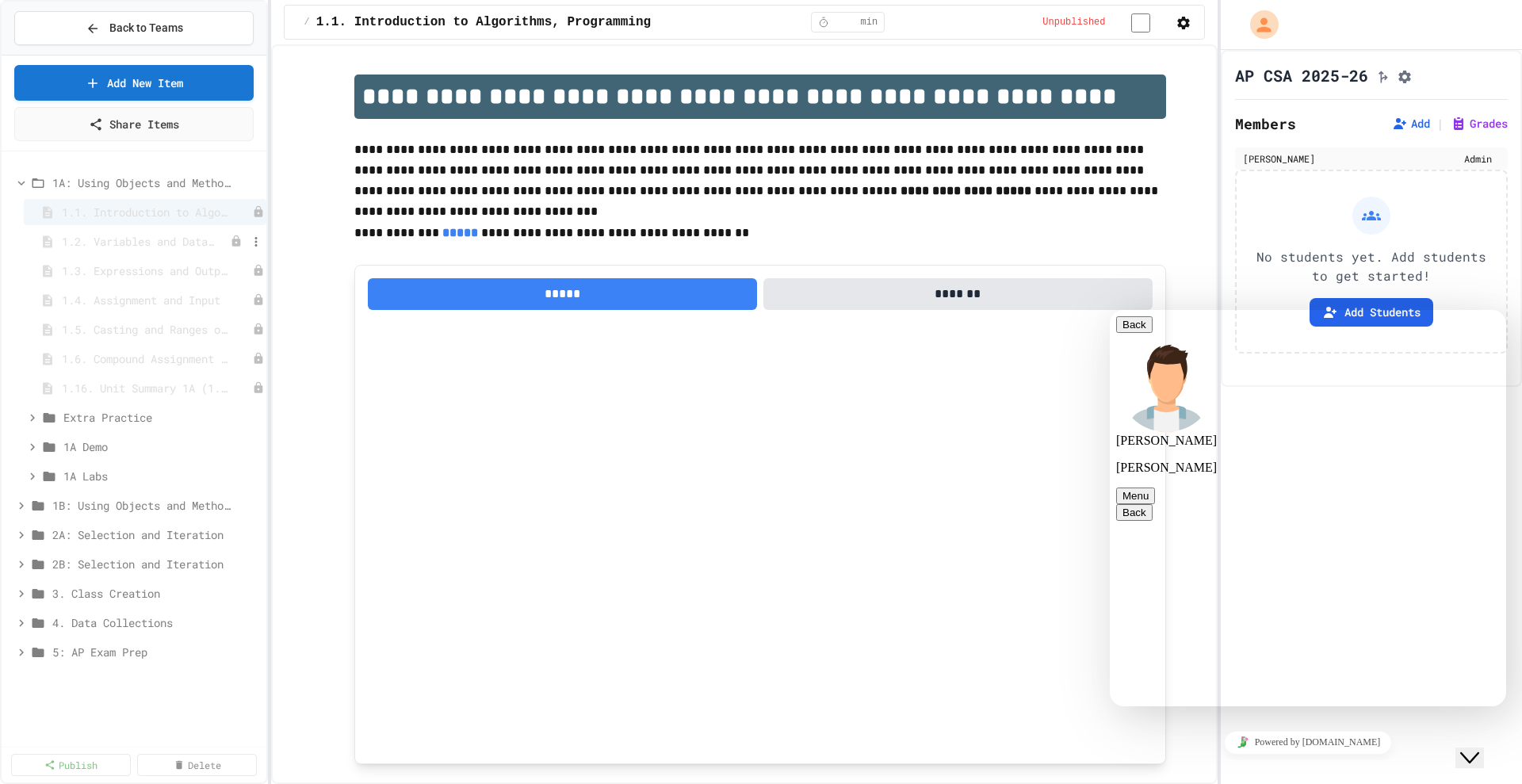 click on "1.2. Variables and Data Types" at bounding box center (138, 241) 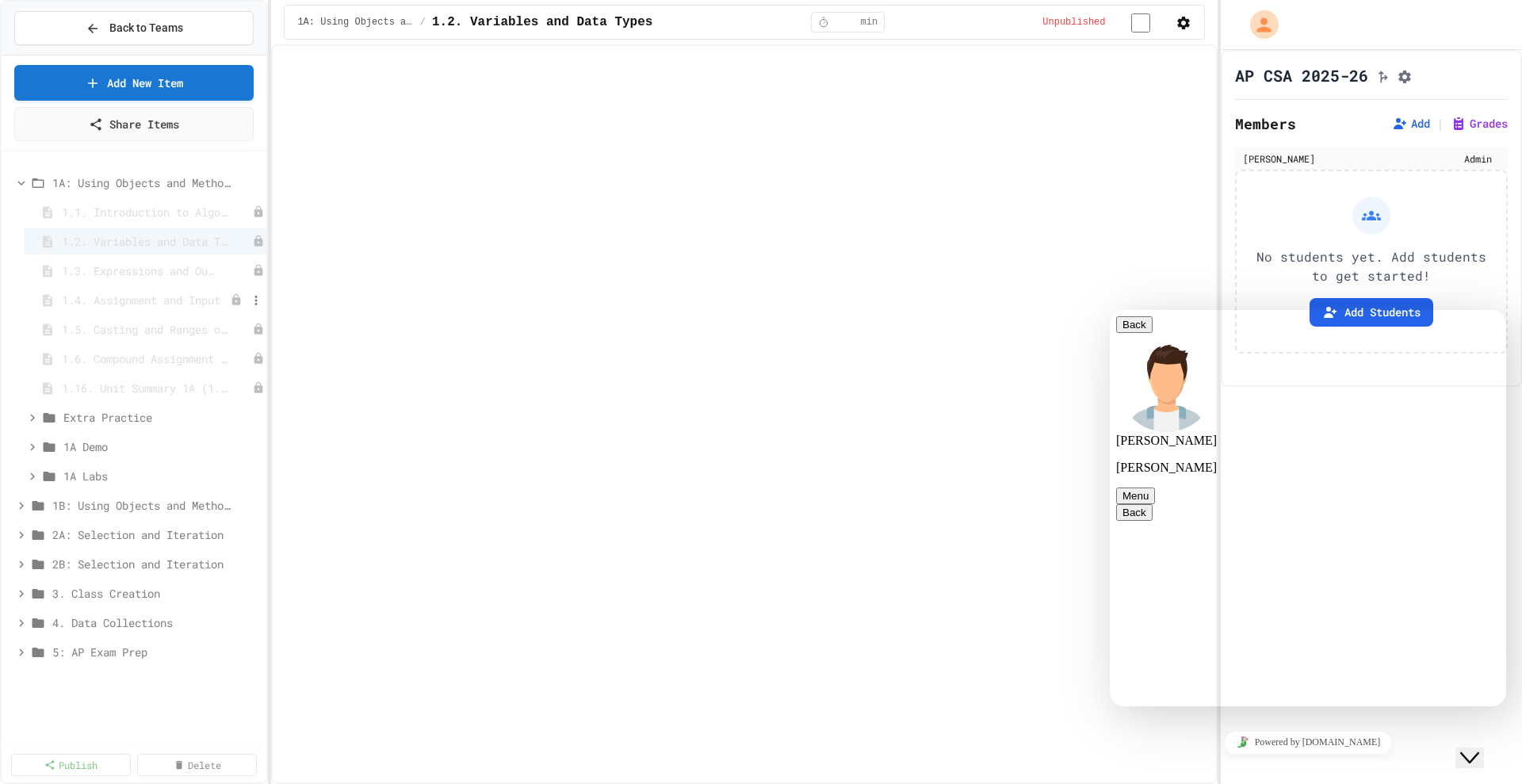 select on "***" 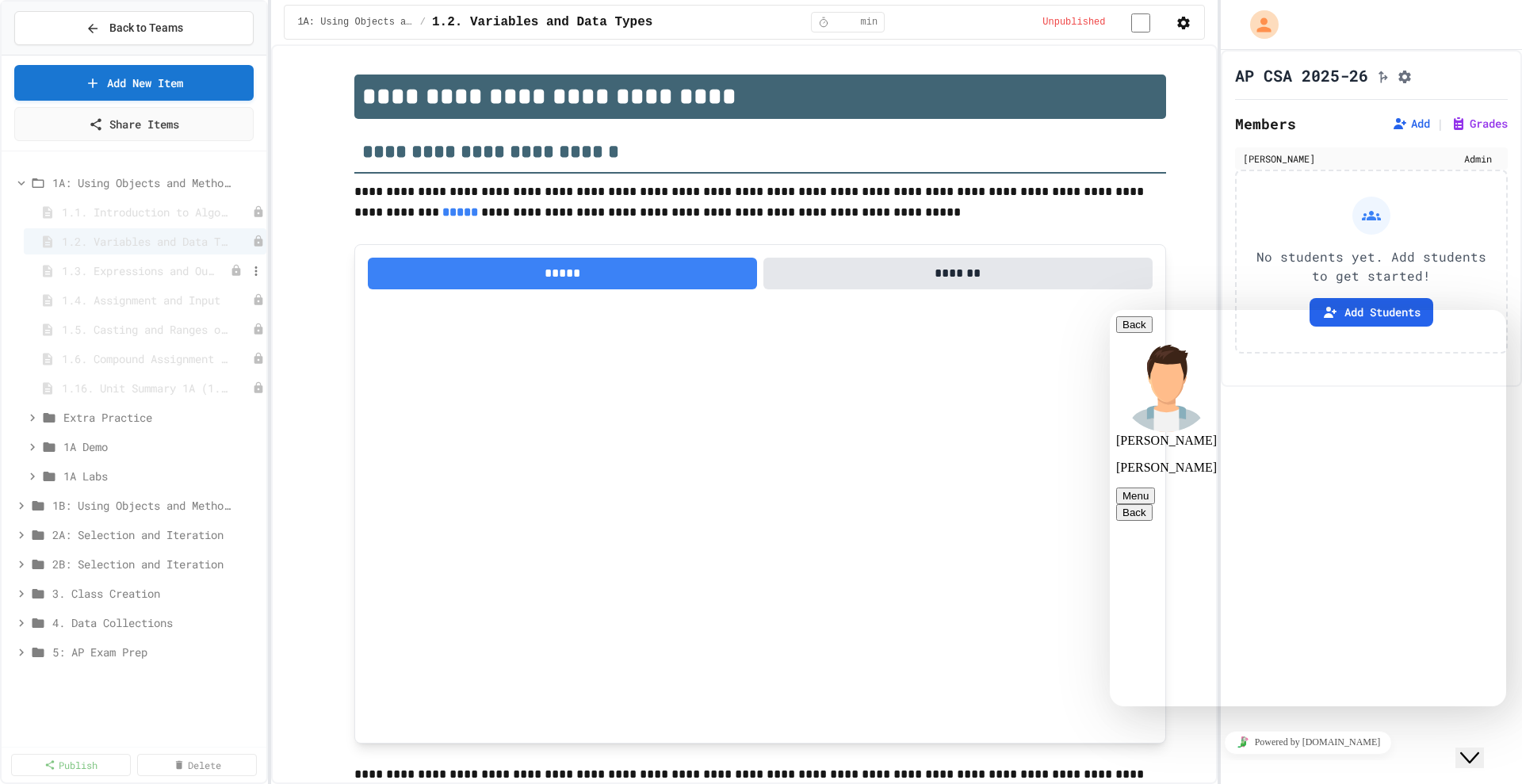 click on "1.3. Expressions and Output [New]" at bounding box center [138, 270] 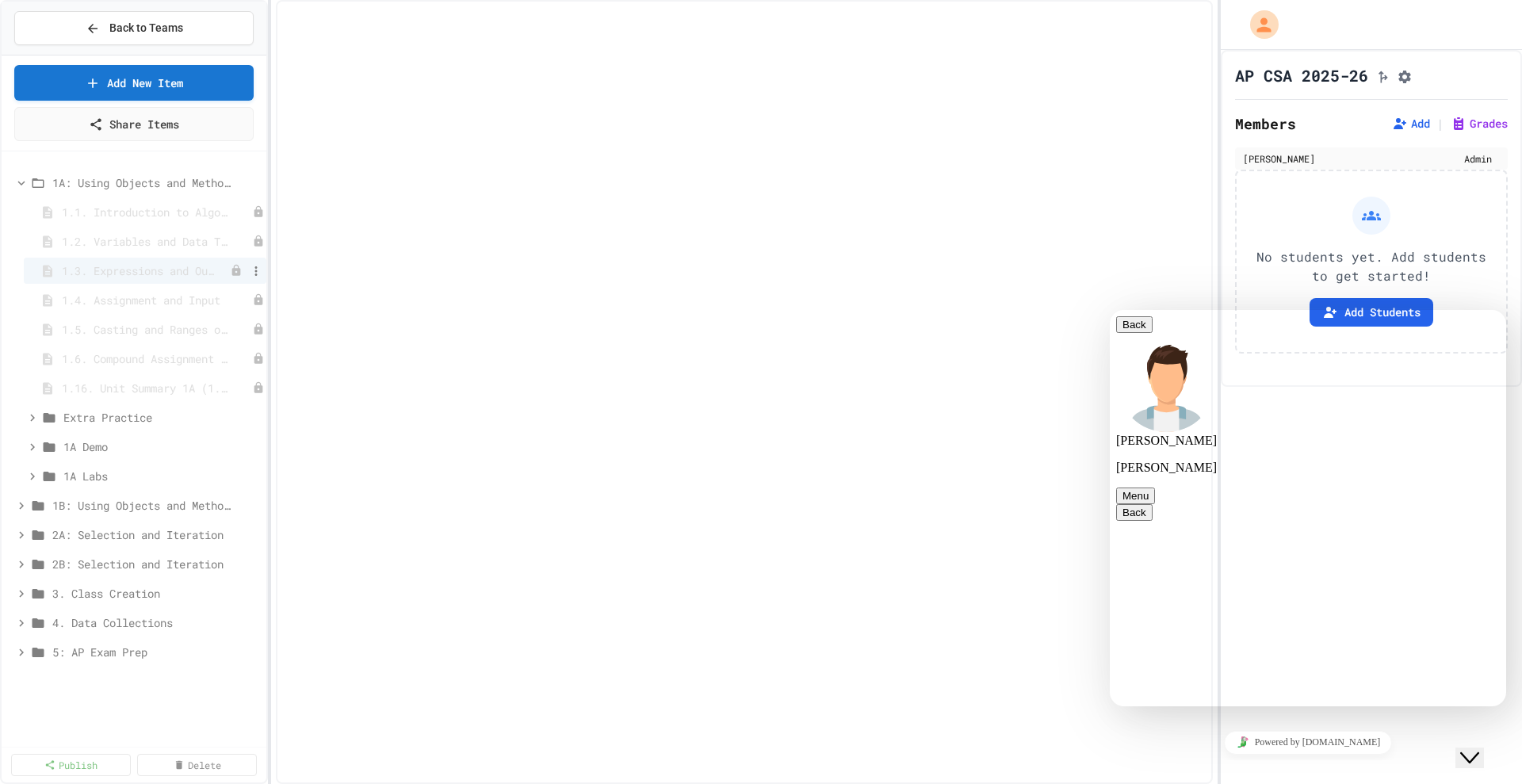 select on "***" 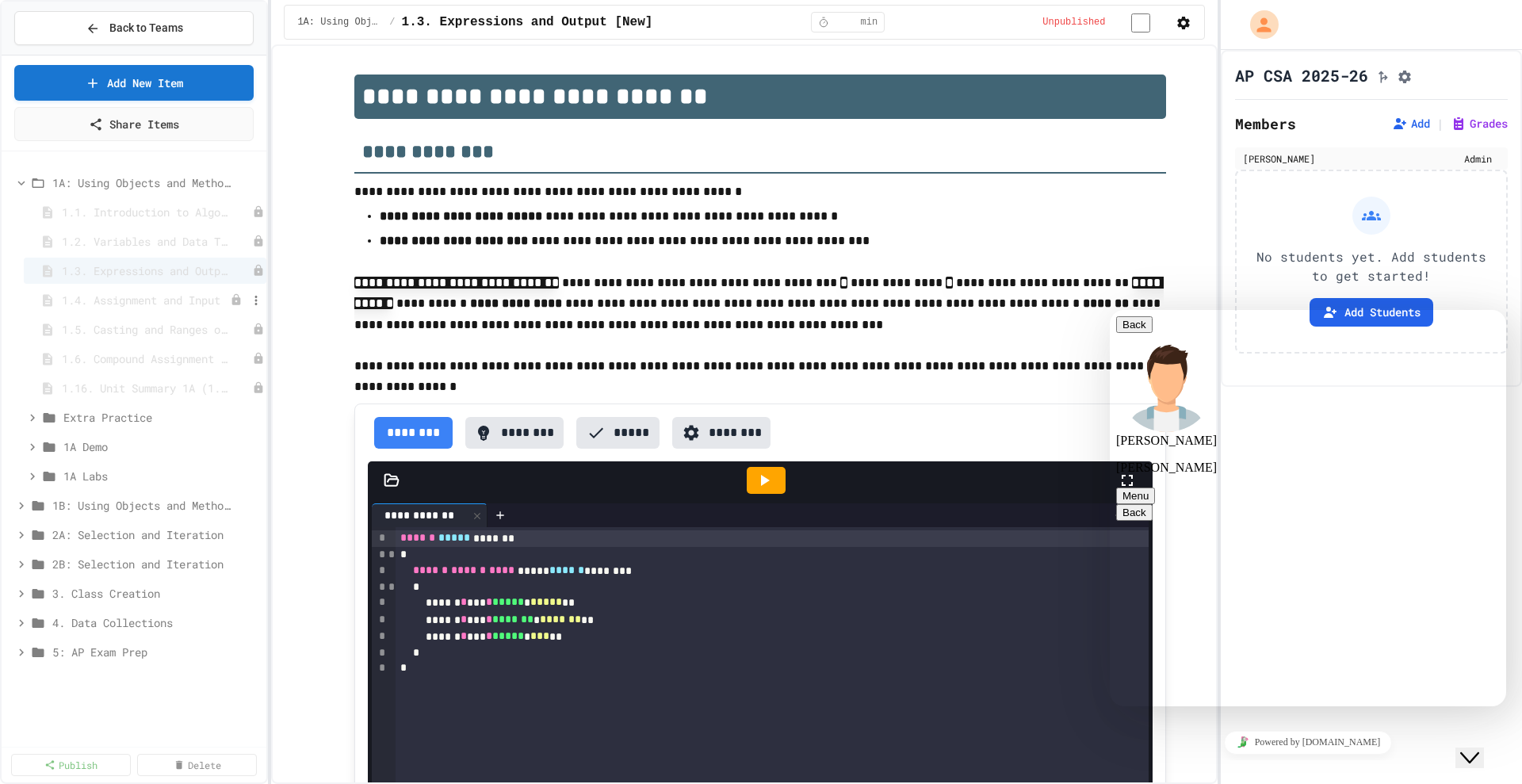 click on "1.4. Assignment and Input" at bounding box center [145, 300] 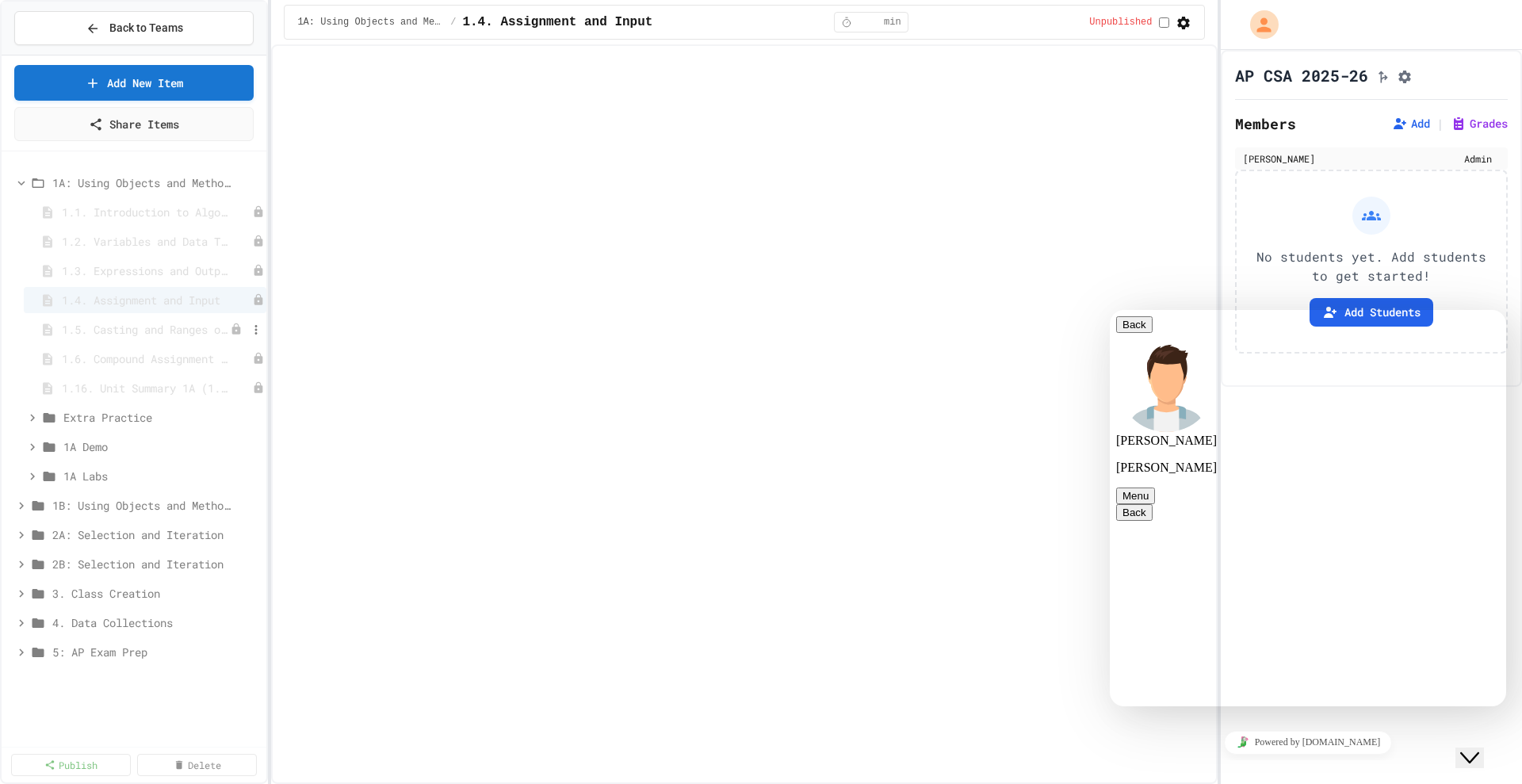 click on "1.5. Casting and Ranges of Values" at bounding box center (145, 329) 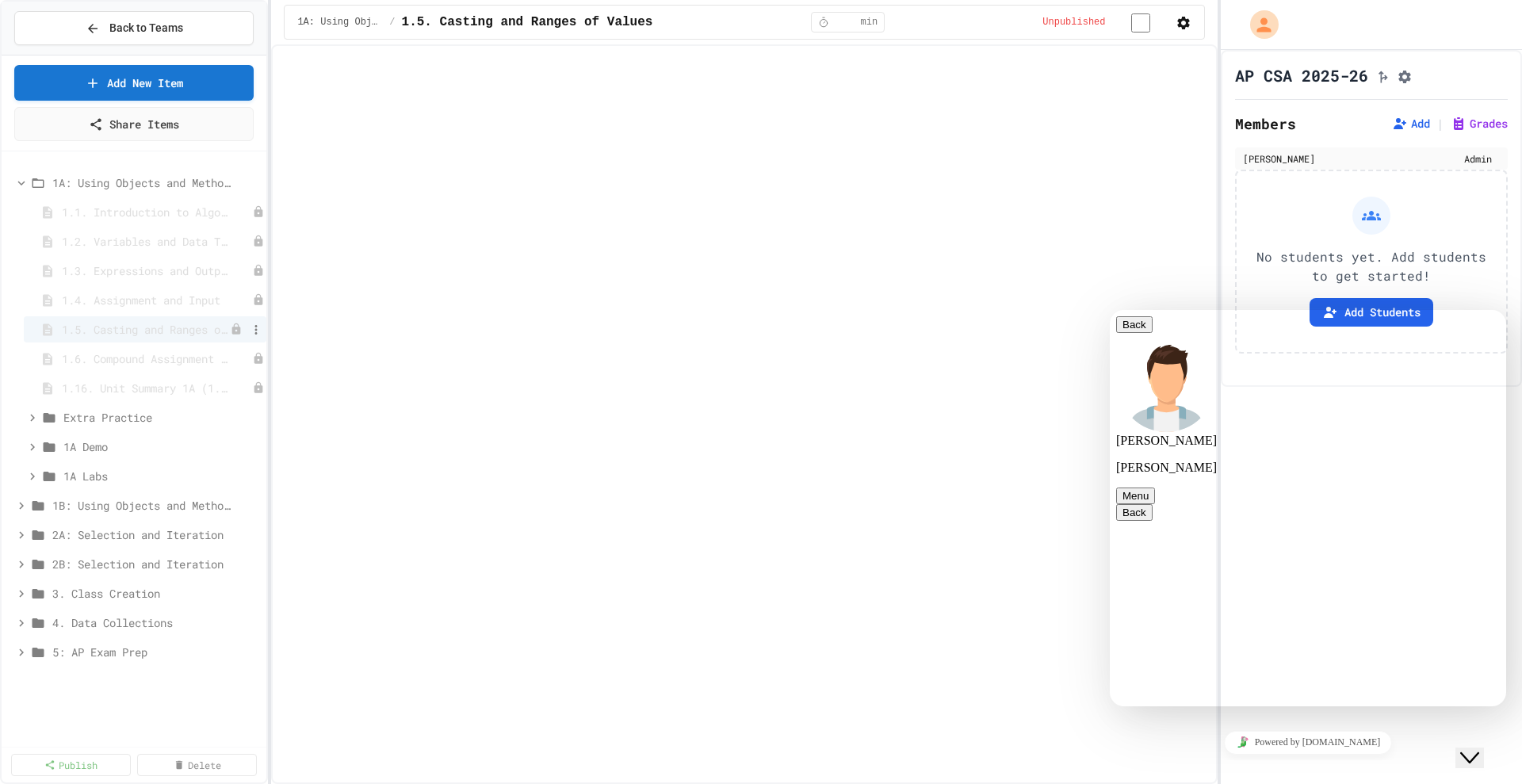 select on "***" 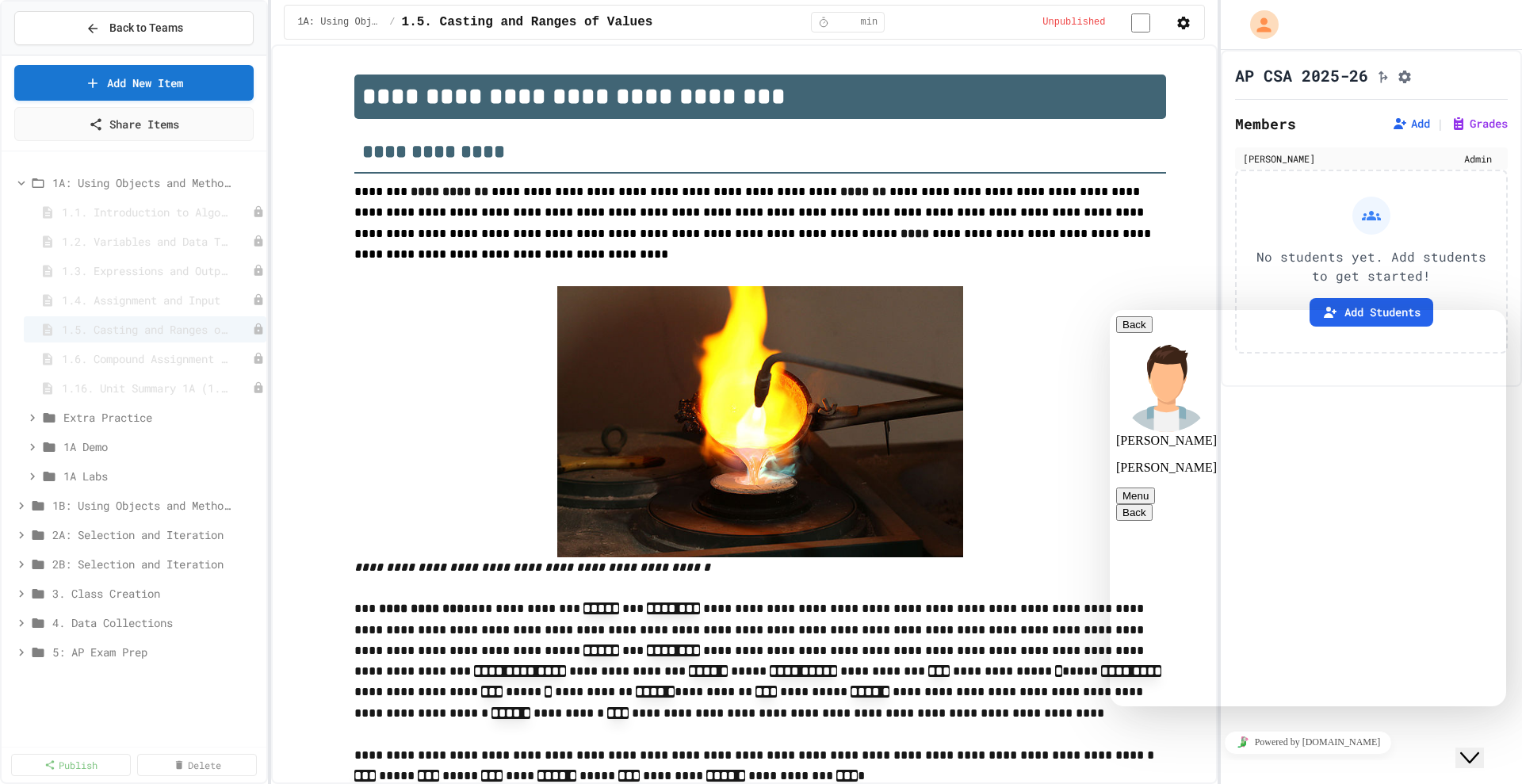 click on "1A: Using Objects and Methods   1.1. Introduction to Algorithms, Programming, and Compilers 1.2. Variables and Data Types 1.3. Expressions and Output [New] 1.4. Assignment and Input 1.5. Casting and Ranges of Values 1.6. Compound Assignment Operators 1.16. Unit Summary 1A (1.1-1.6) Extra Practice   1A Demo   1A Labs" at bounding box center (134, 329) 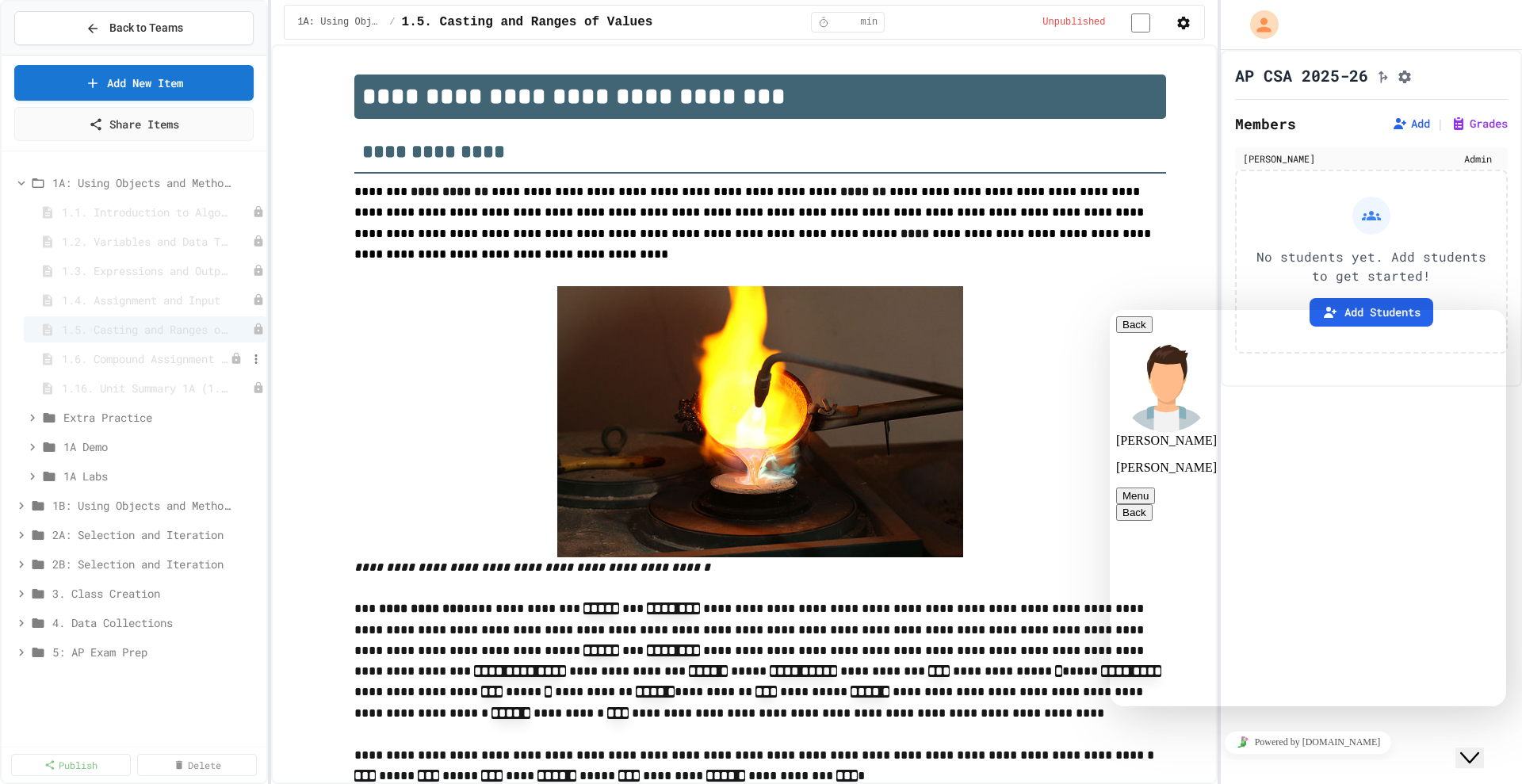 click on "1.6. Compound Assignment Operators" at bounding box center [145, 358] 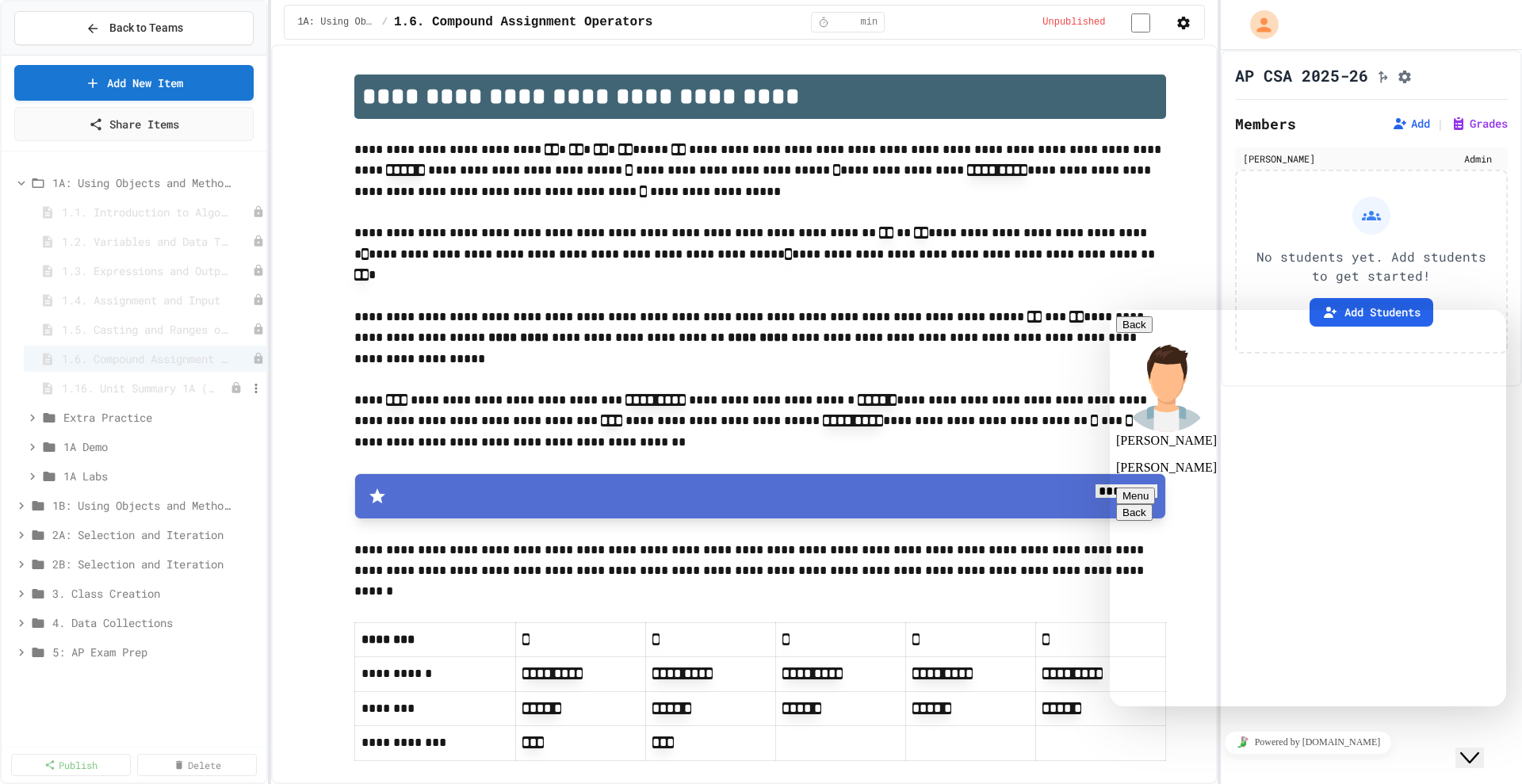 click on "1.16. Unit Summary 1A (1.1-1.6)" at bounding box center [138, 388] 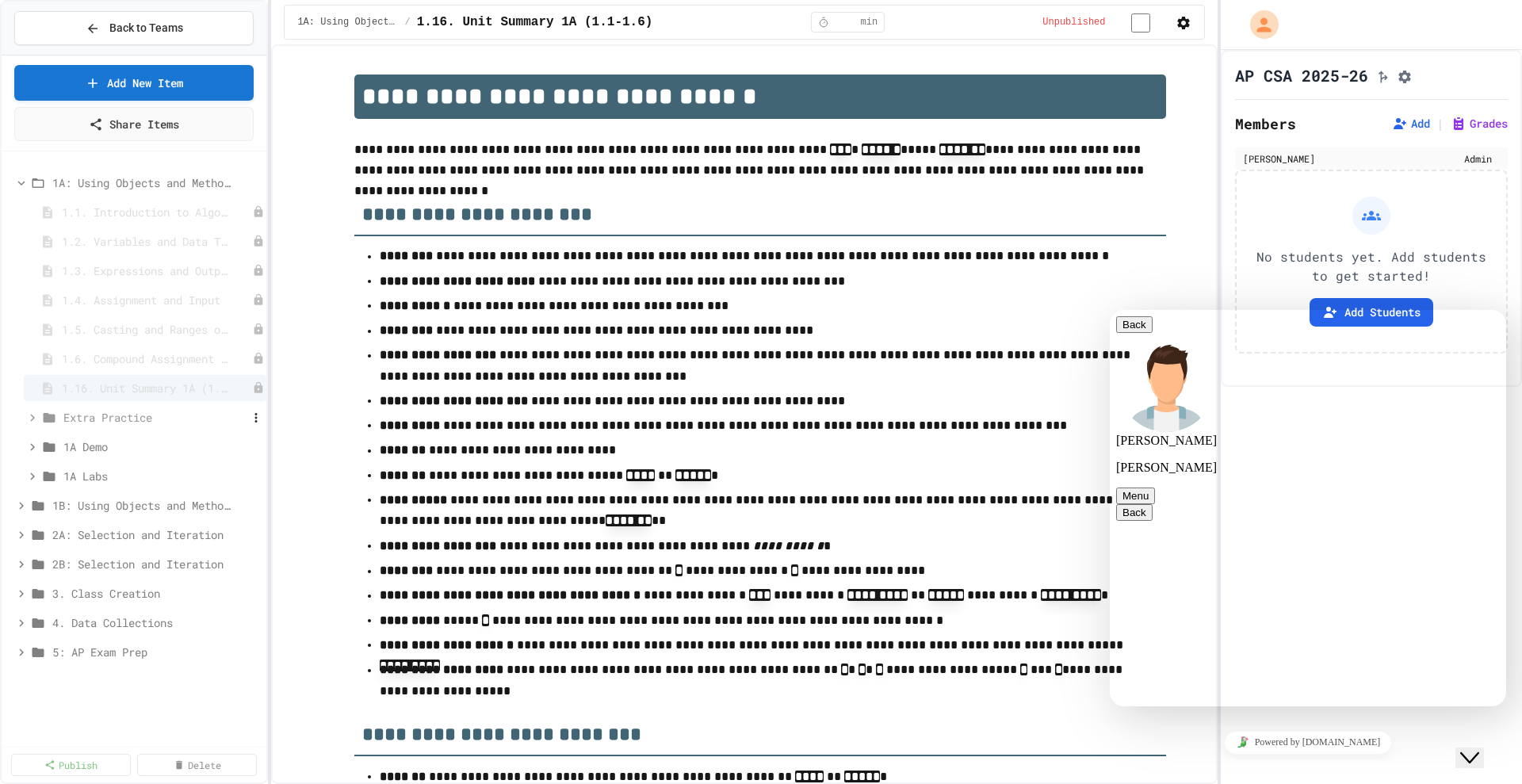 click on "Extra Practice" at bounding box center [140, 417] 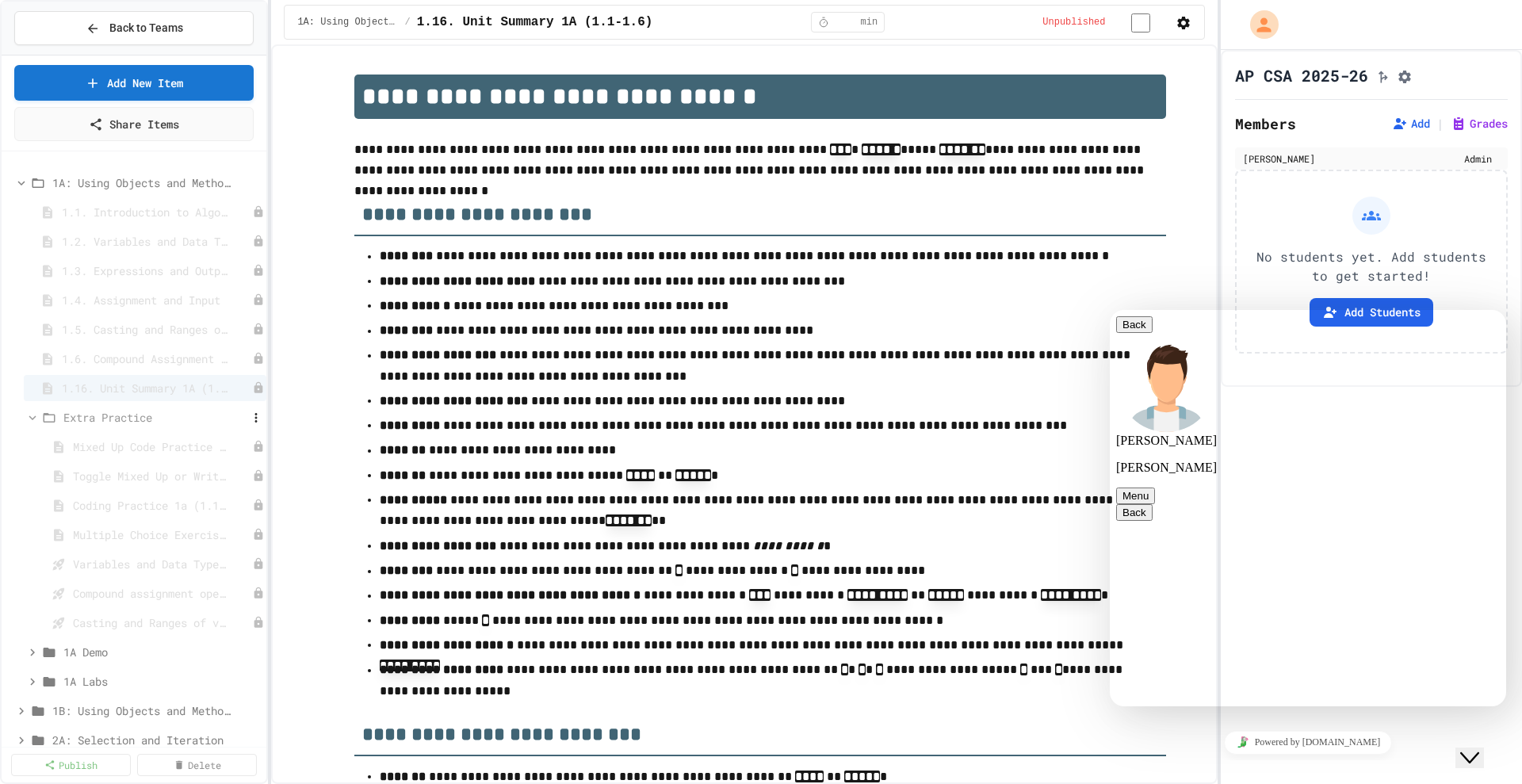 click on "Extra Practice" at bounding box center (140, 417) 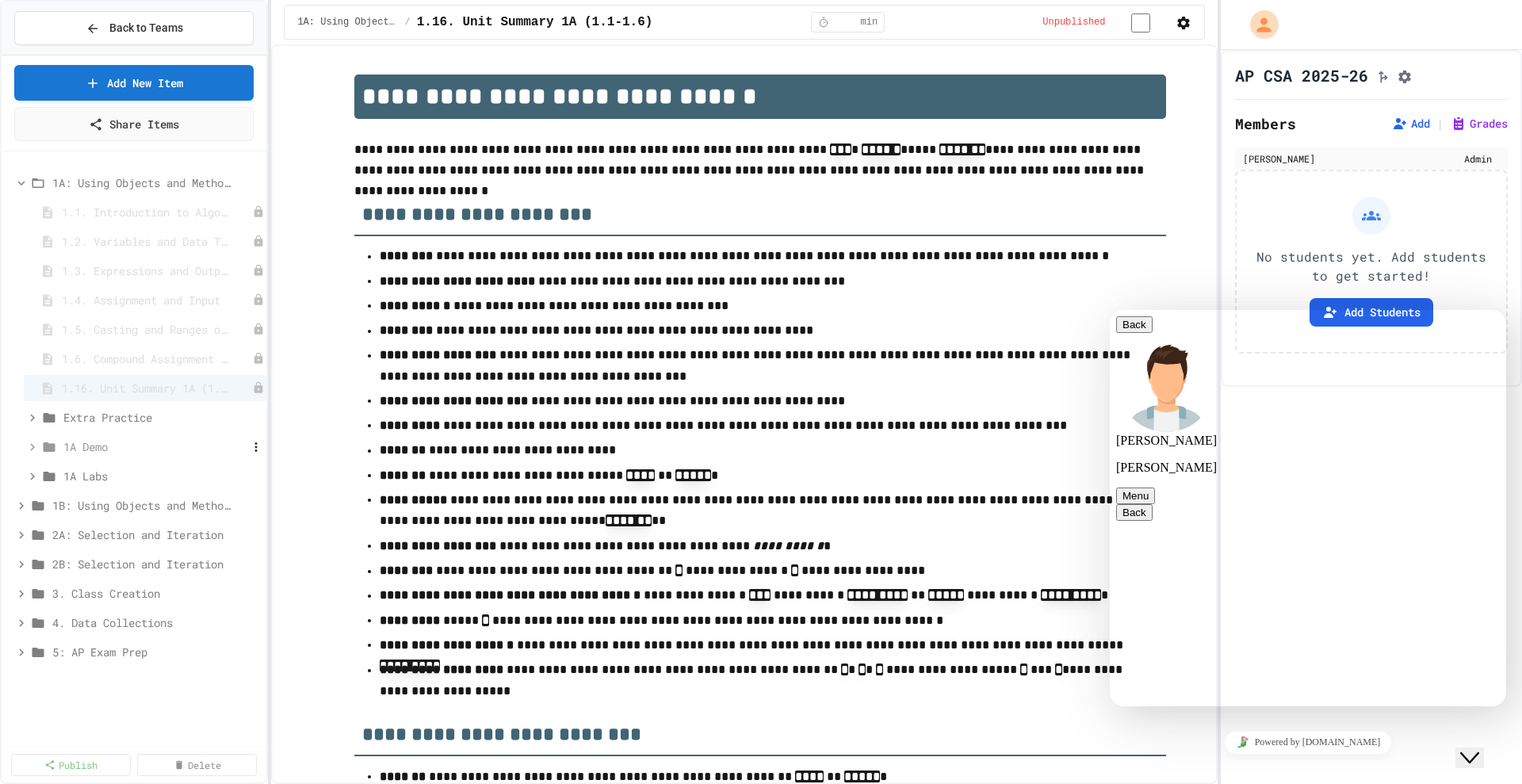 click on "1A Demo" at bounding box center [120, 446] 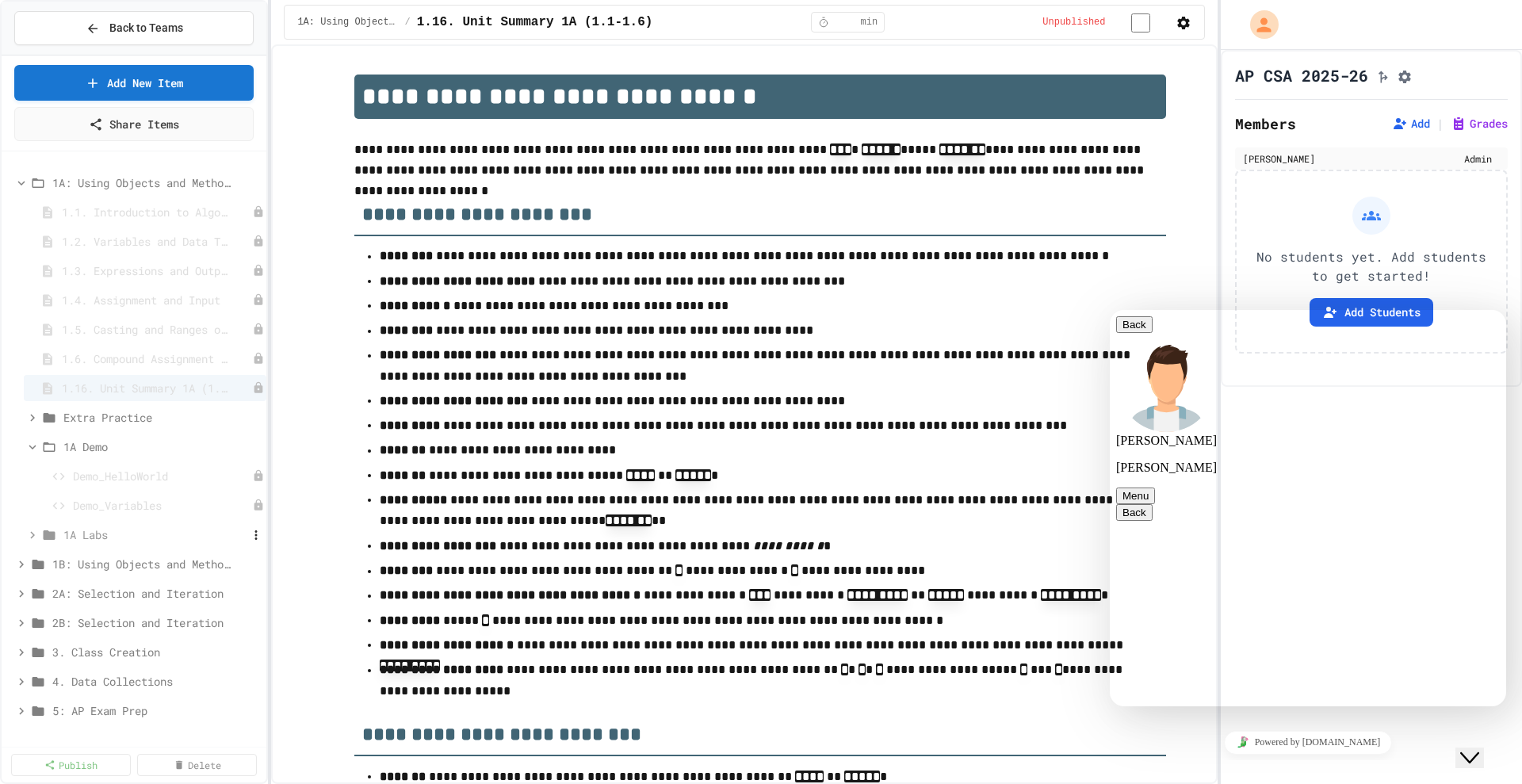 click 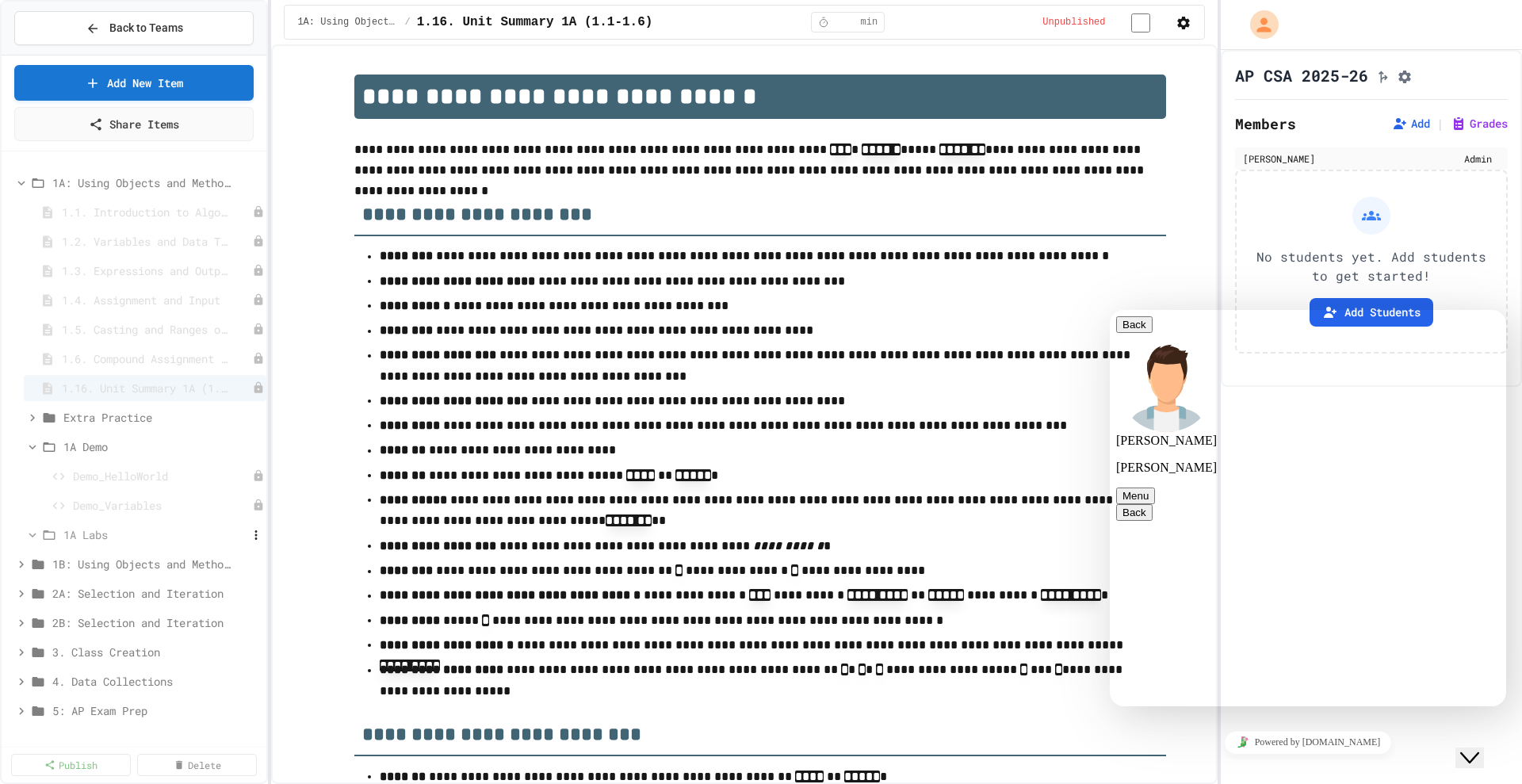 click 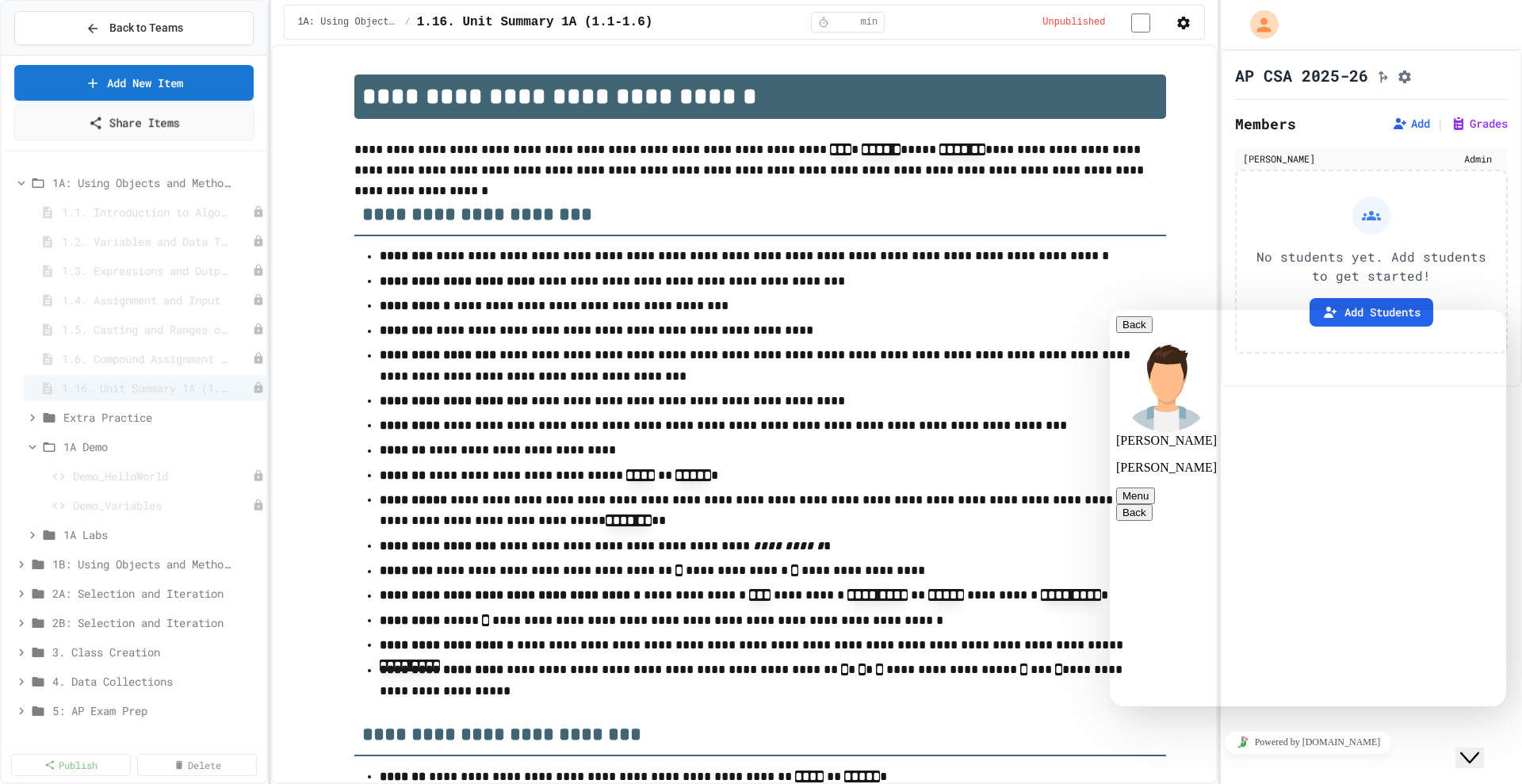 click on "Add New Item" at bounding box center (134, 82) 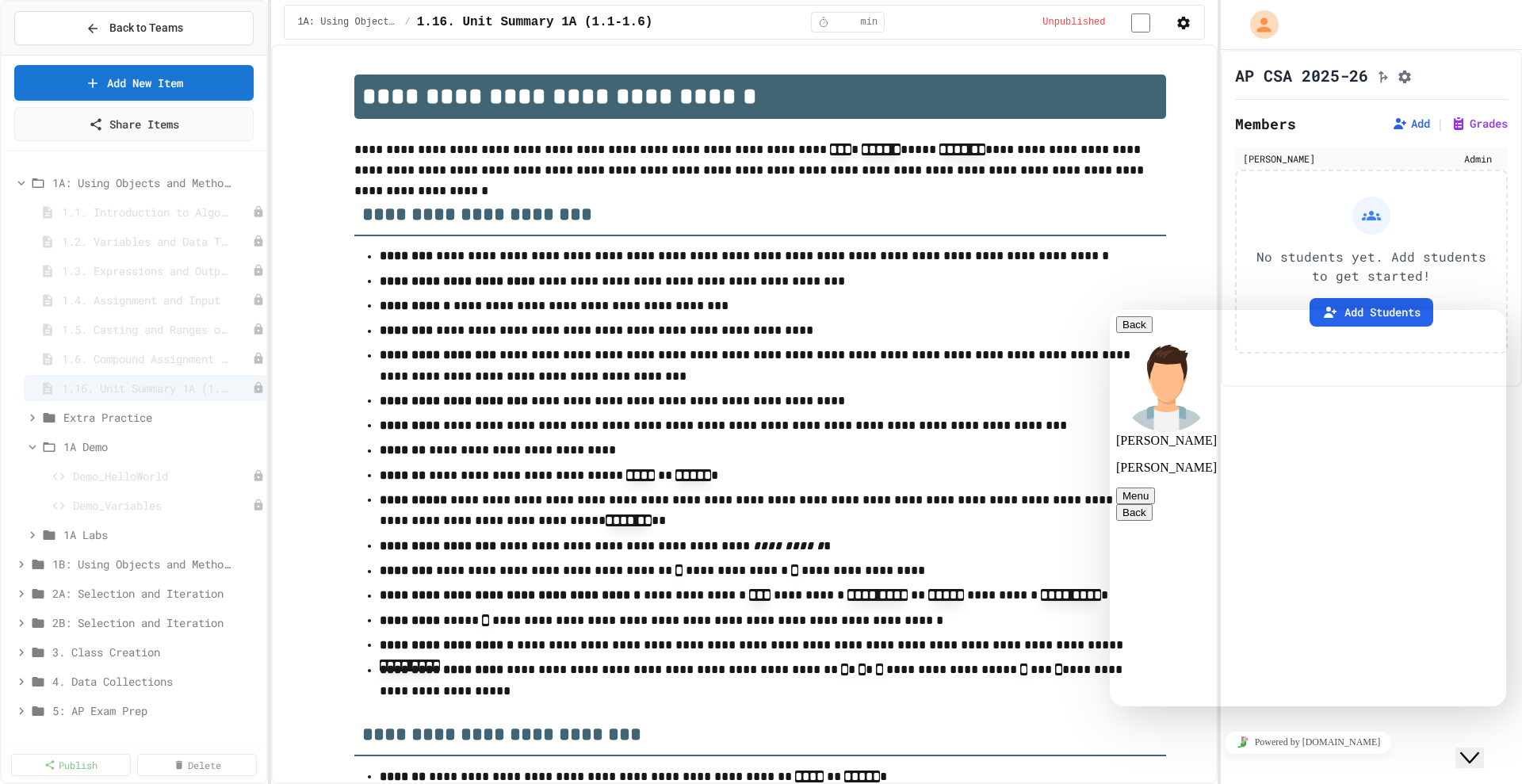 click on "Create Manually Use the traditional method to create content from scratch" at bounding box center [761, 944] 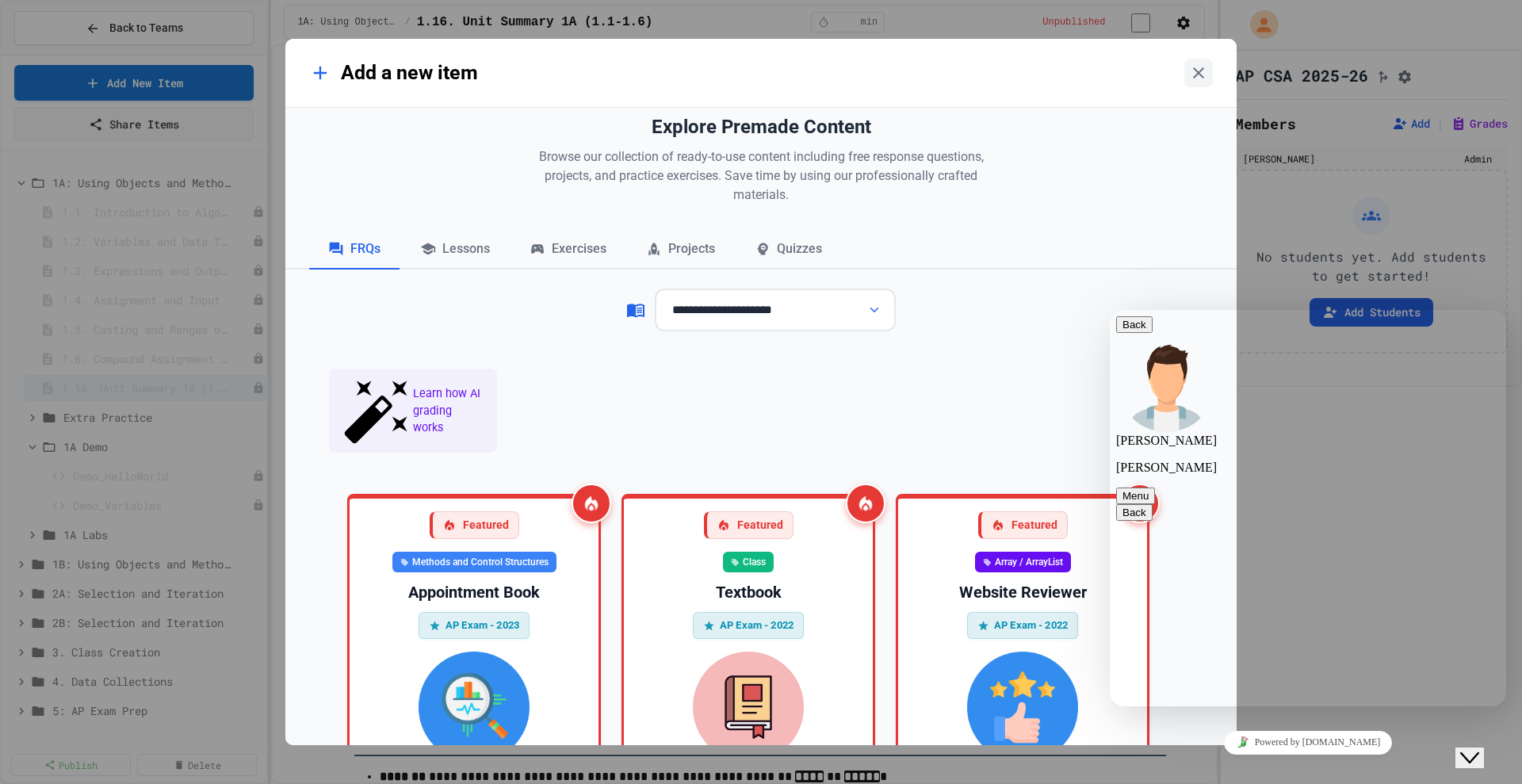 scroll, scrollTop: 428, scrollLeft: 0, axis: vertical 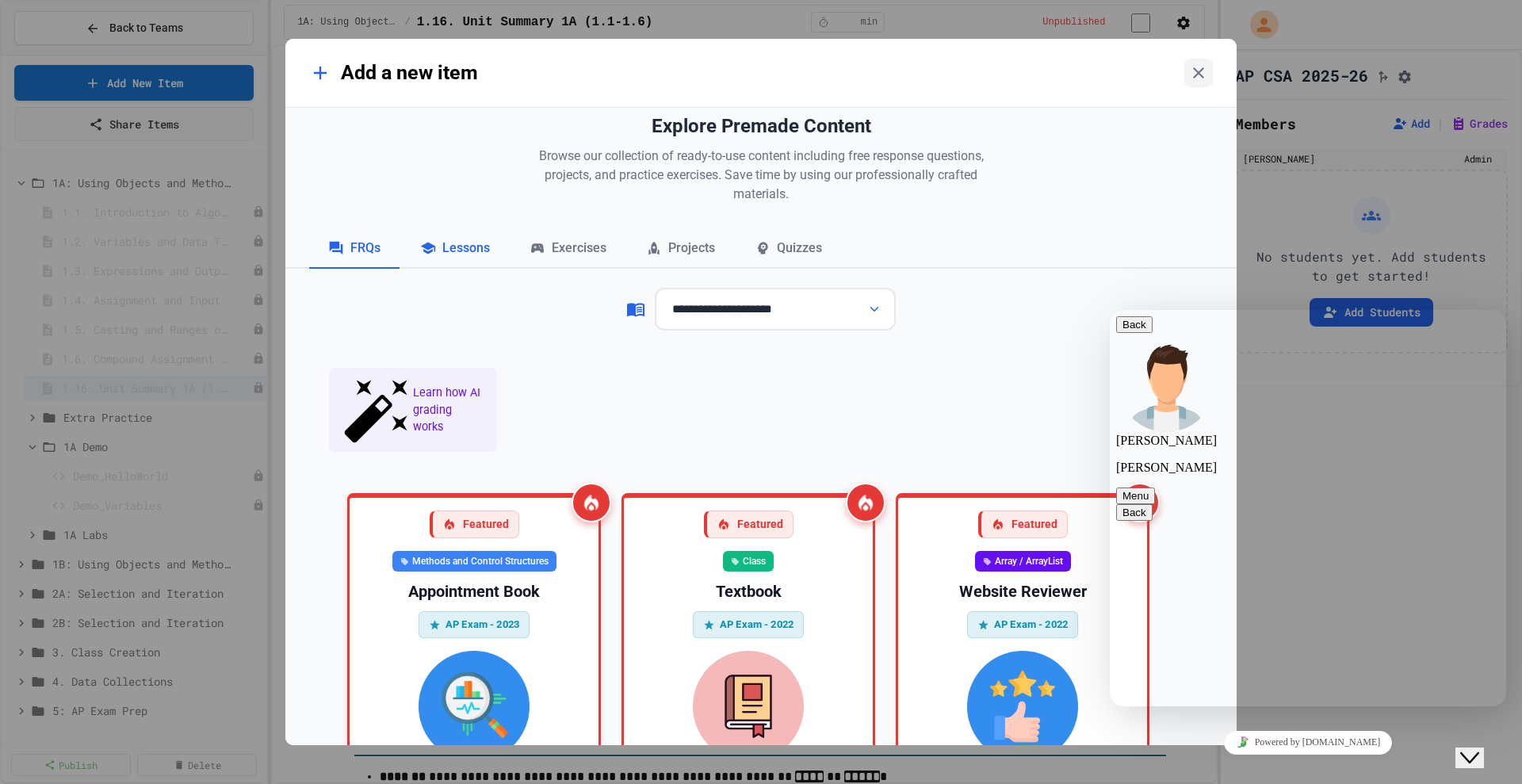 click on "Lessons" at bounding box center [455, 249] 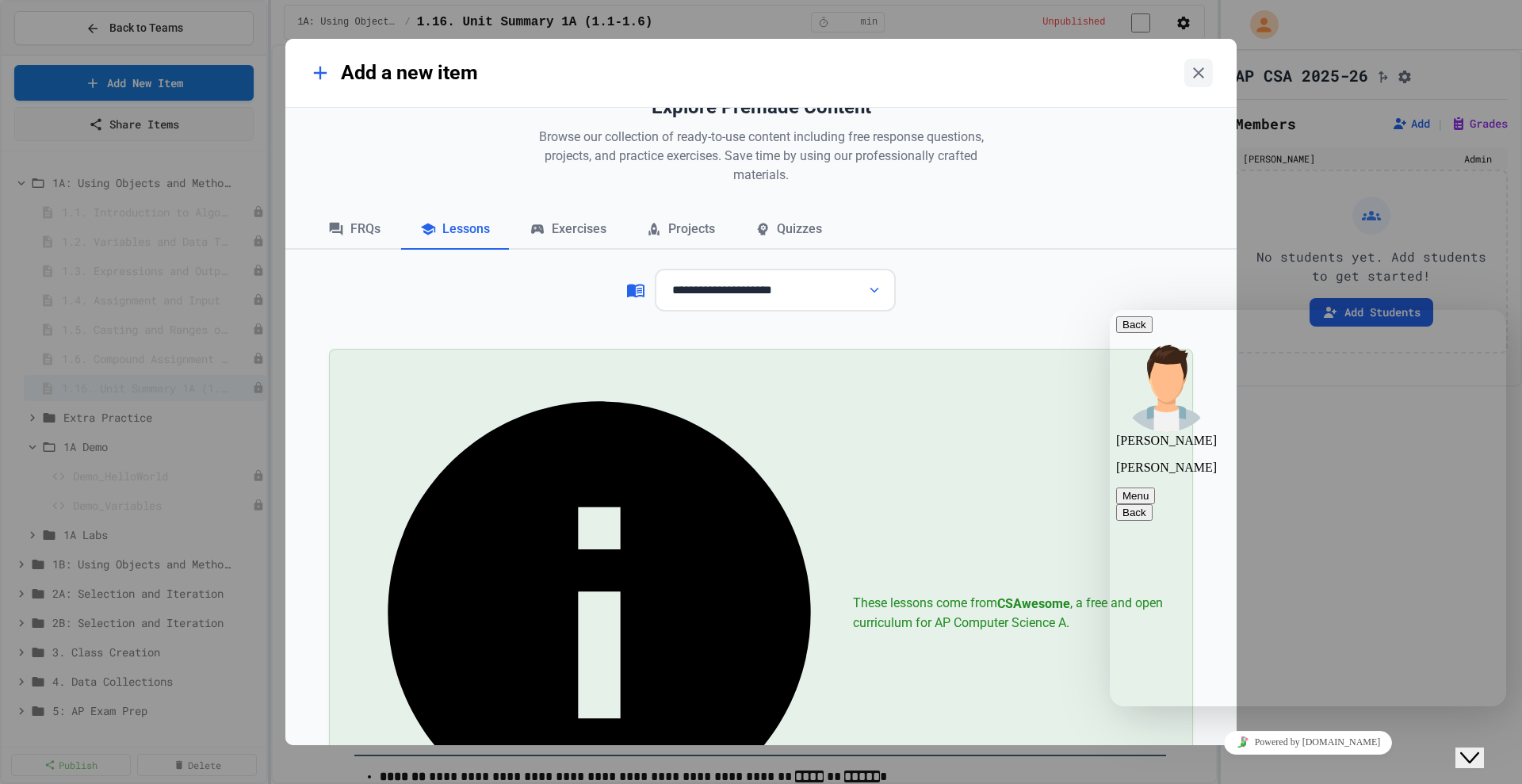 scroll, scrollTop: 603, scrollLeft: 0, axis: vertical 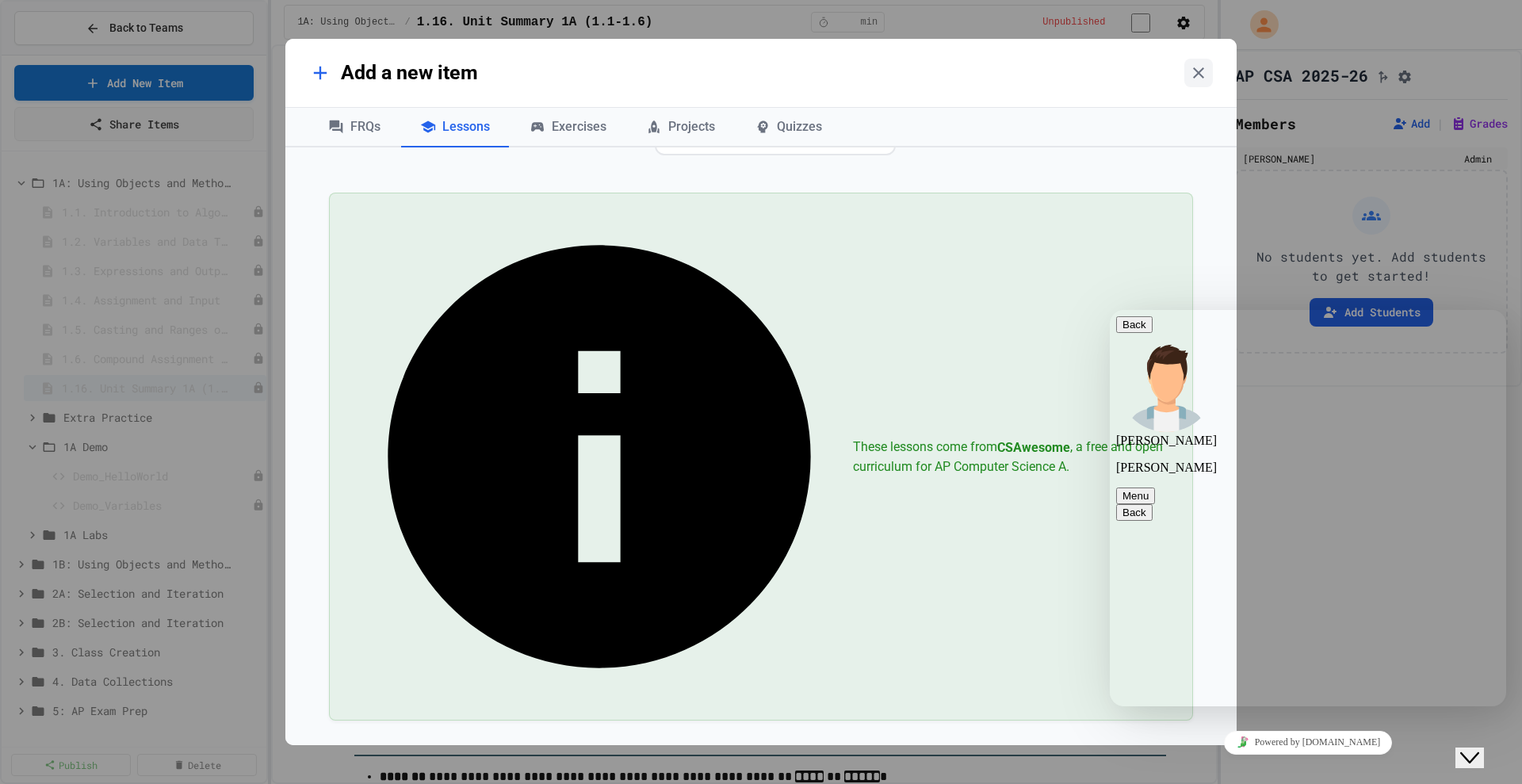 click on "If you try to make a team, you should be presented with the following options:" at bounding box center (1293, 1969) 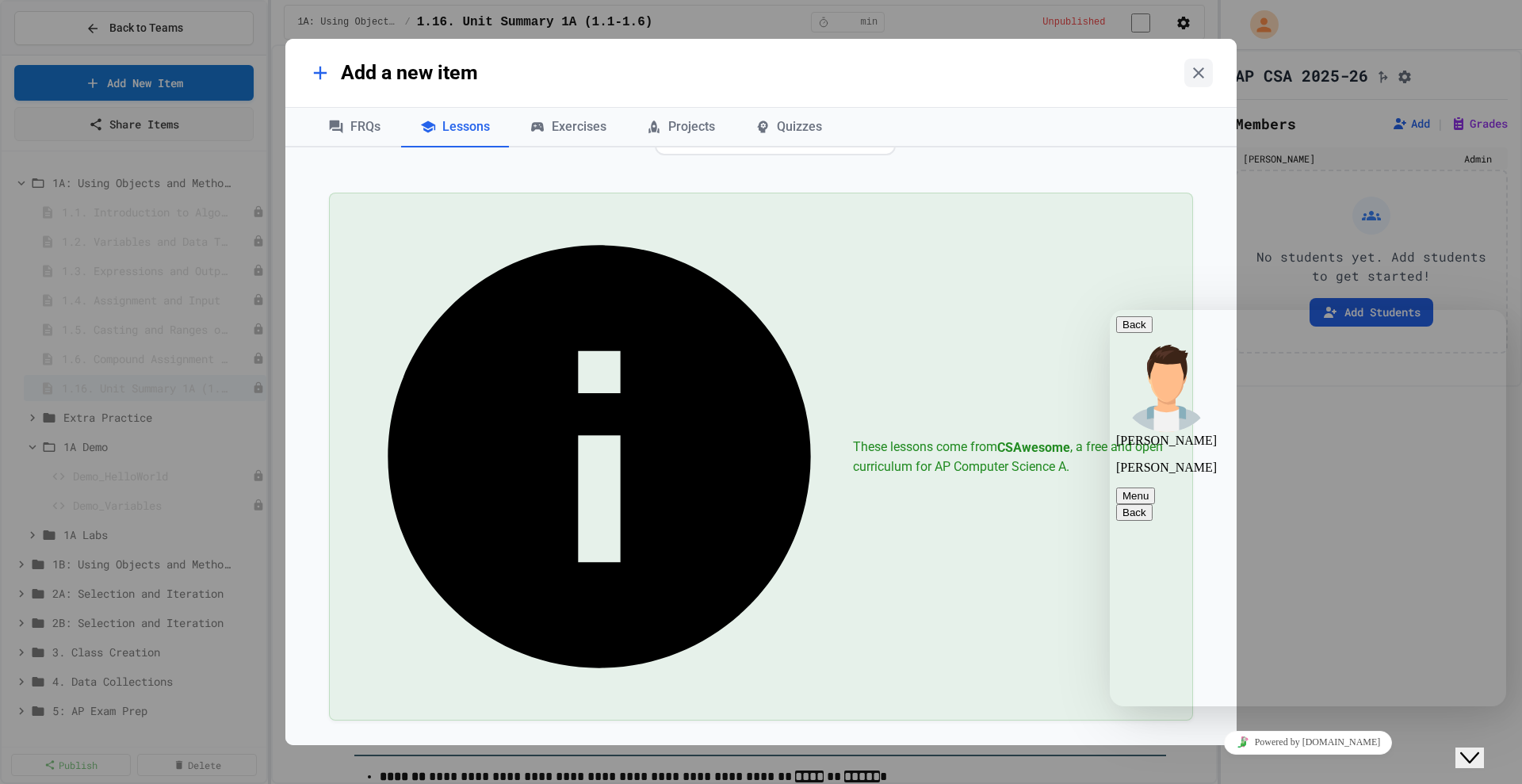 click on "If you try to make a team, you should be presented with the following options:" at bounding box center (1308, 2545) 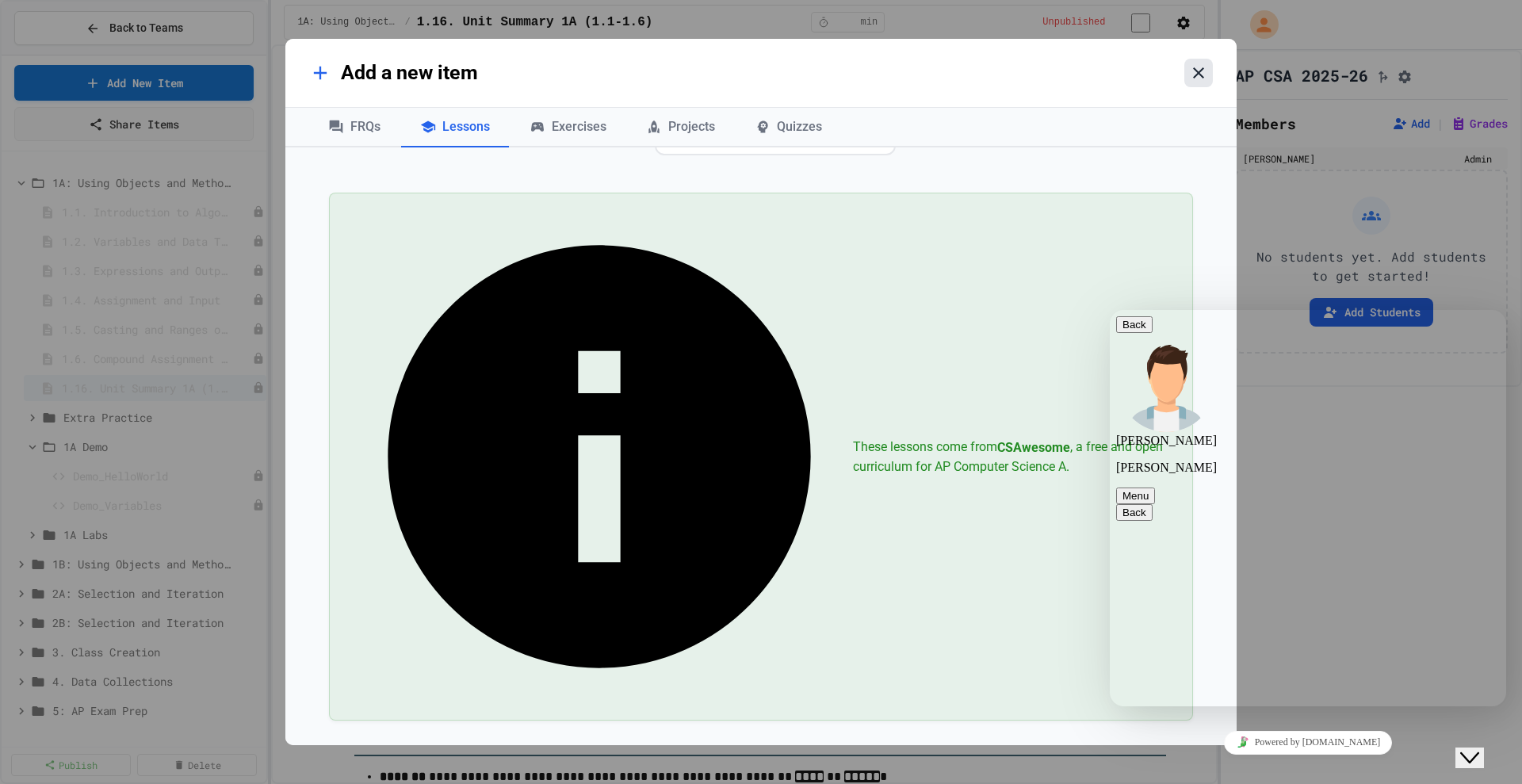 click 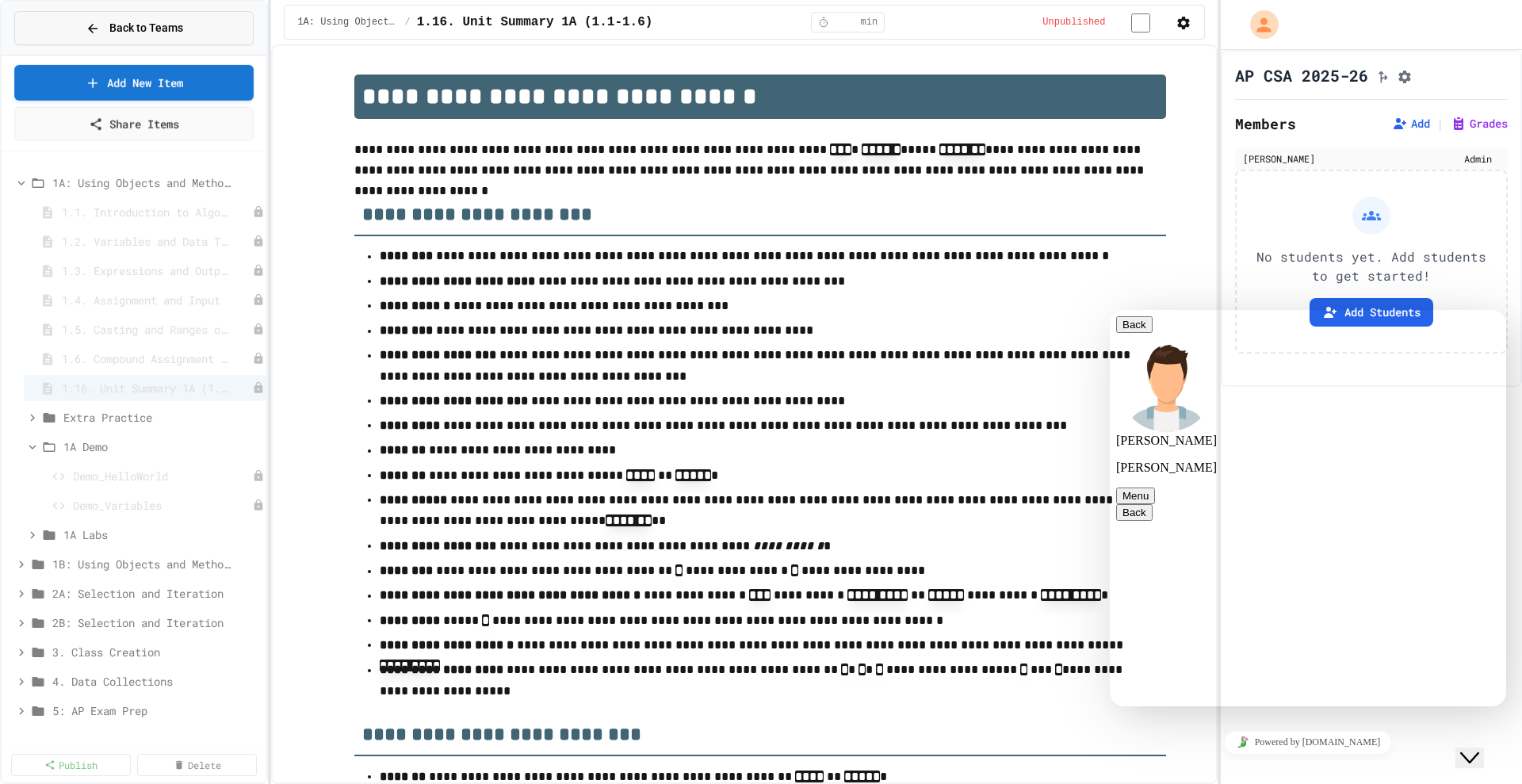 click on "Back to Teams" at bounding box center [146, 28] 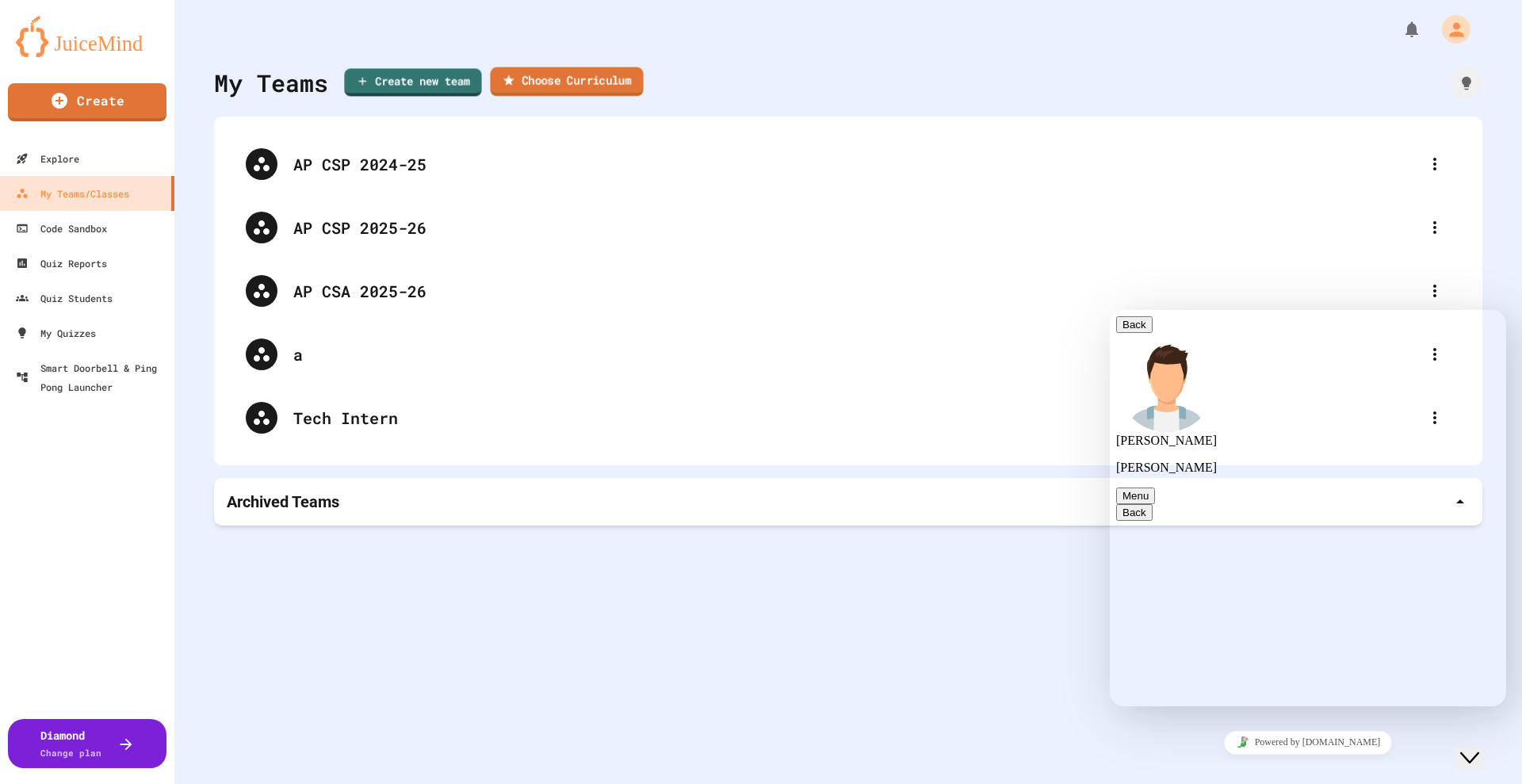 click on "Choose Curriculum" at bounding box center [566, 82] 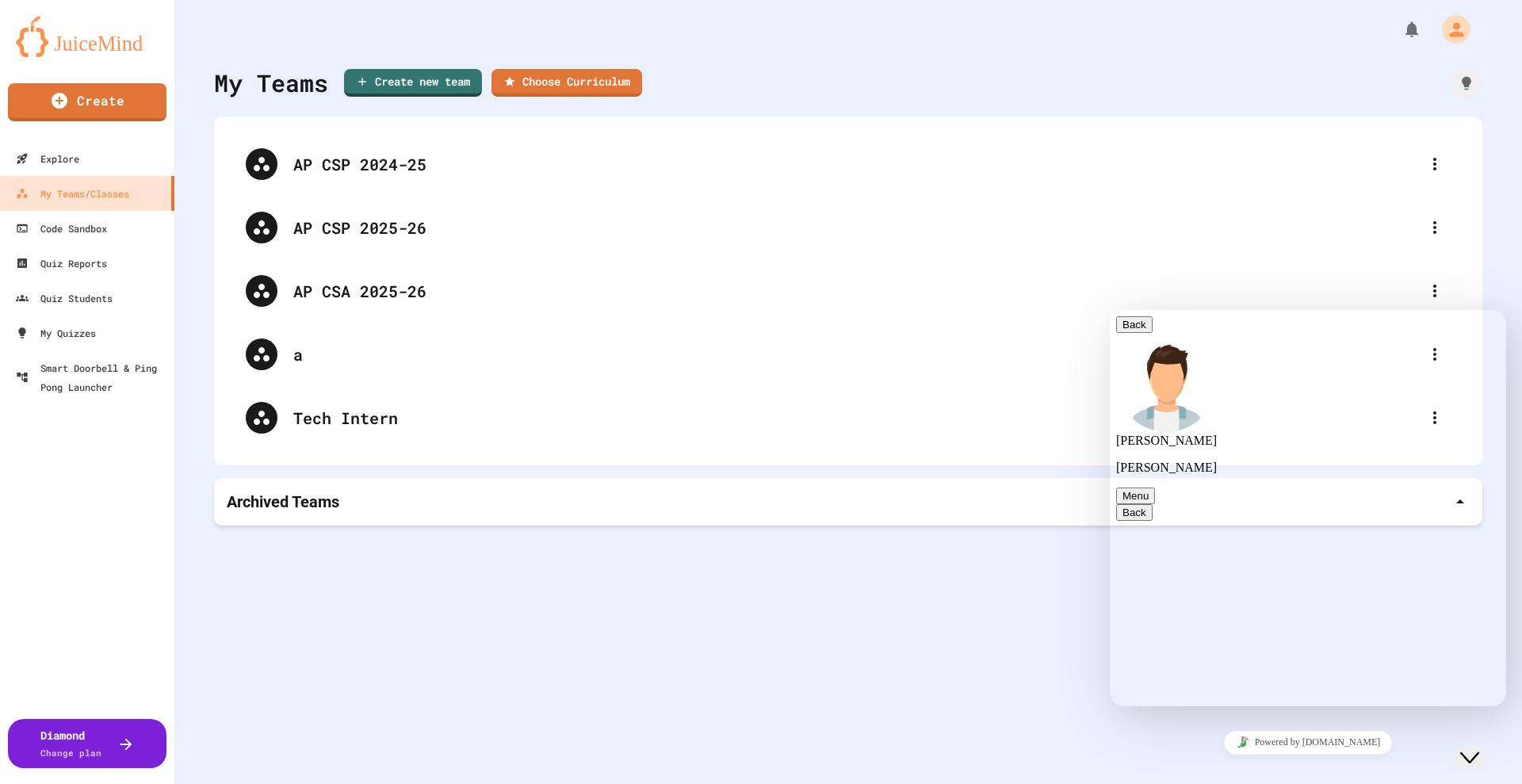 click on "JuiceMind Courses Complete curriculum with interactive lessons and coding environments 7  courses available" at bounding box center [761, 1040] 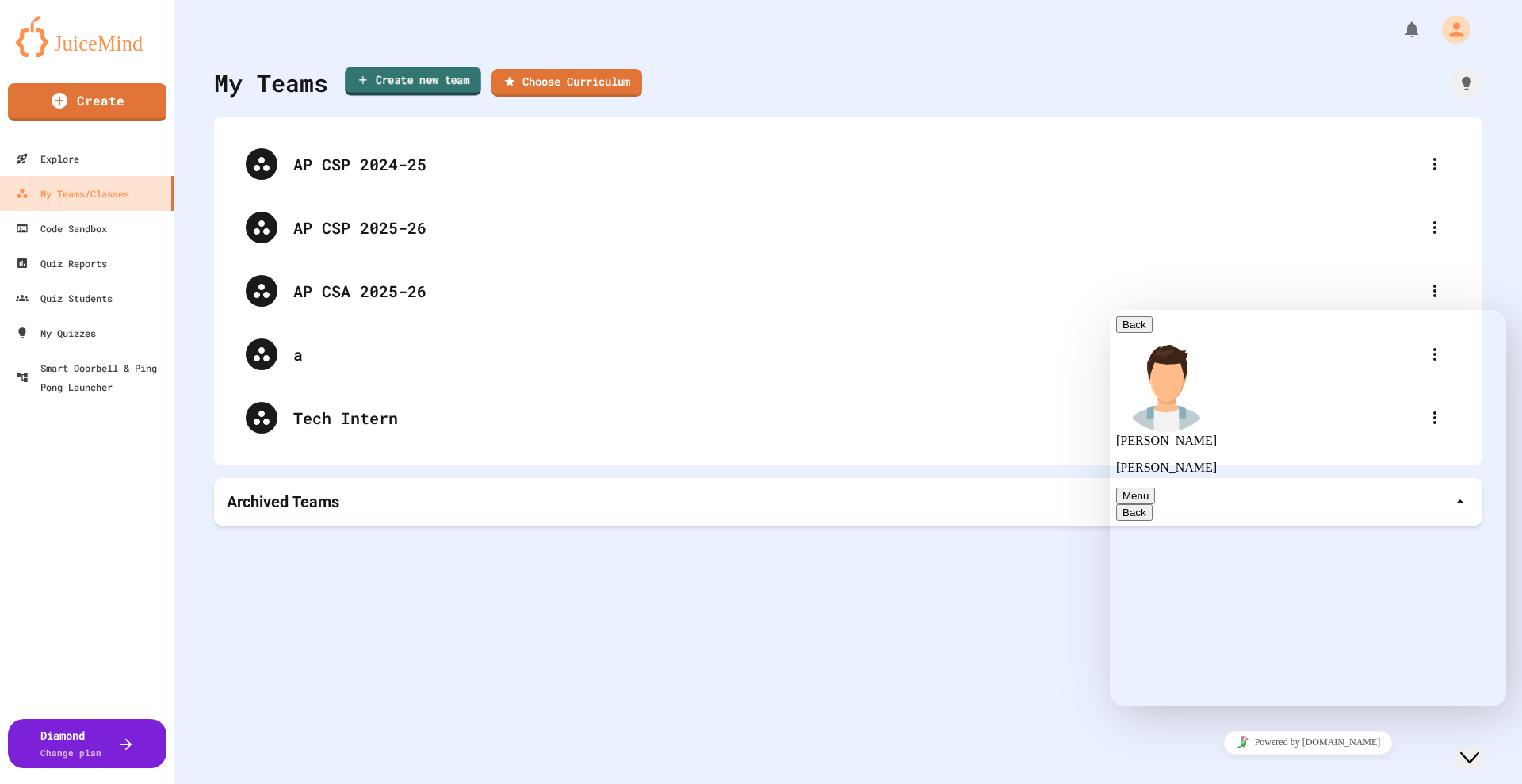 click on "Create new team" at bounding box center (413, 81) 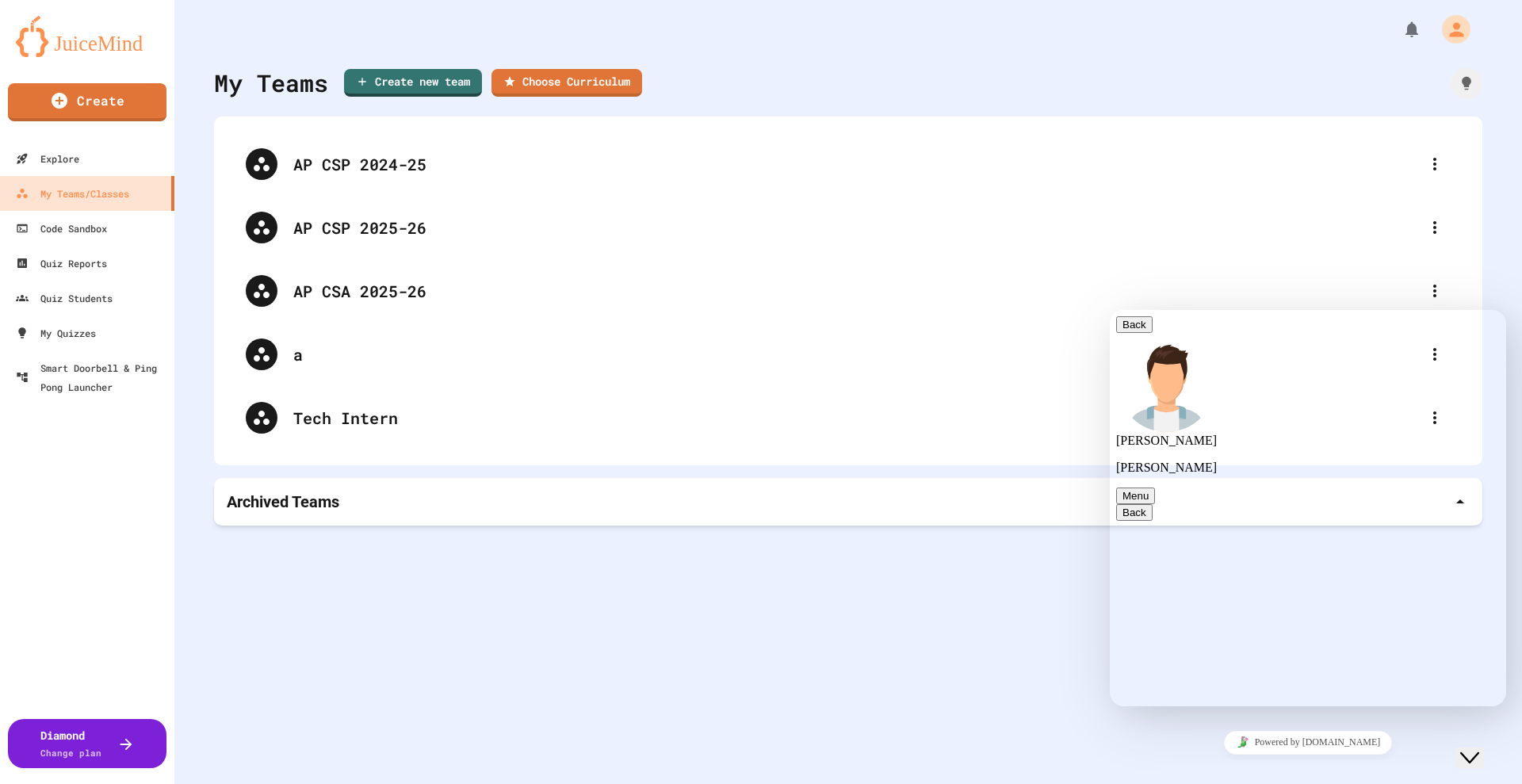 click at bounding box center (761, 1003) 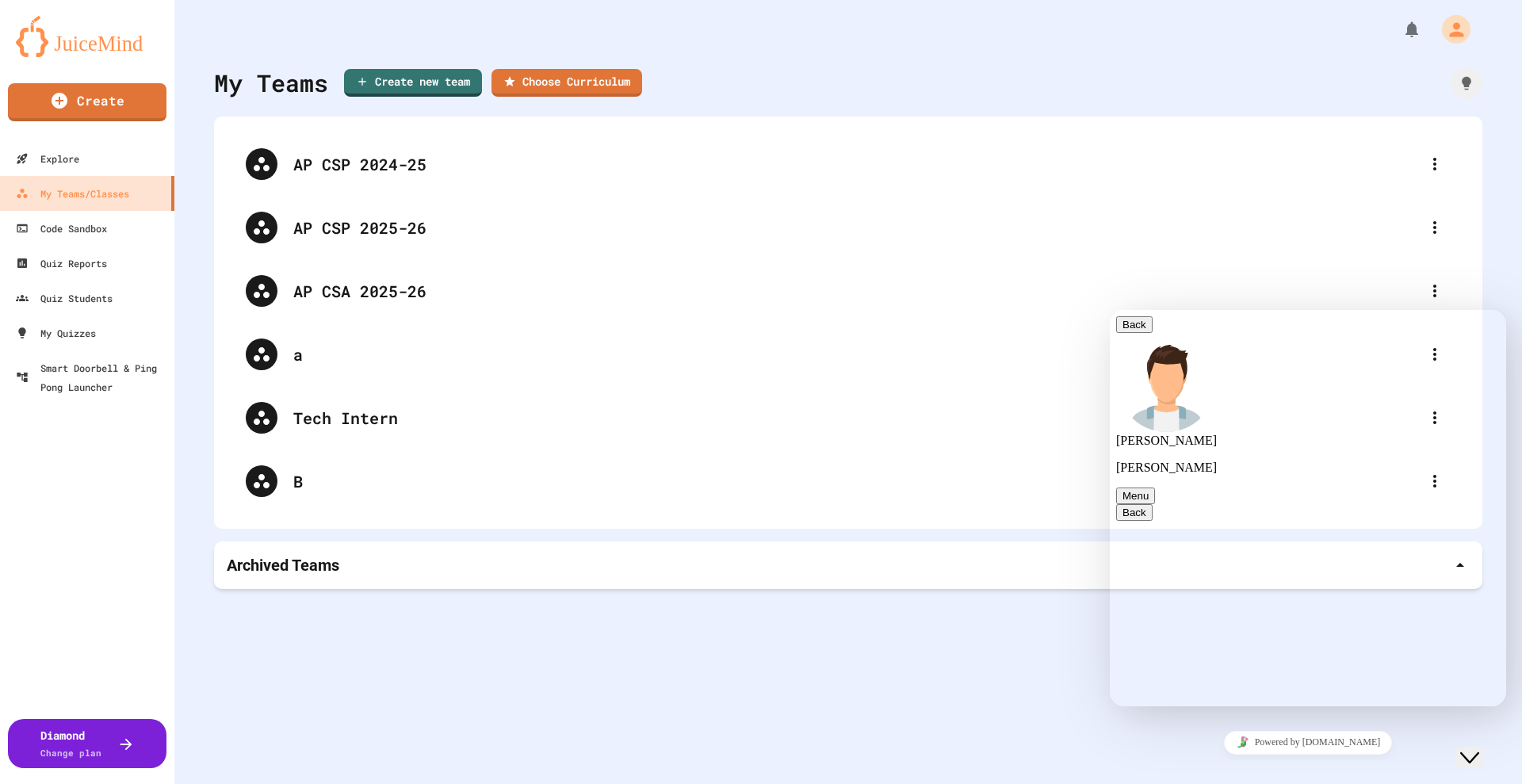 click at bounding box center [1110, 310] 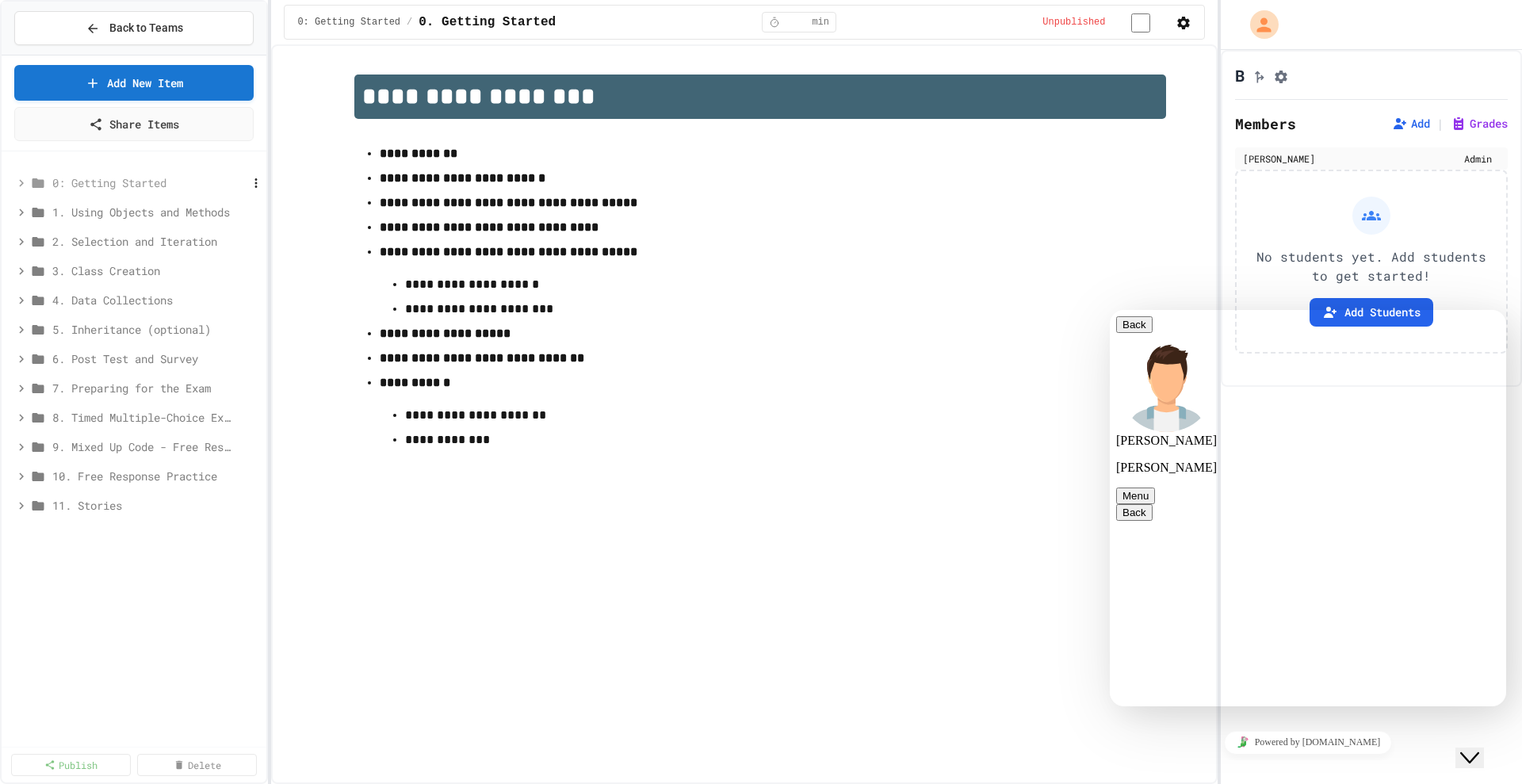 type on "**********" 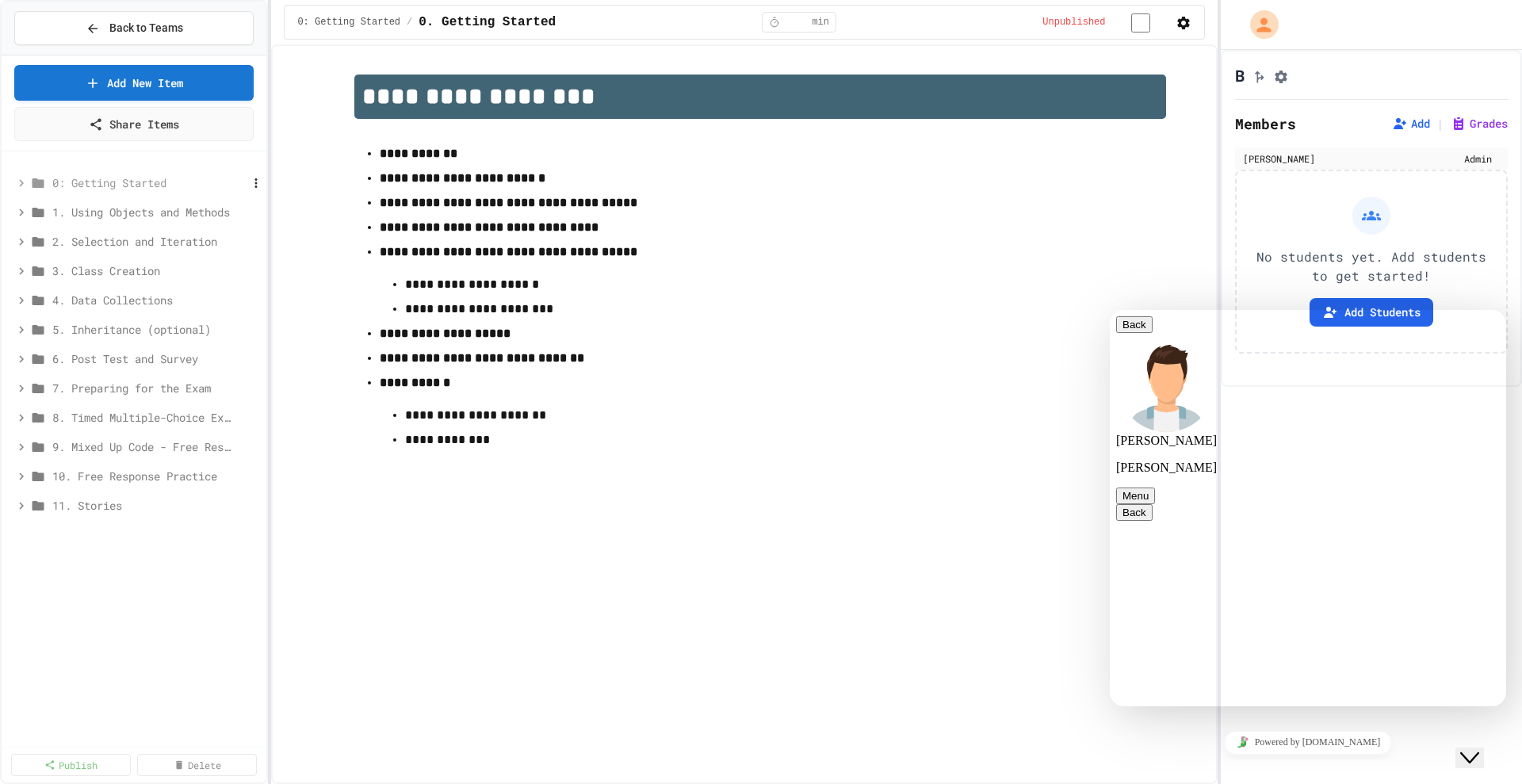 click 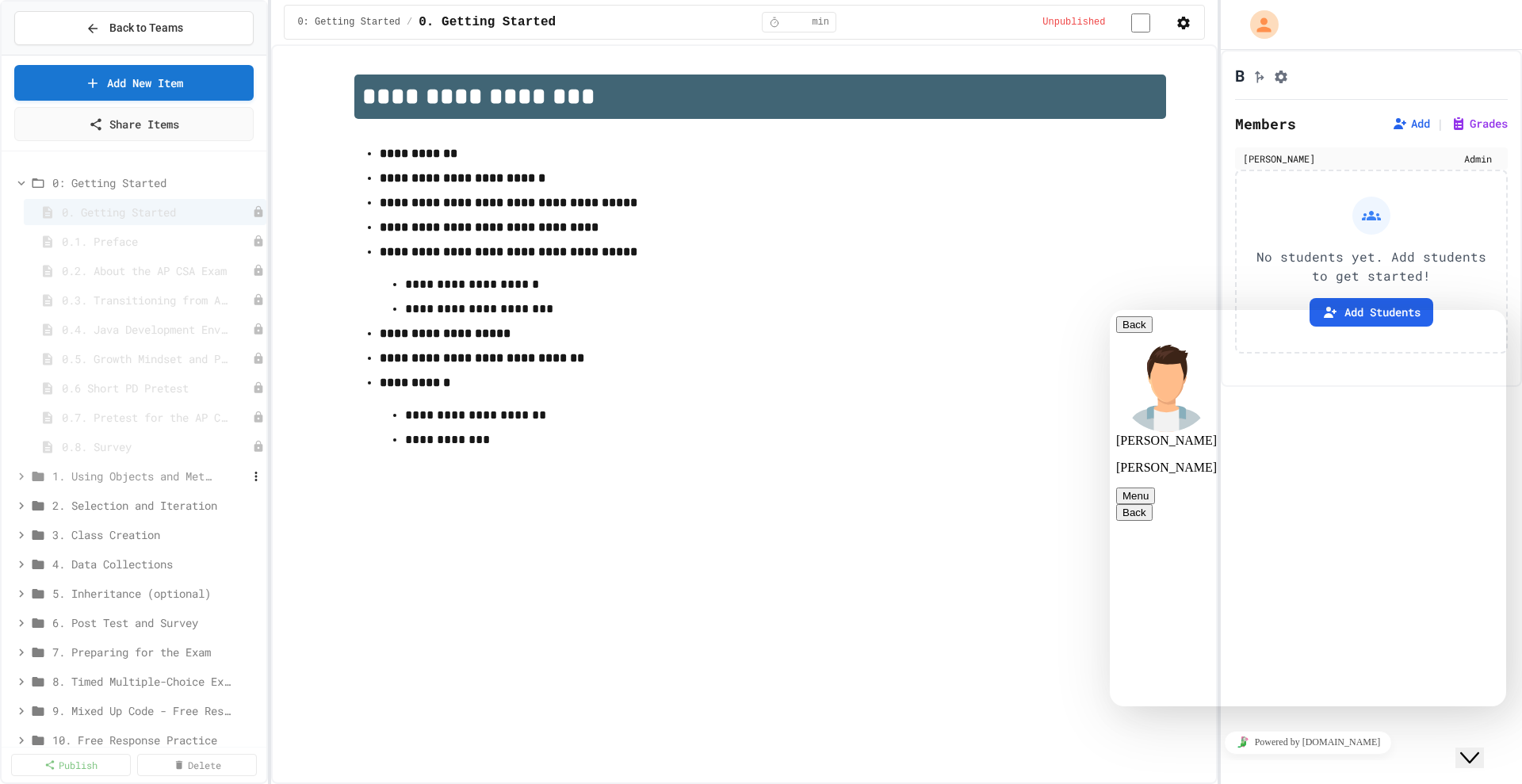 click 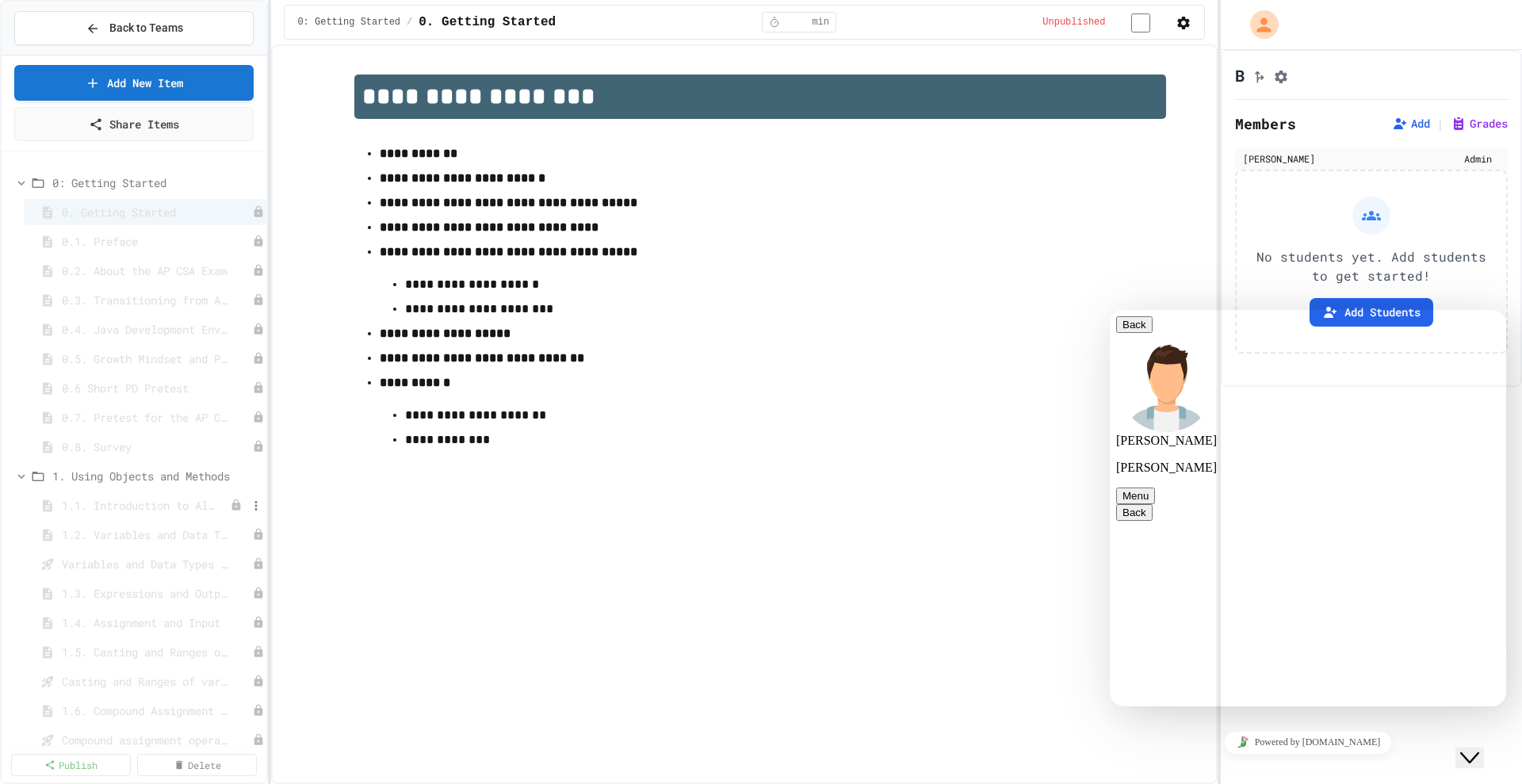 click on "1.1. Introduction to Algorithms, Programming, and Compilers" at bounding box center (138, 505) 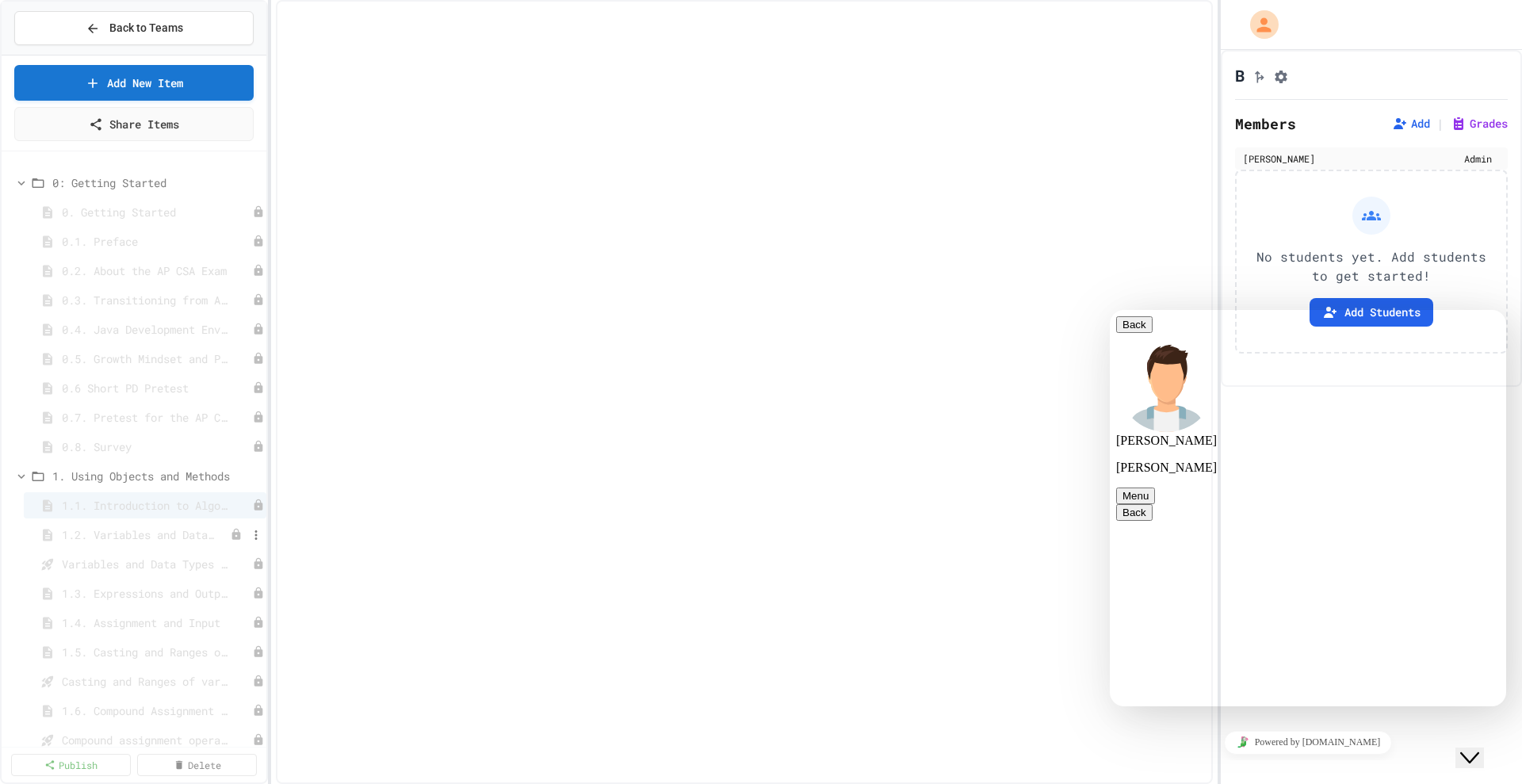 select on "***" 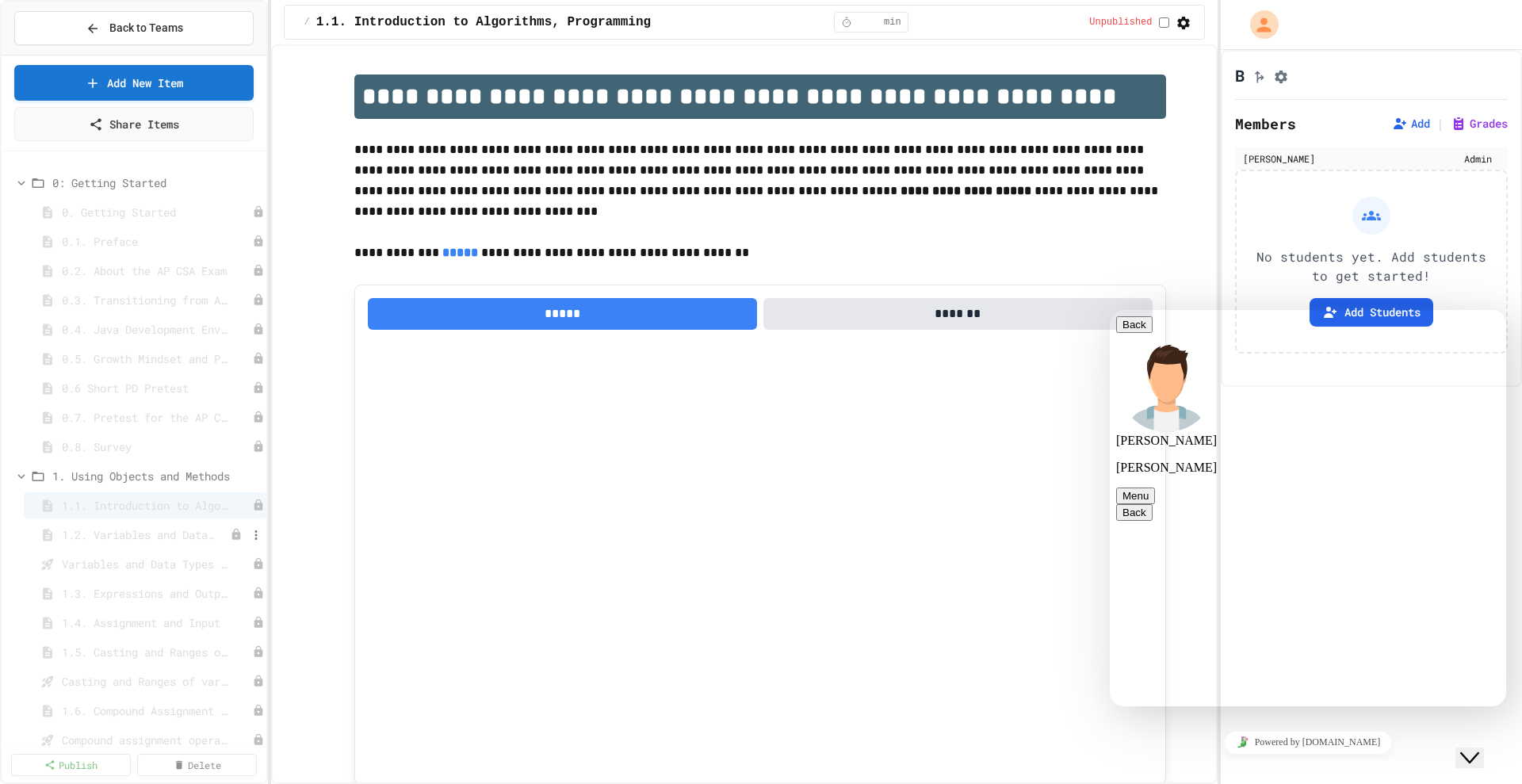click on "1.2. Variables and Data Types" at bounding box center (138, 534) 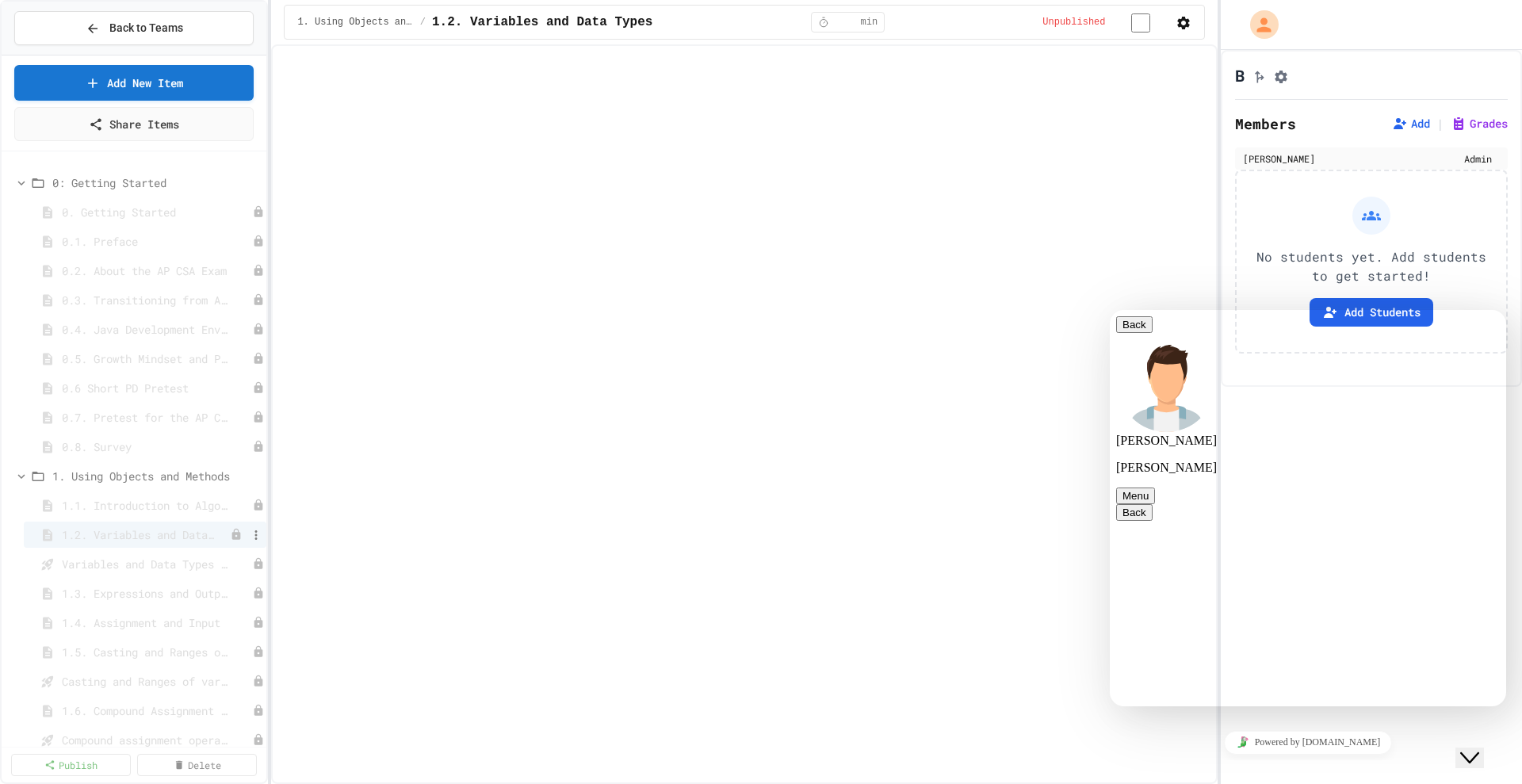 select on "***" 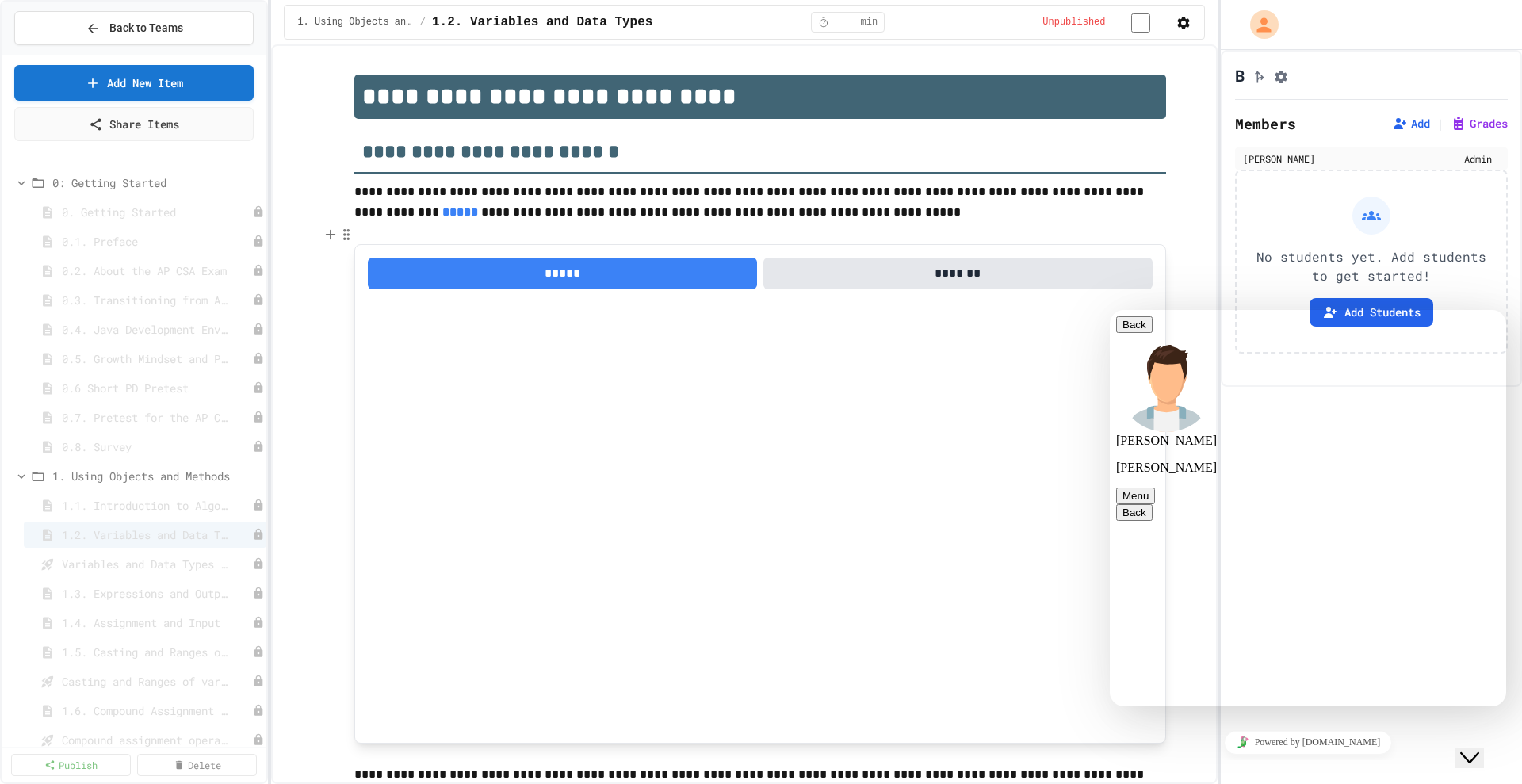 click on "**********" at bounding box center [1110, 310] 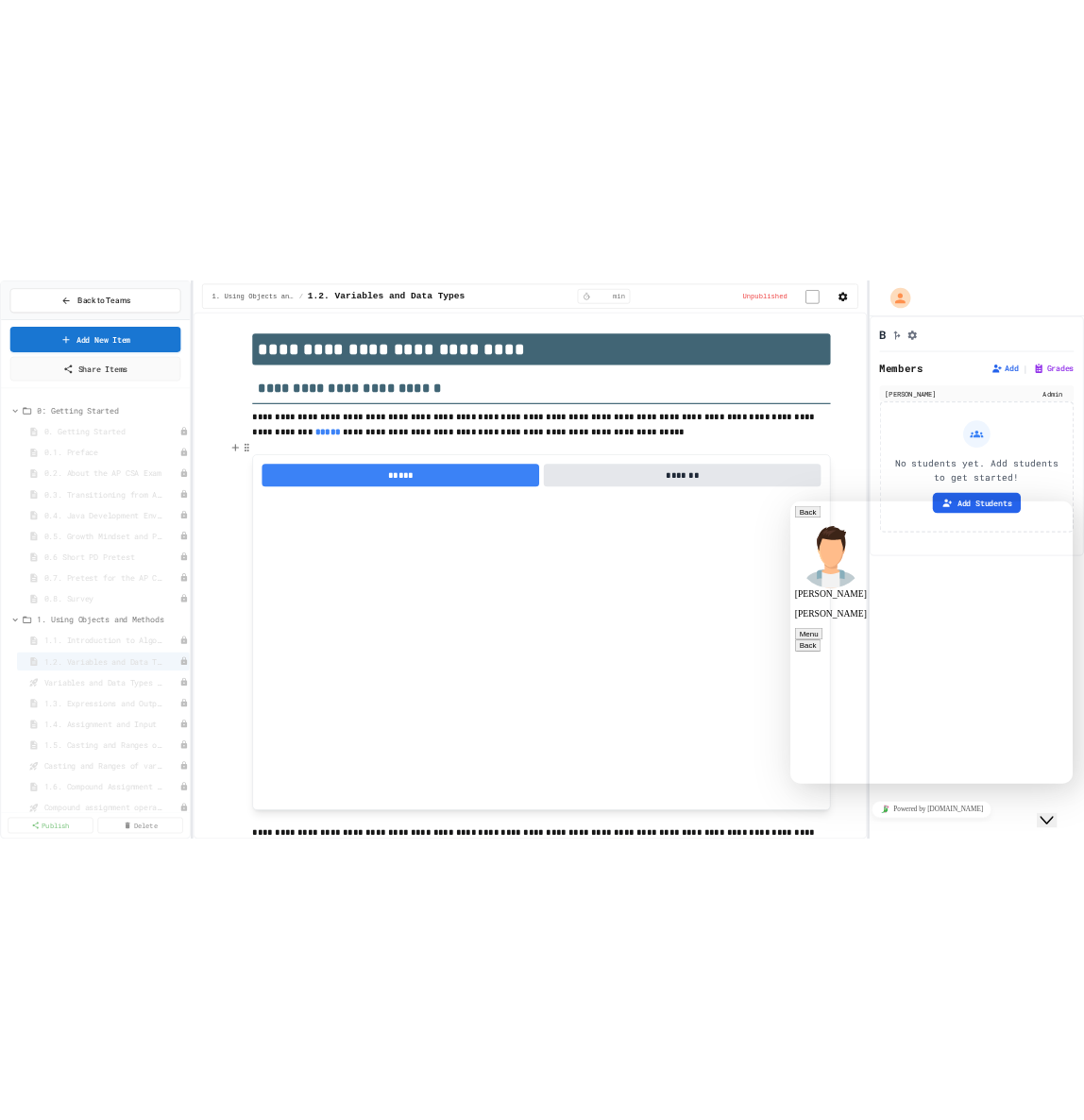 scroll, scrollTop: 177, scrollLeft: 0, axis: vertical 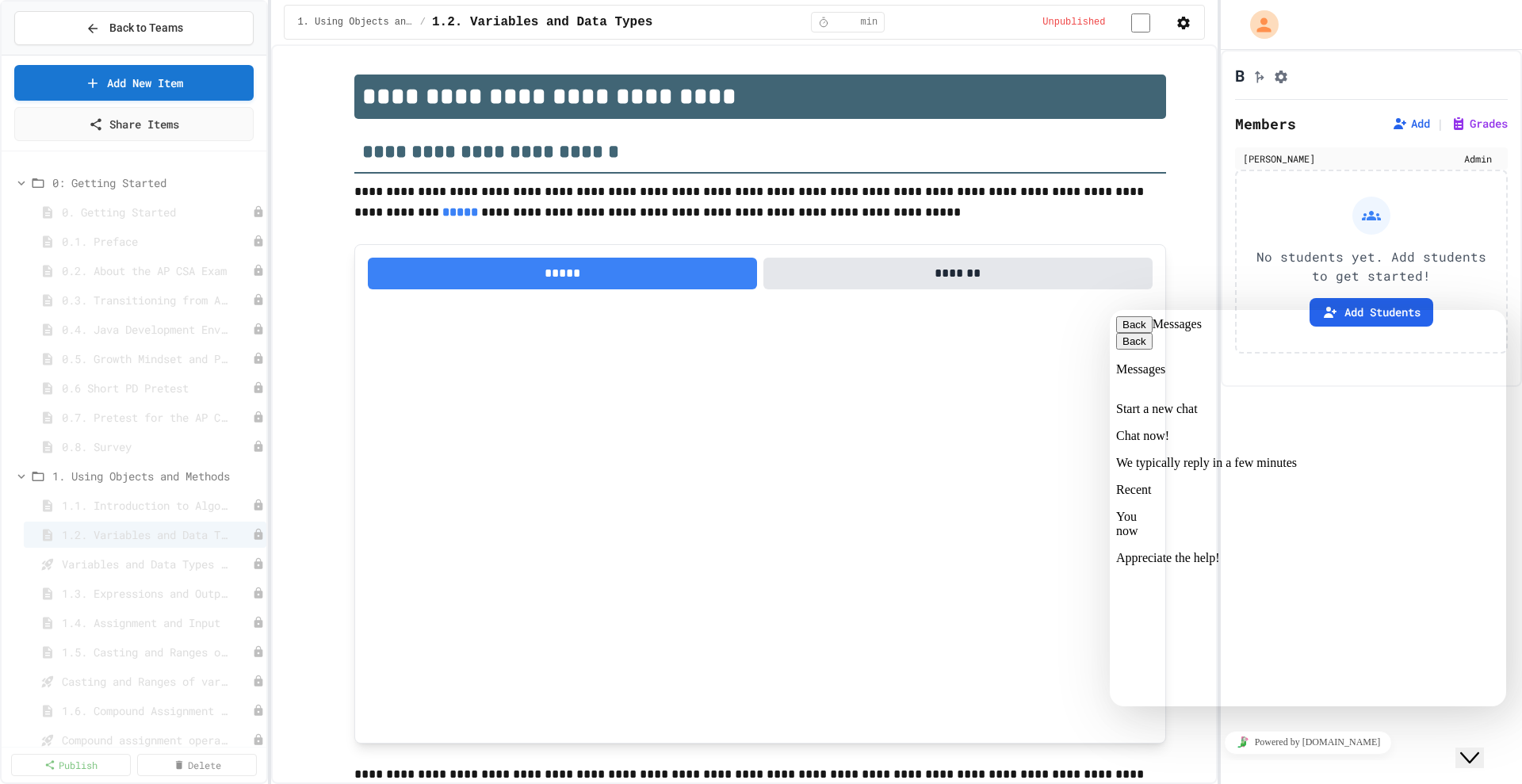 click on "**********" at bounding box center (759, 9787) 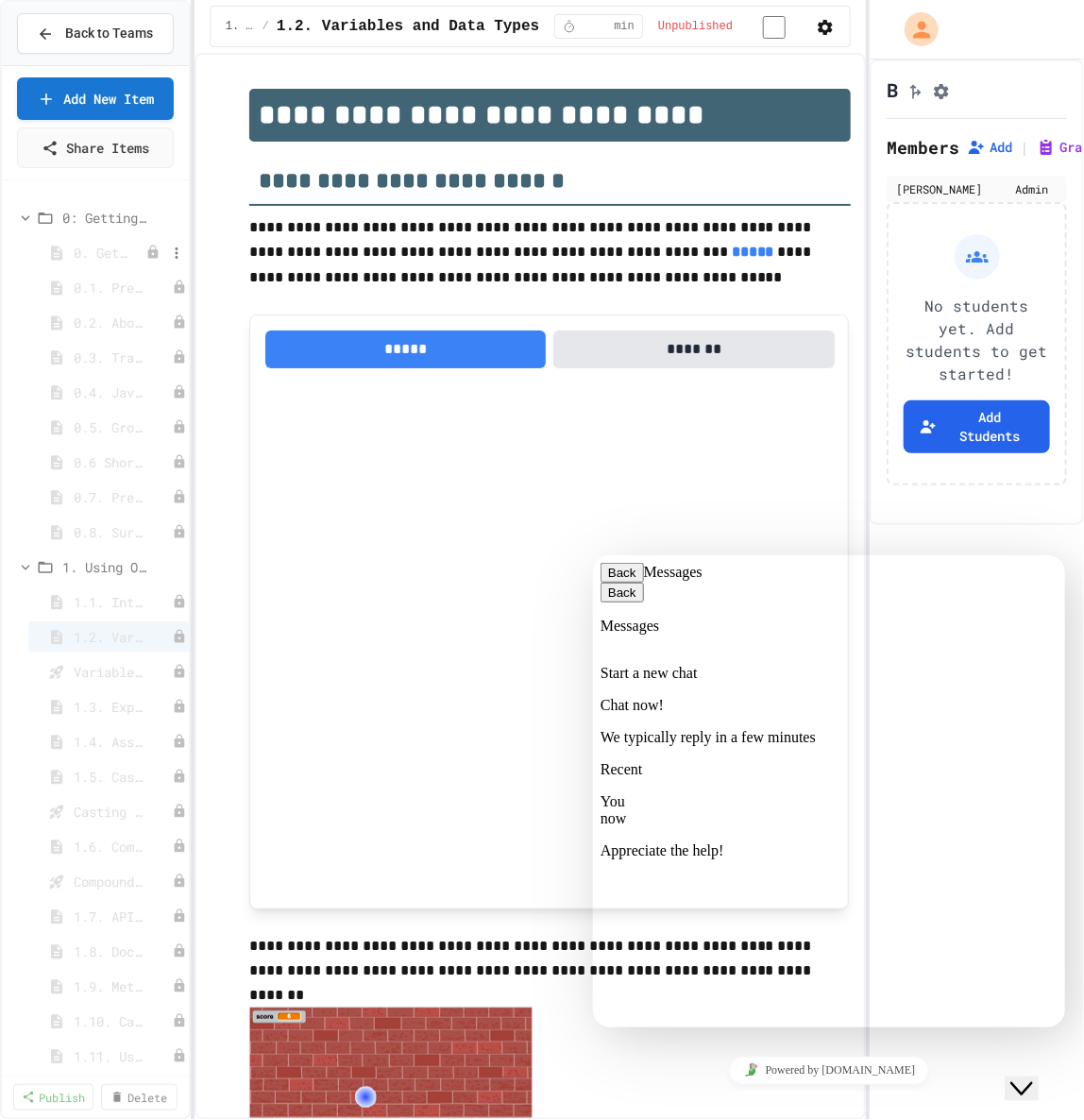 click on "0. Getting Started" at bounding box center [101, 252] 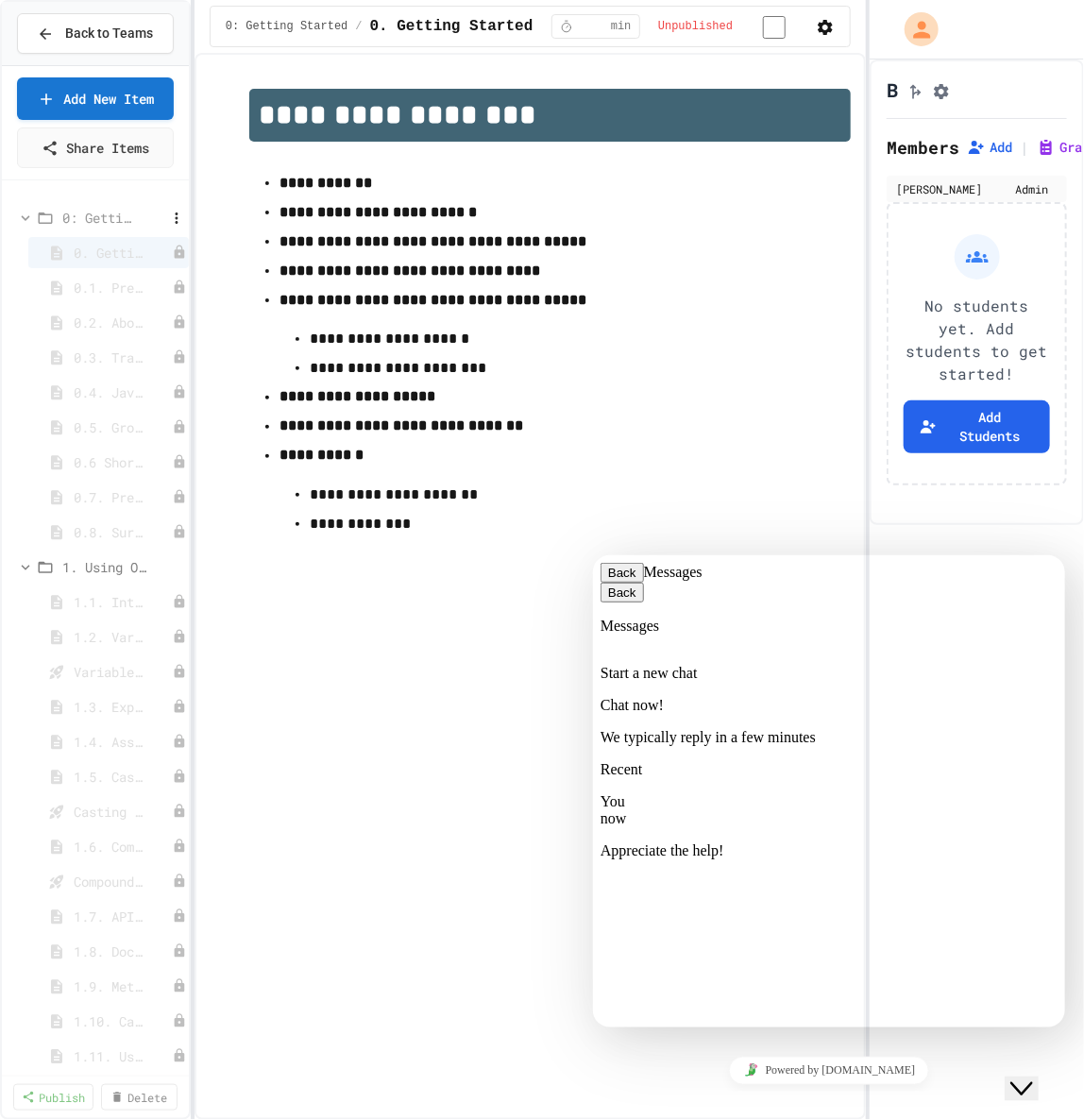 click 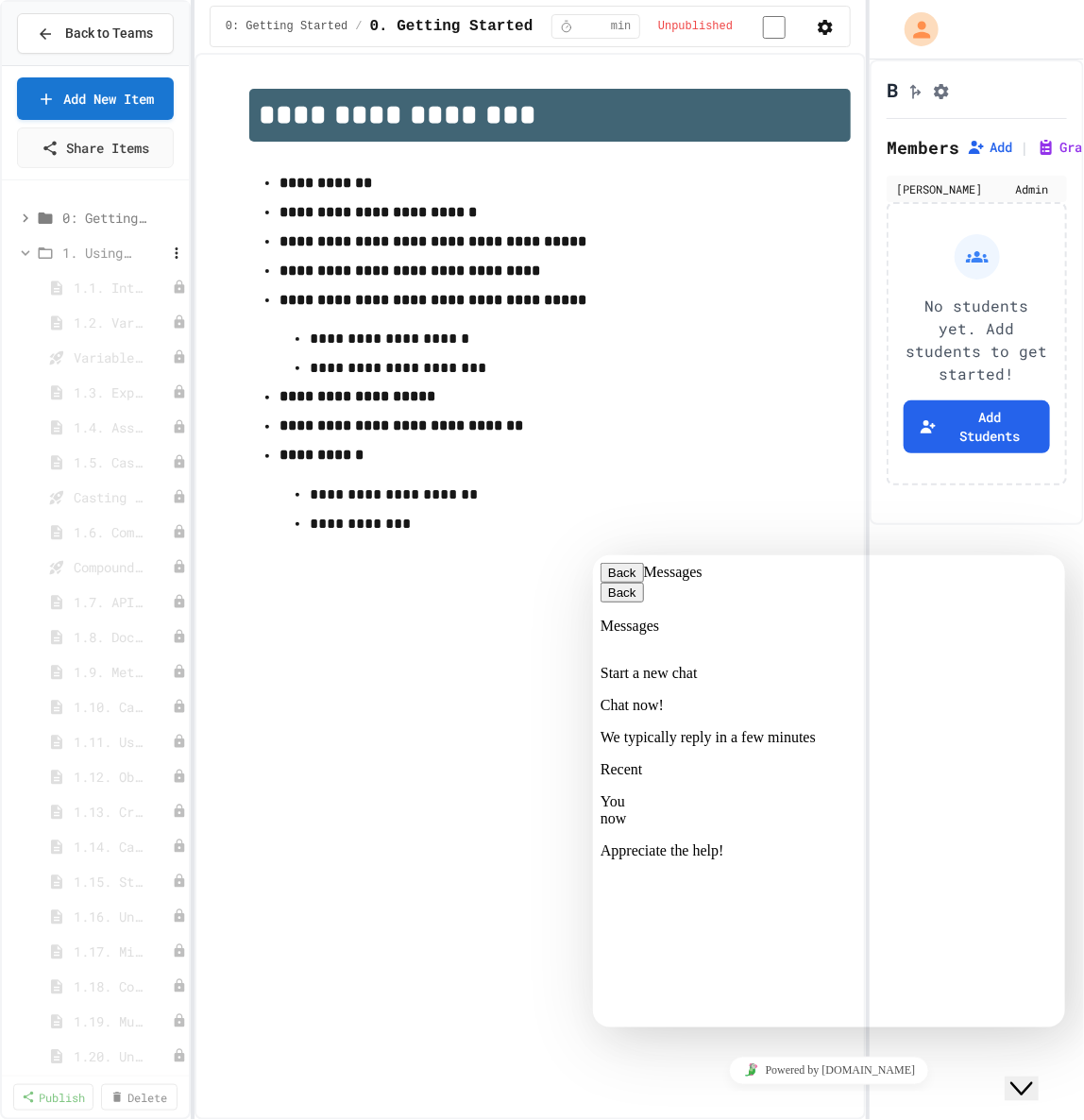 click on "1. Using Objects and Methods" at bounding box center [96, 252] 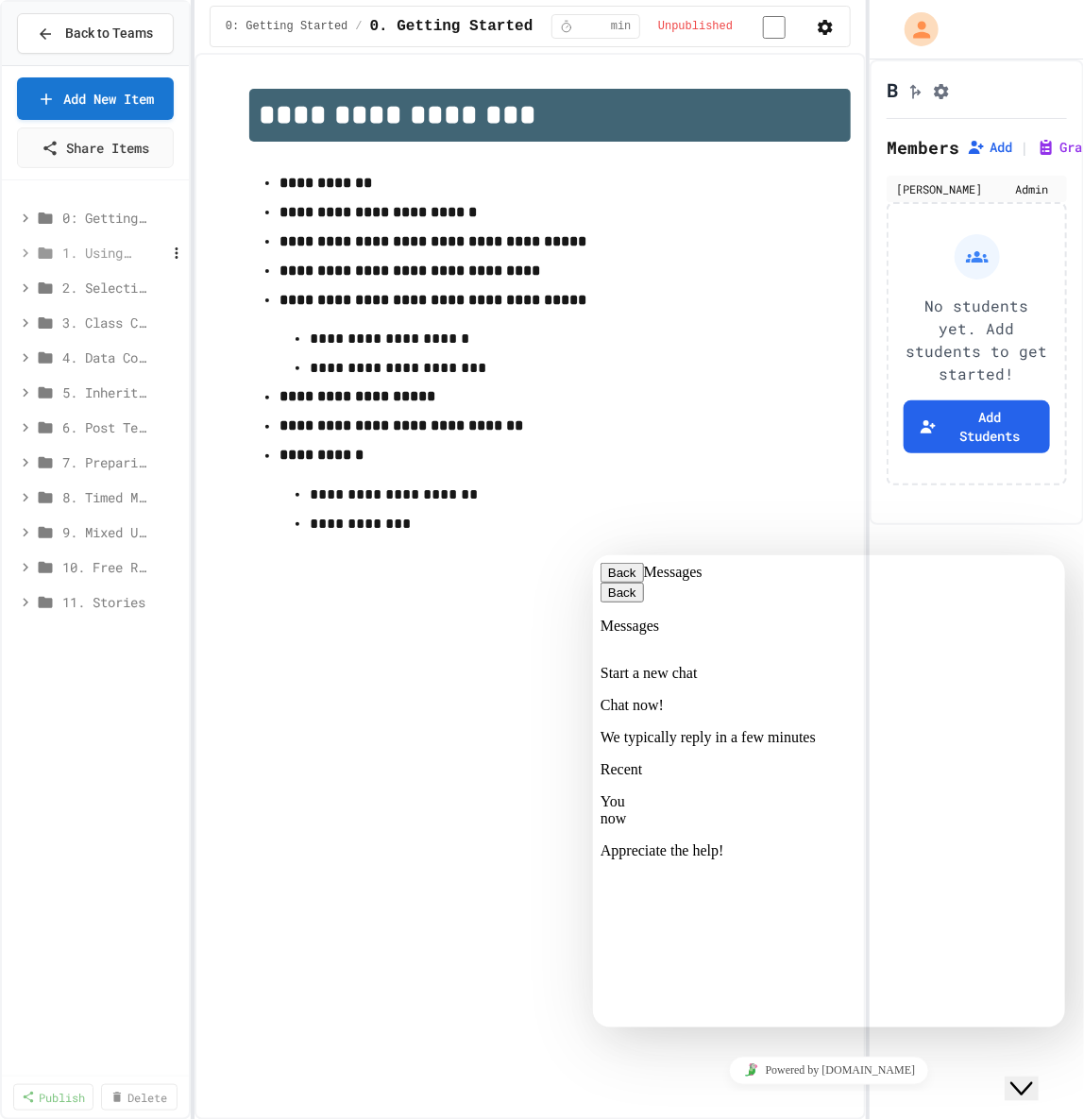 click on "1. Using Objects and Methods" at bounding box center [96, 252] 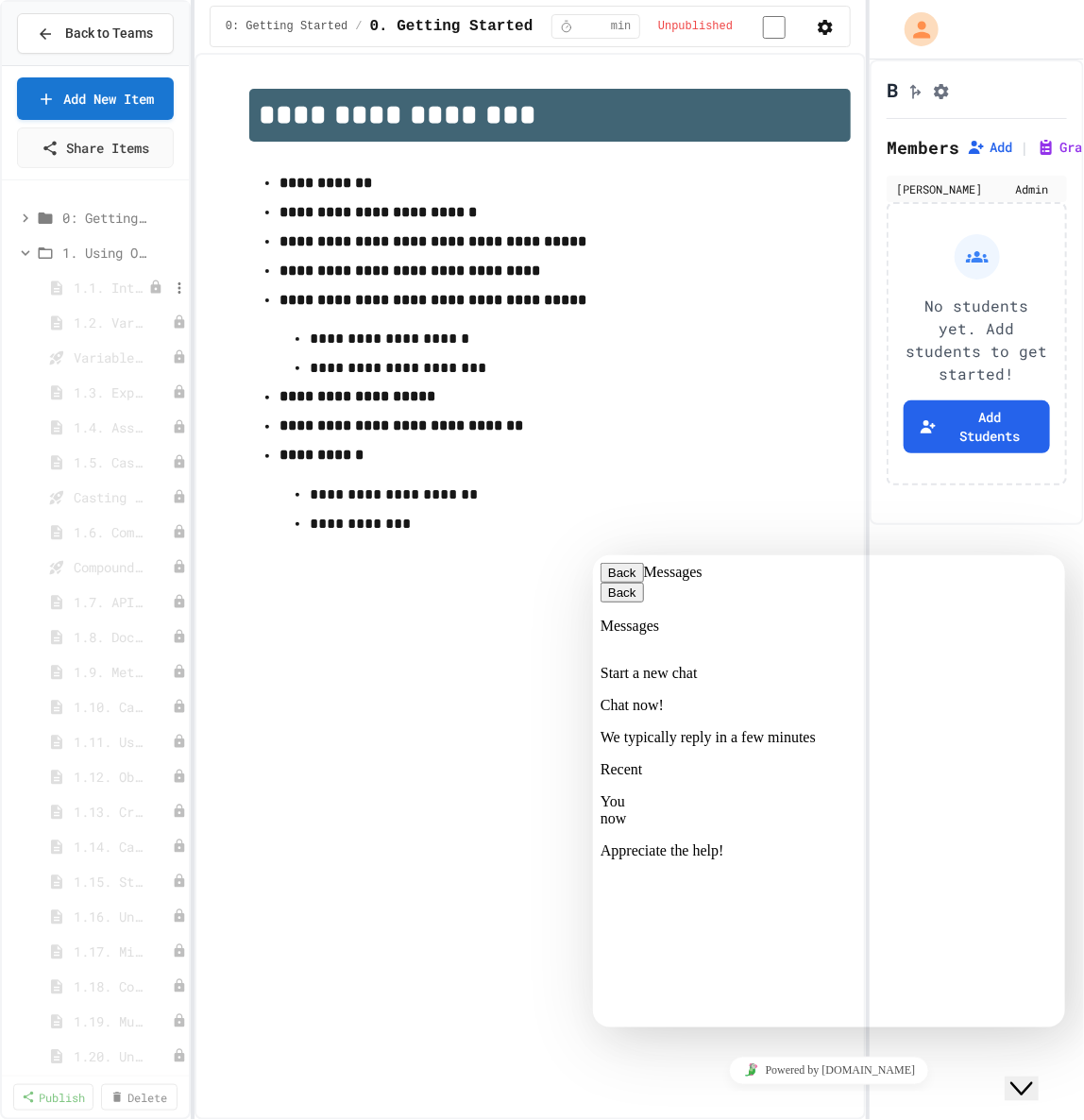 click on "1.1. Introduction to Algorithms, Programming, and Compilers" at bounding box center (109, 287) 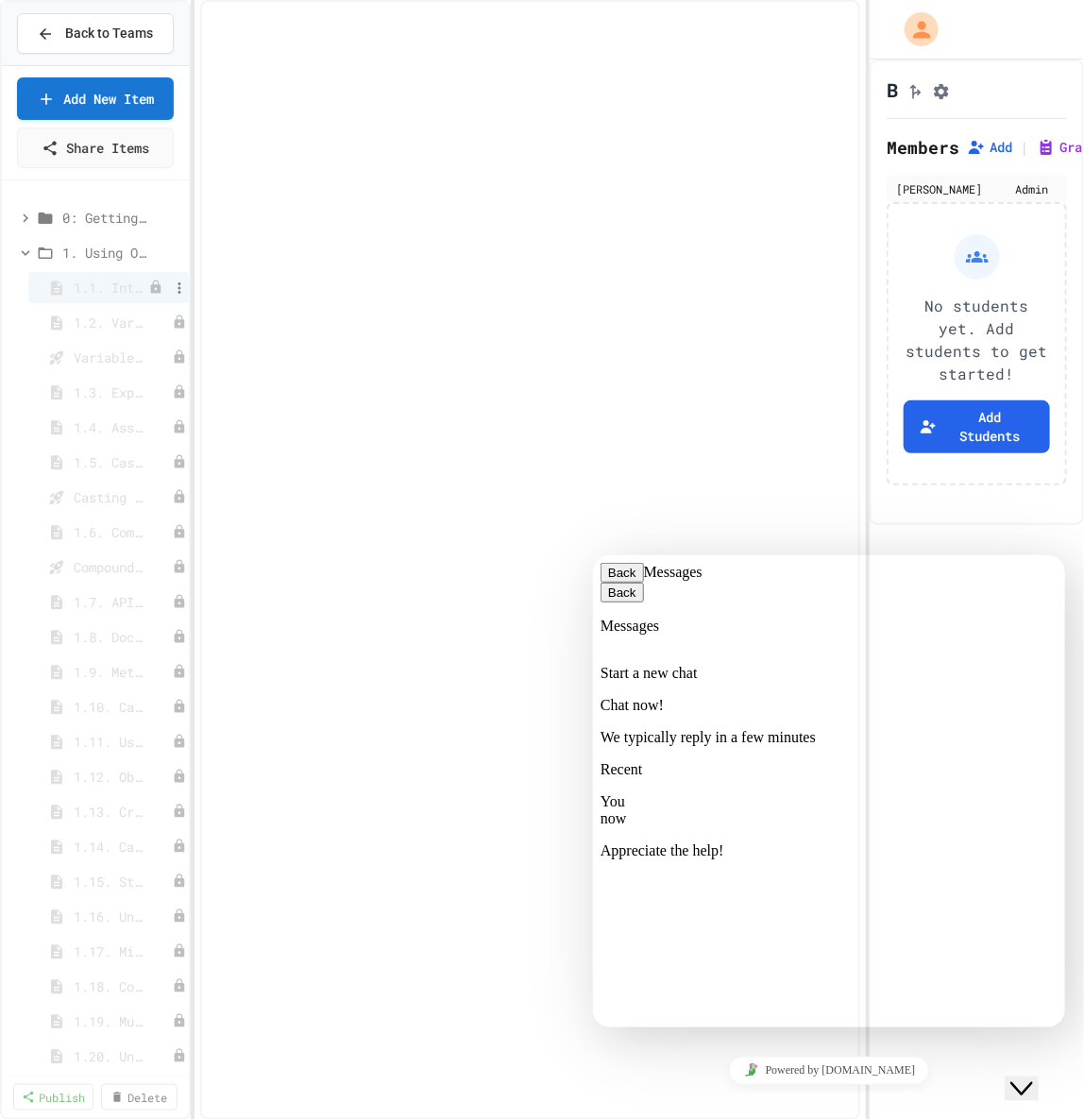 select on "***" 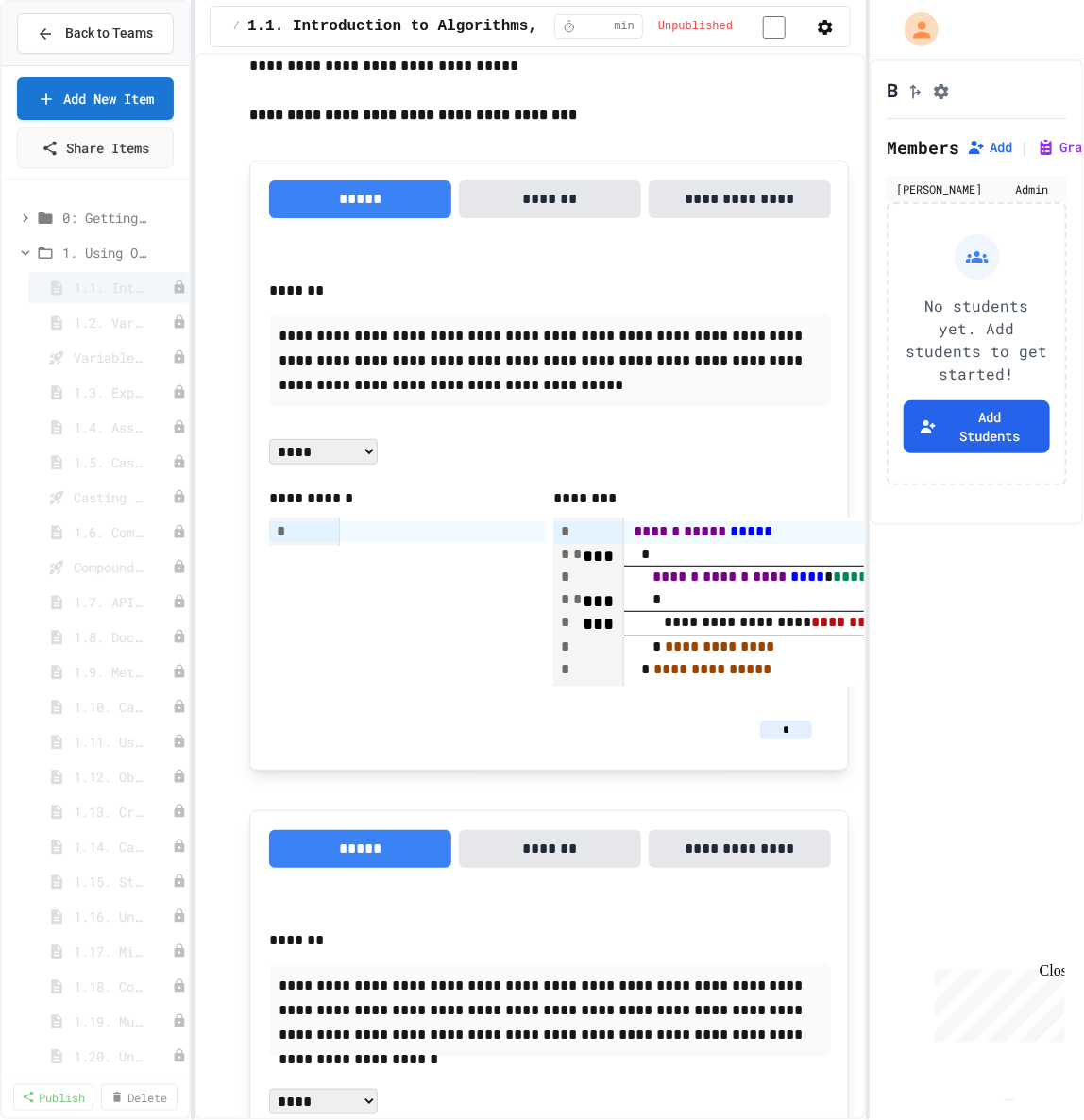 scroll, scrollTop: 8097, scrollLeft: 0, axis: vertical 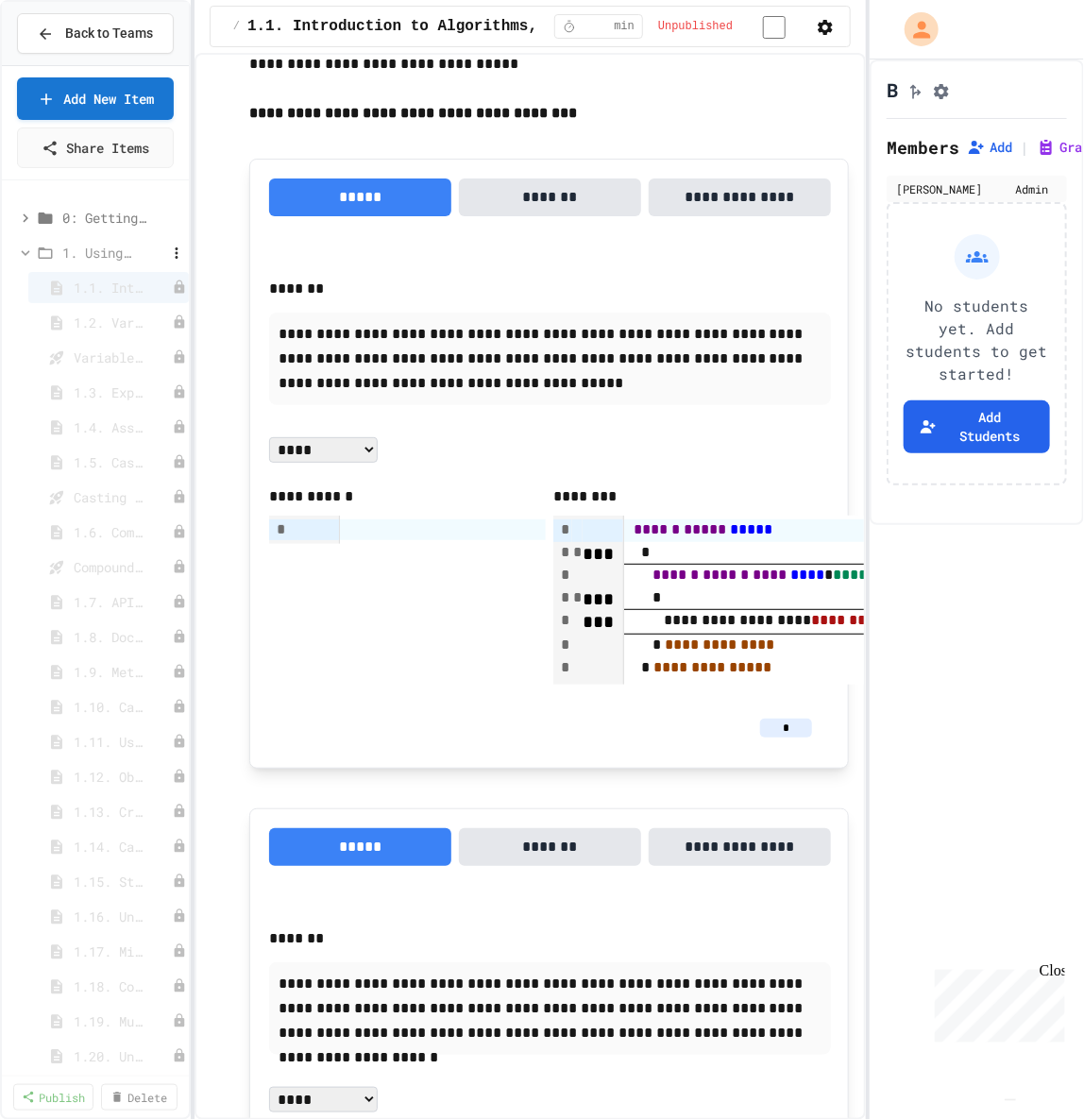 click 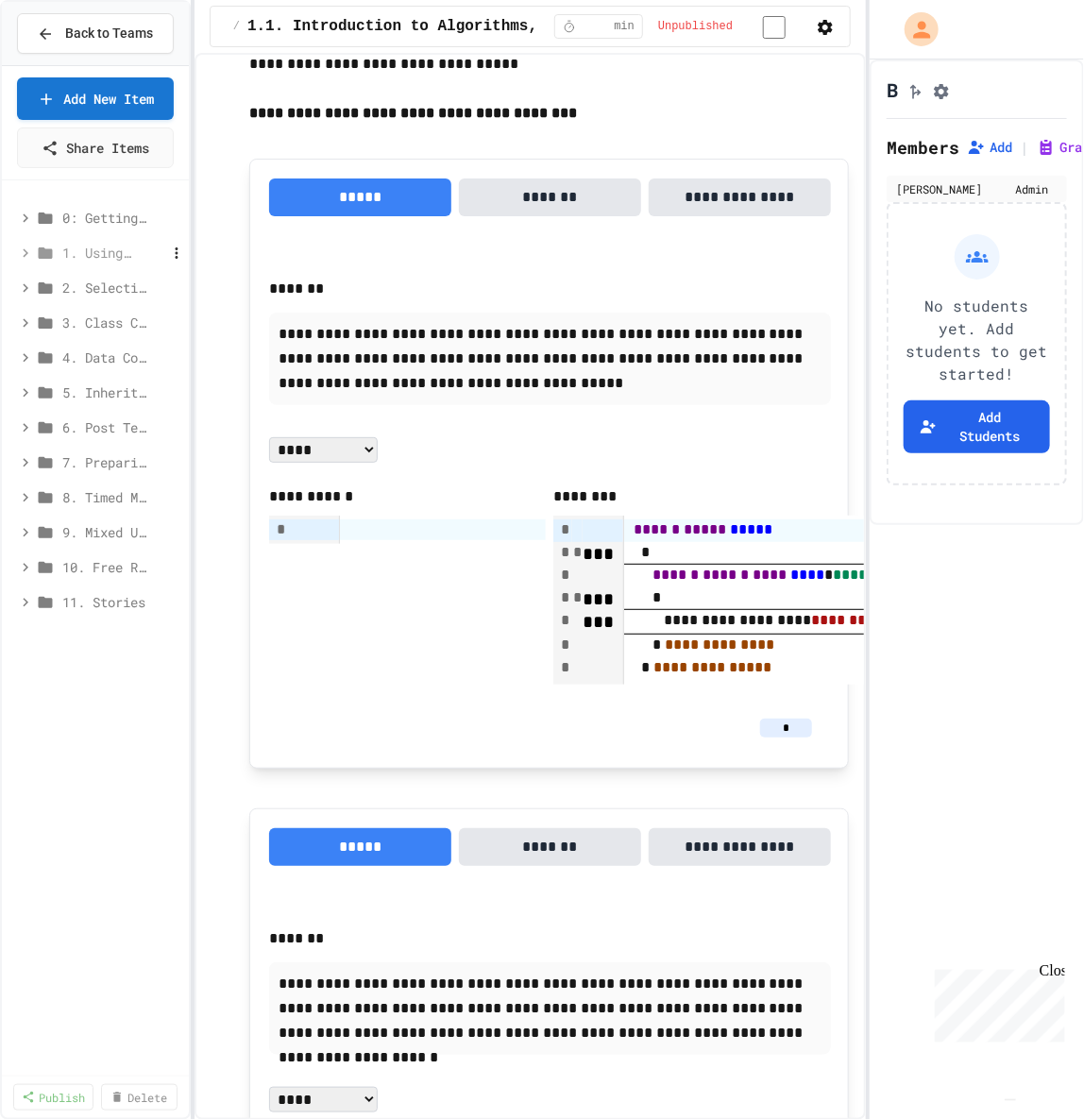 click 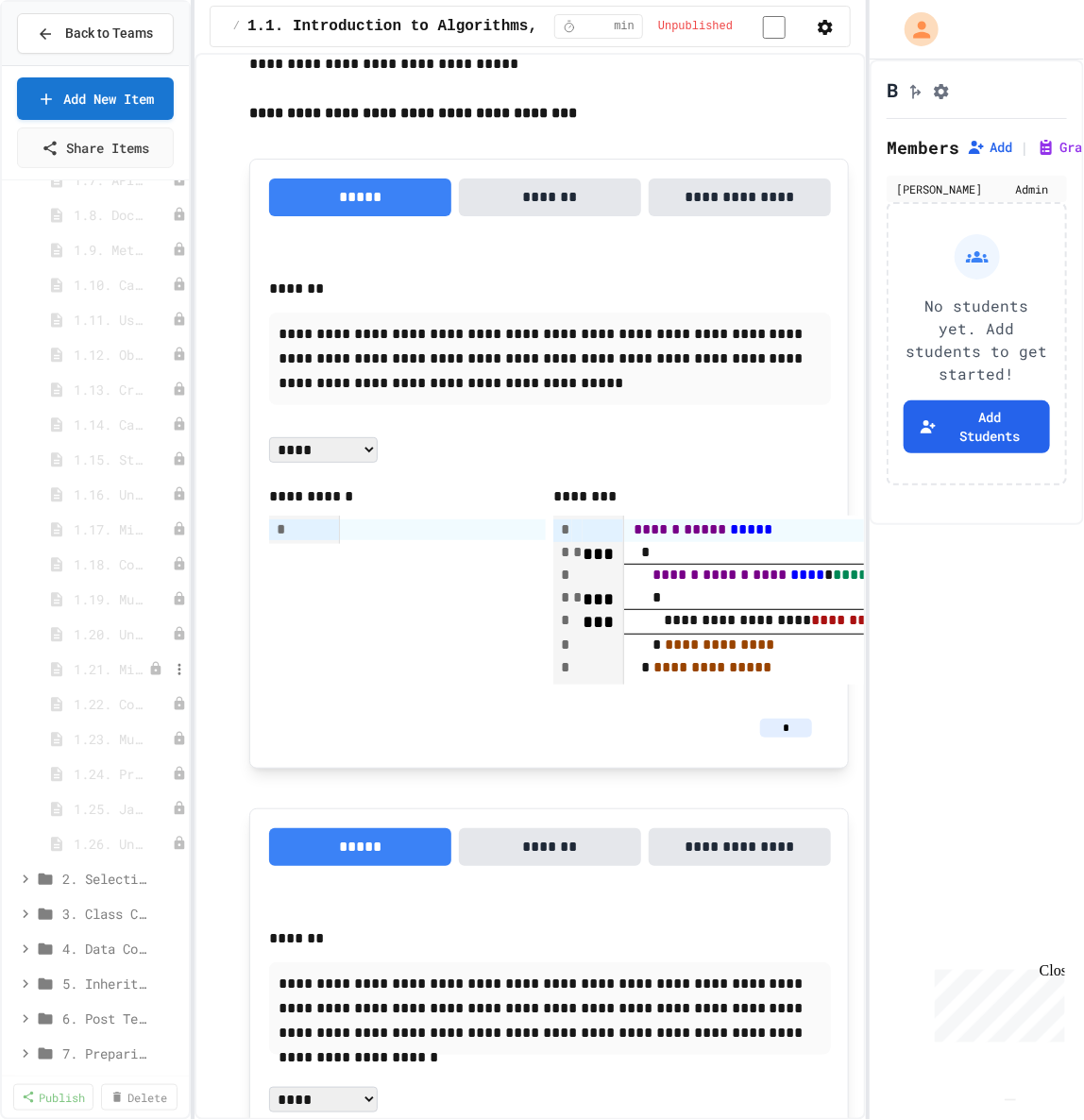 scroll, scrollTop: 512, scrollLeft: 0, axis: vertical 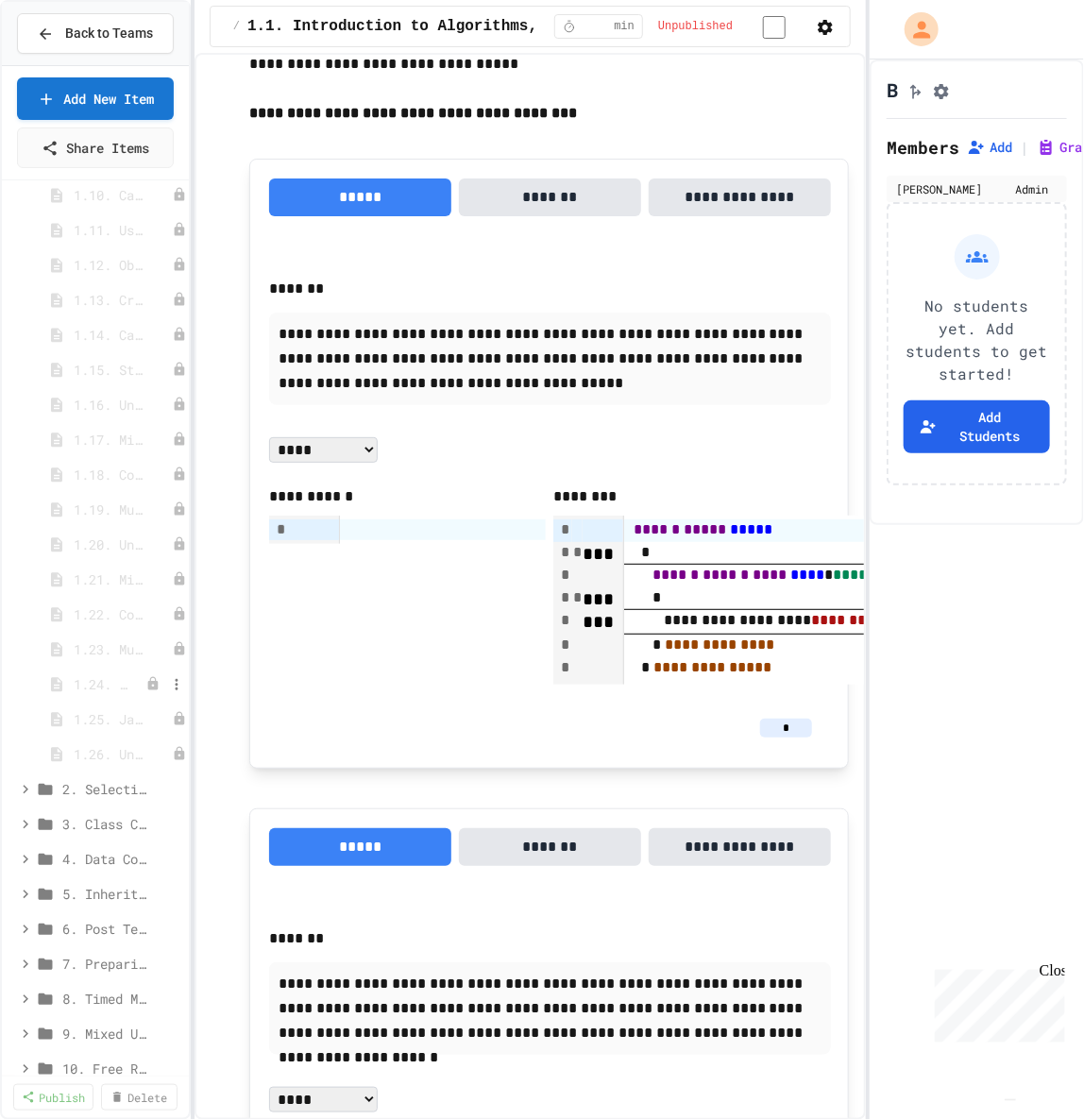 click on "1.24. Practice Test for Objects (1.12-1.14)" at bounding box center (101, 684) 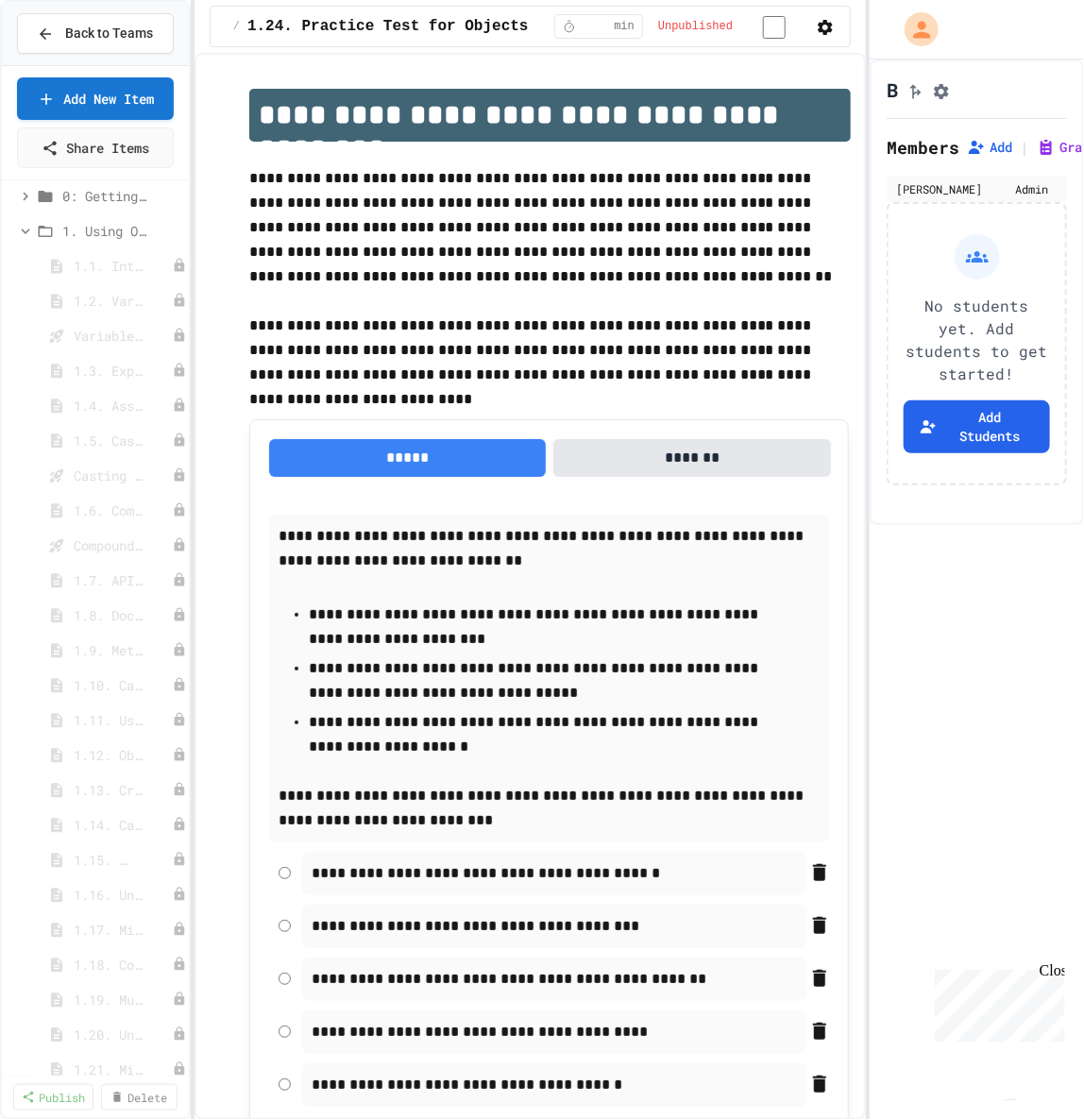 scroll, scrollTop: 0, scrollLeft: 0, axis: both 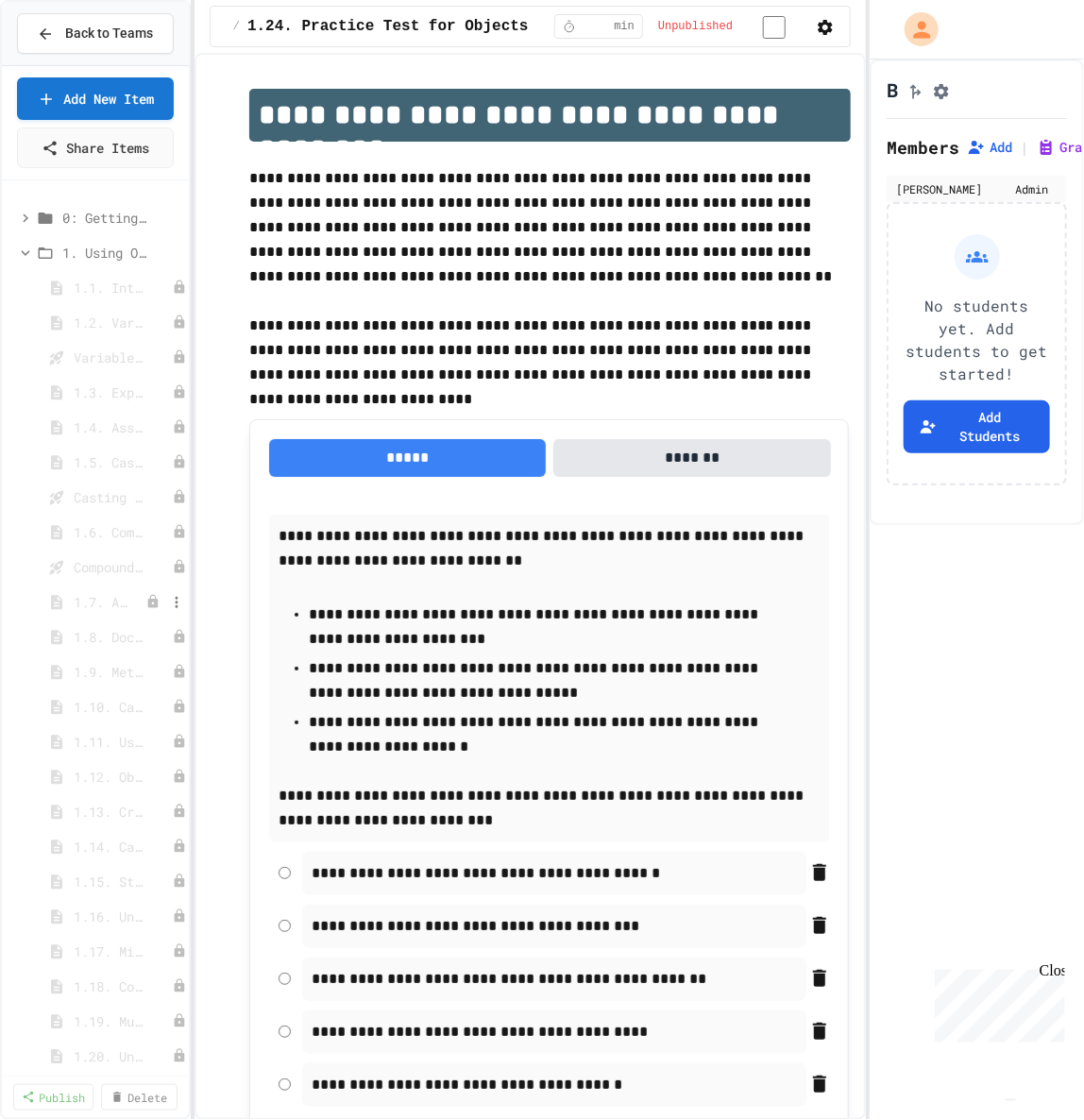 click on "1.7. APIs and Libraries" at bounding box center (101, 602) 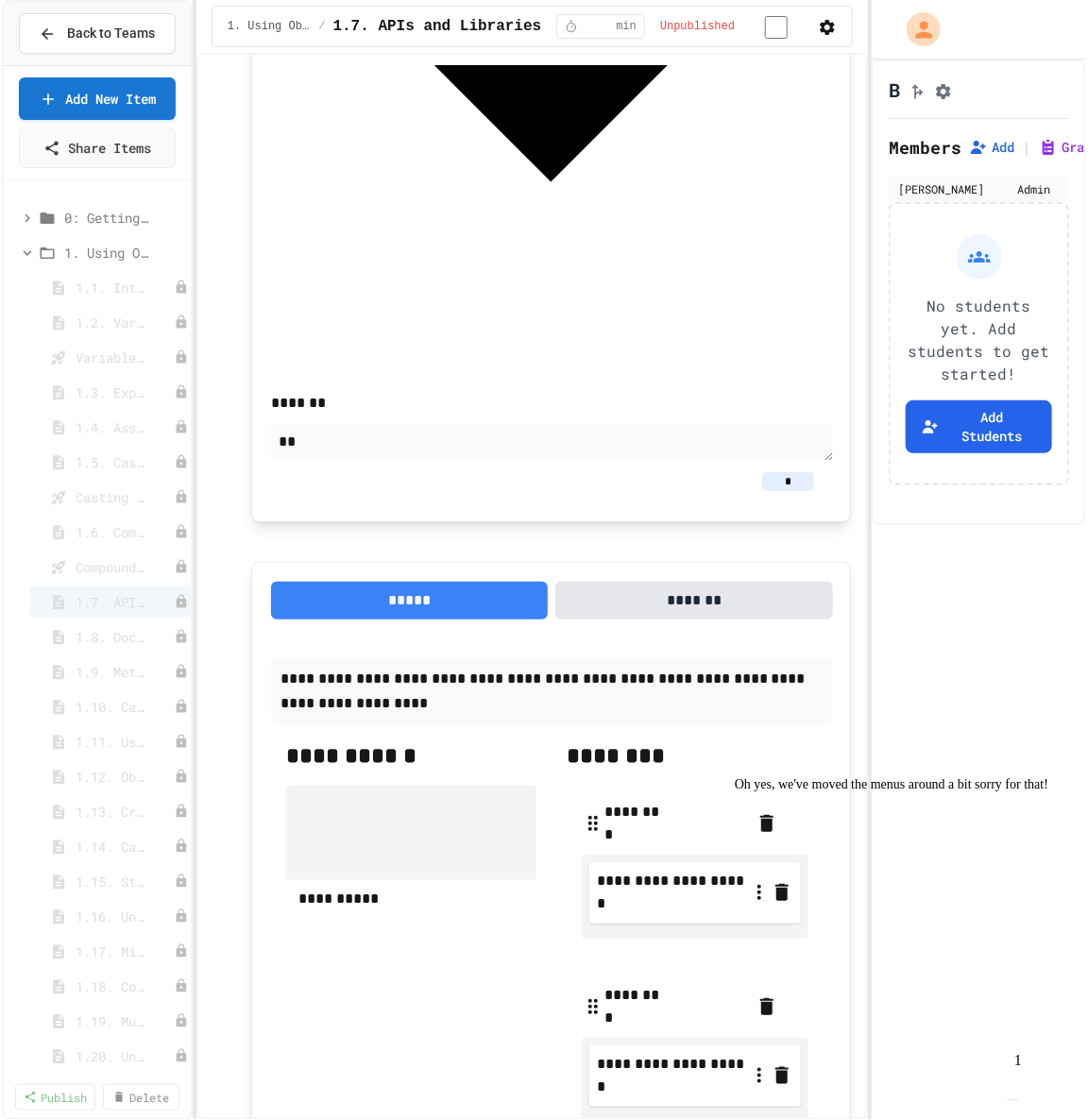 scroll, scrollTop: 0, scrollLeft: 0, axis: both 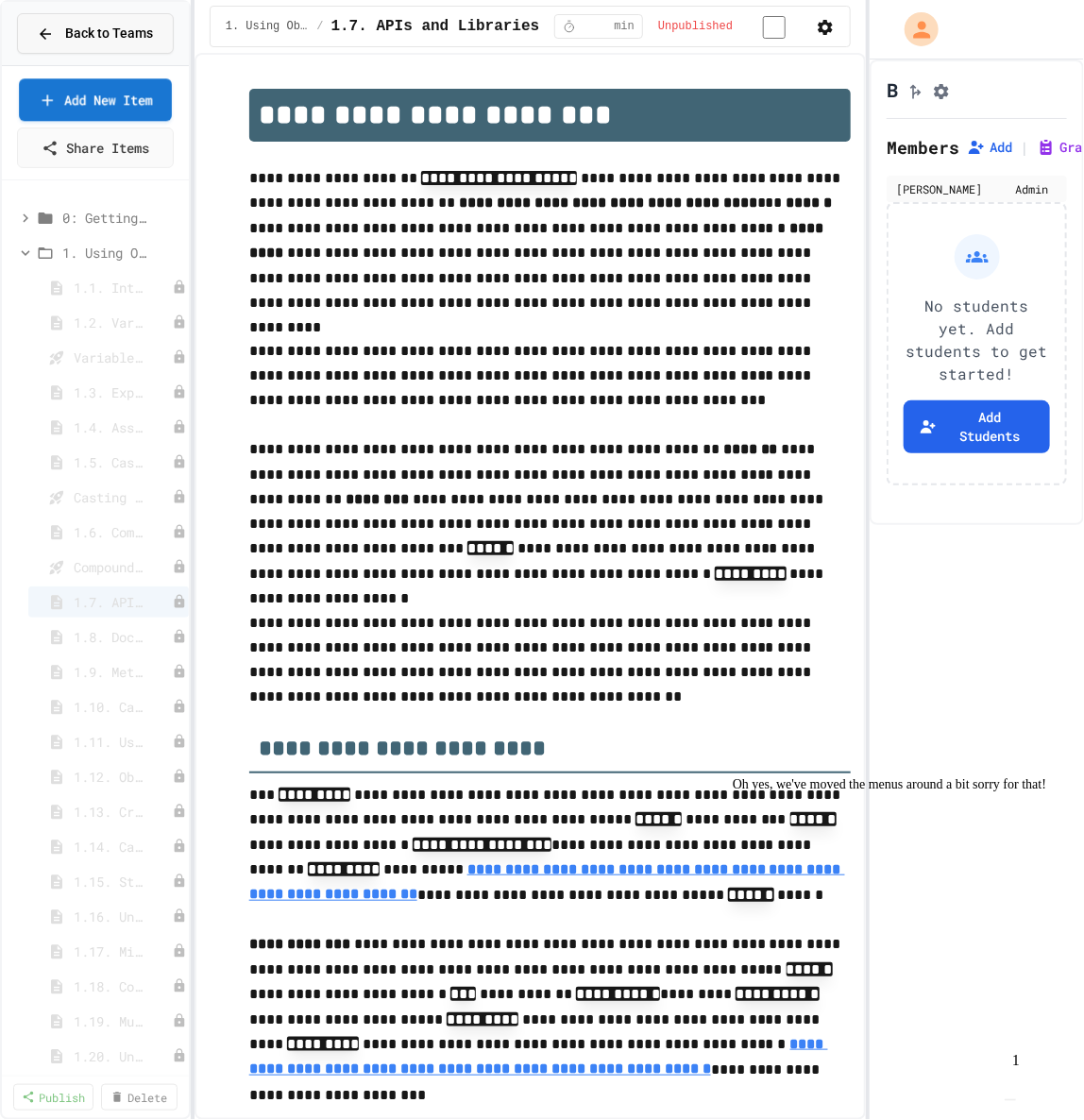 click on "Back to Teams" at bounding box center (95, 33) 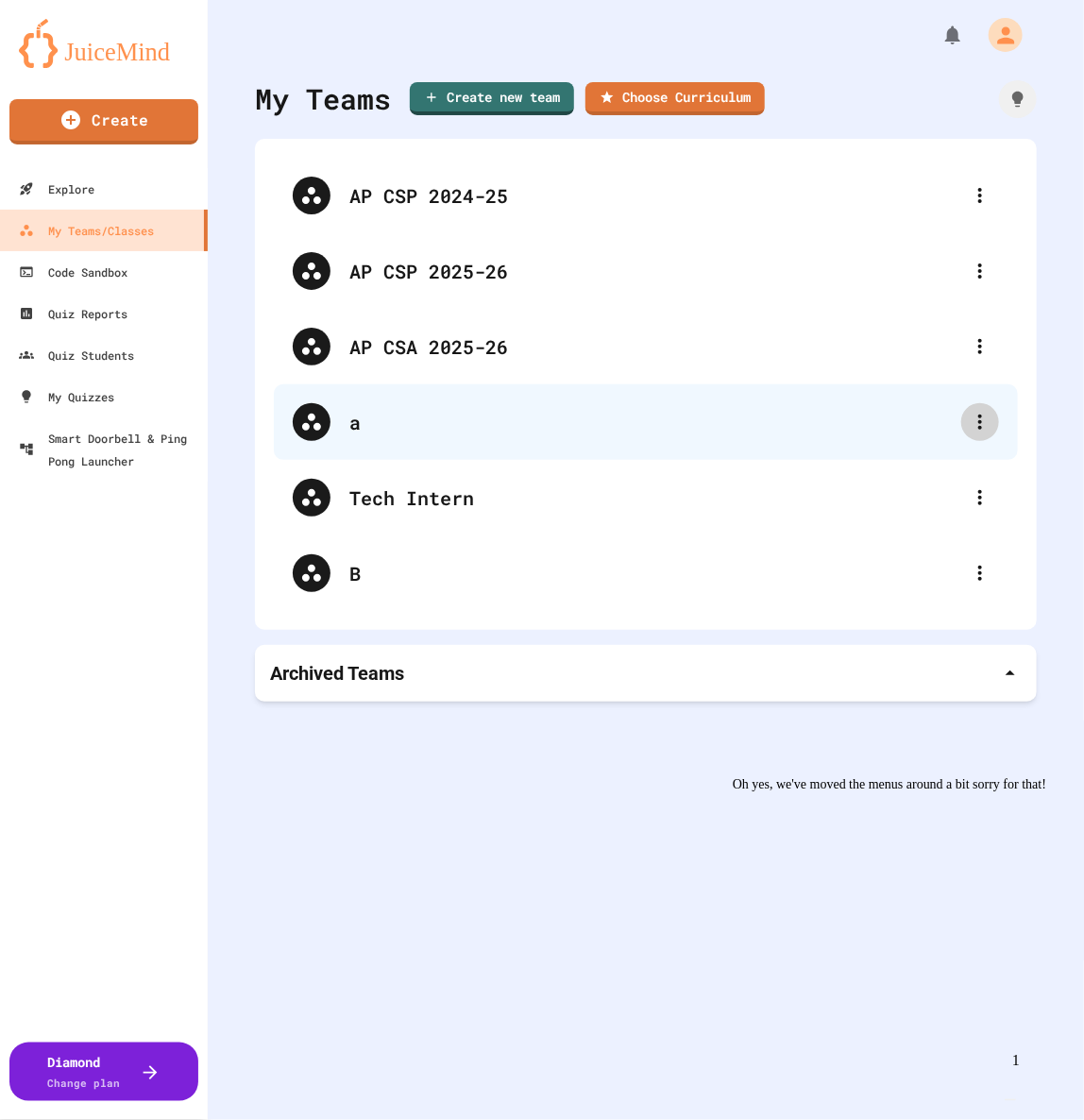 click at bounding box center [980, 422] 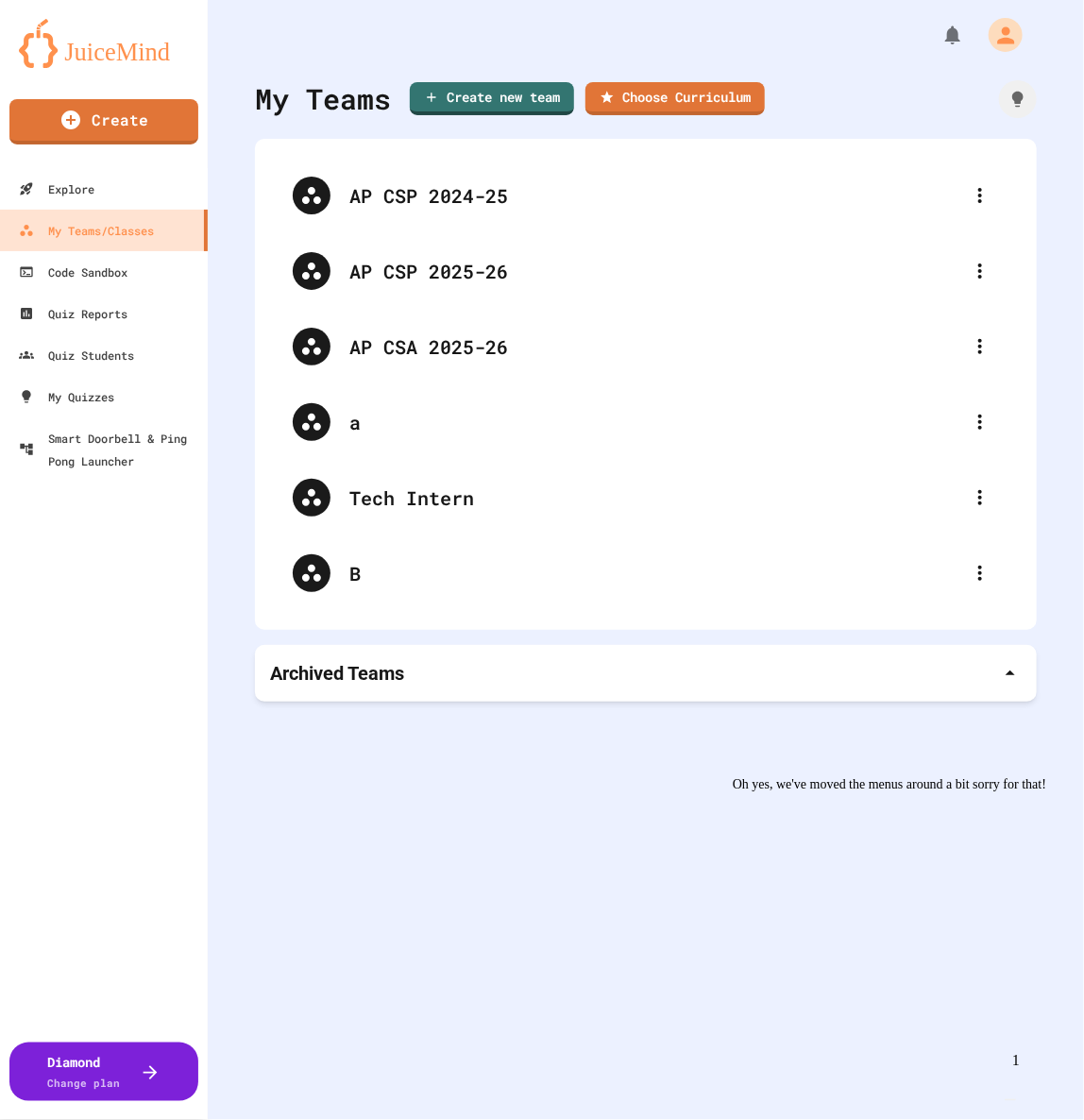 click on "Delete Team" at bounding box center [551, 1214] 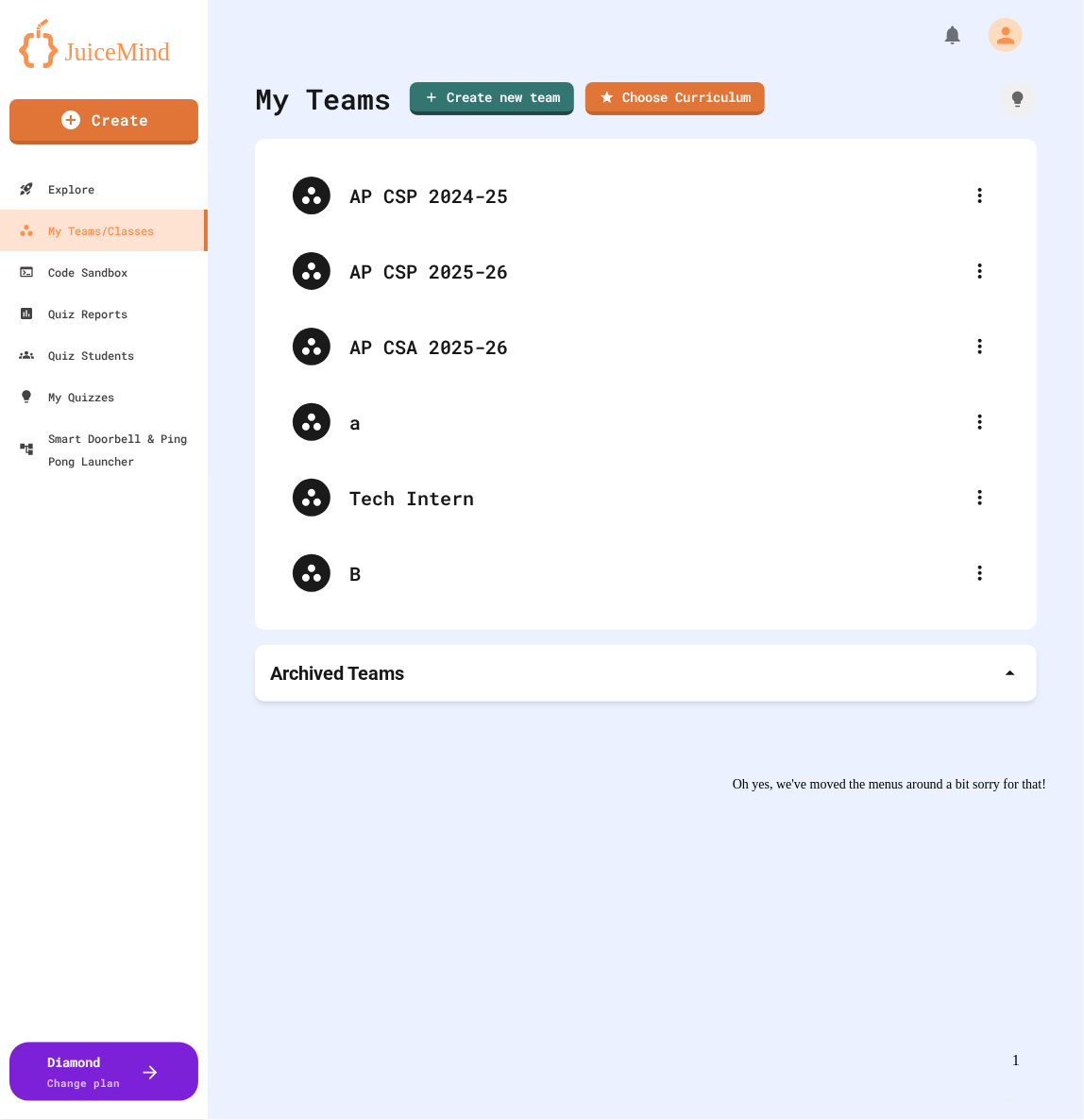 click on "Delete" at bounding box center (659, 1787) 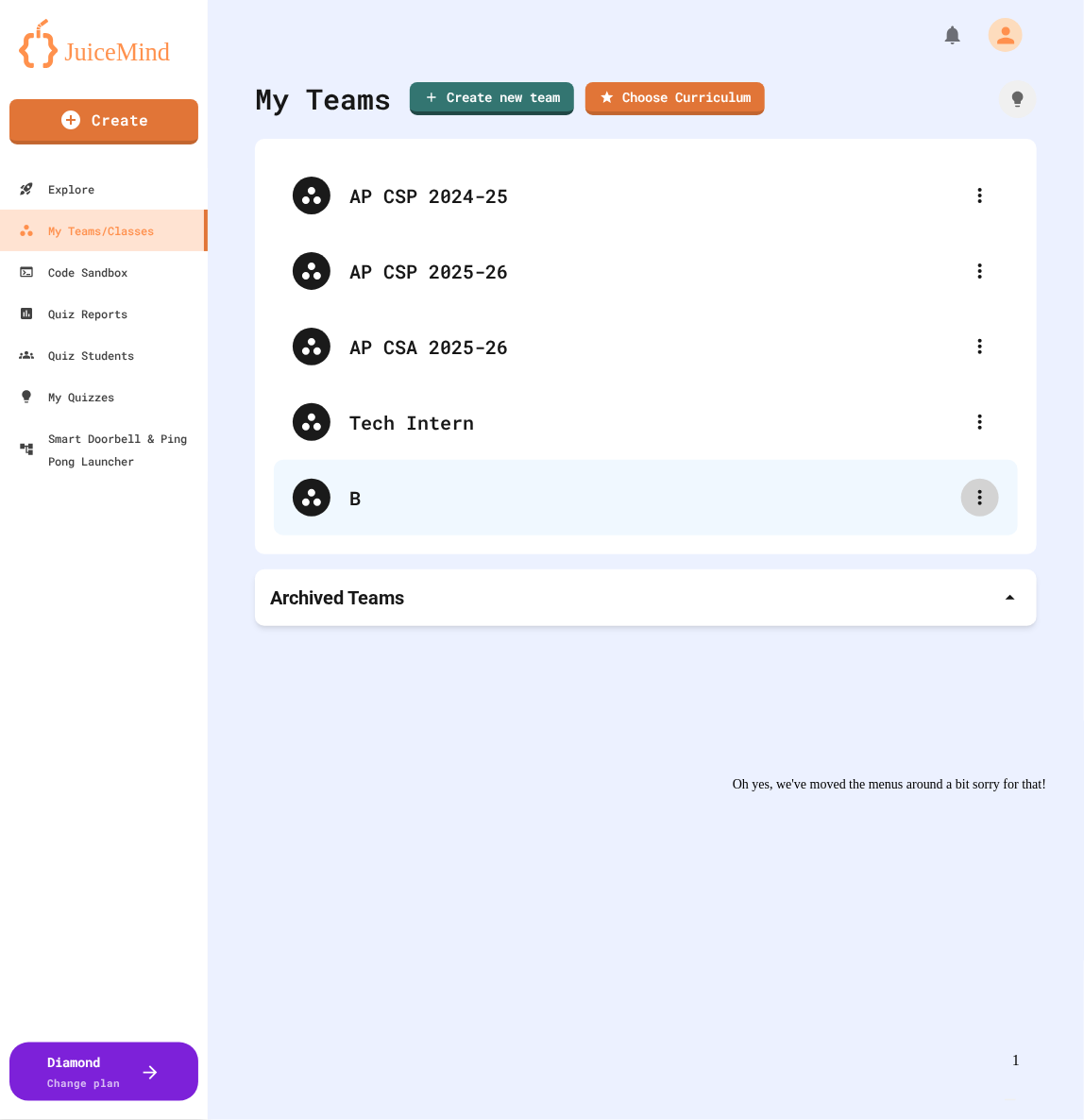 click 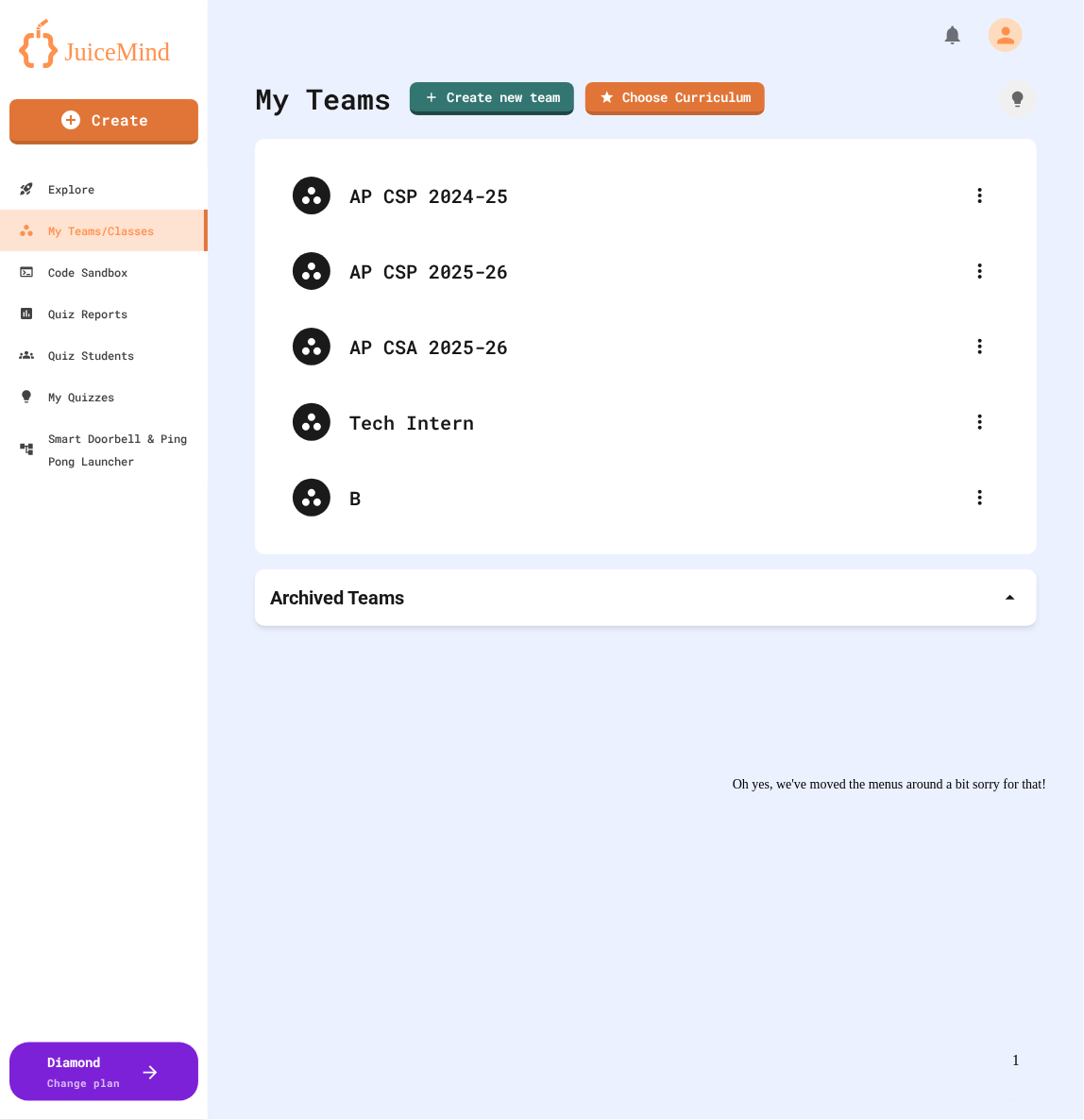 click on "Delete Team" at bounding box center (551, 1214) 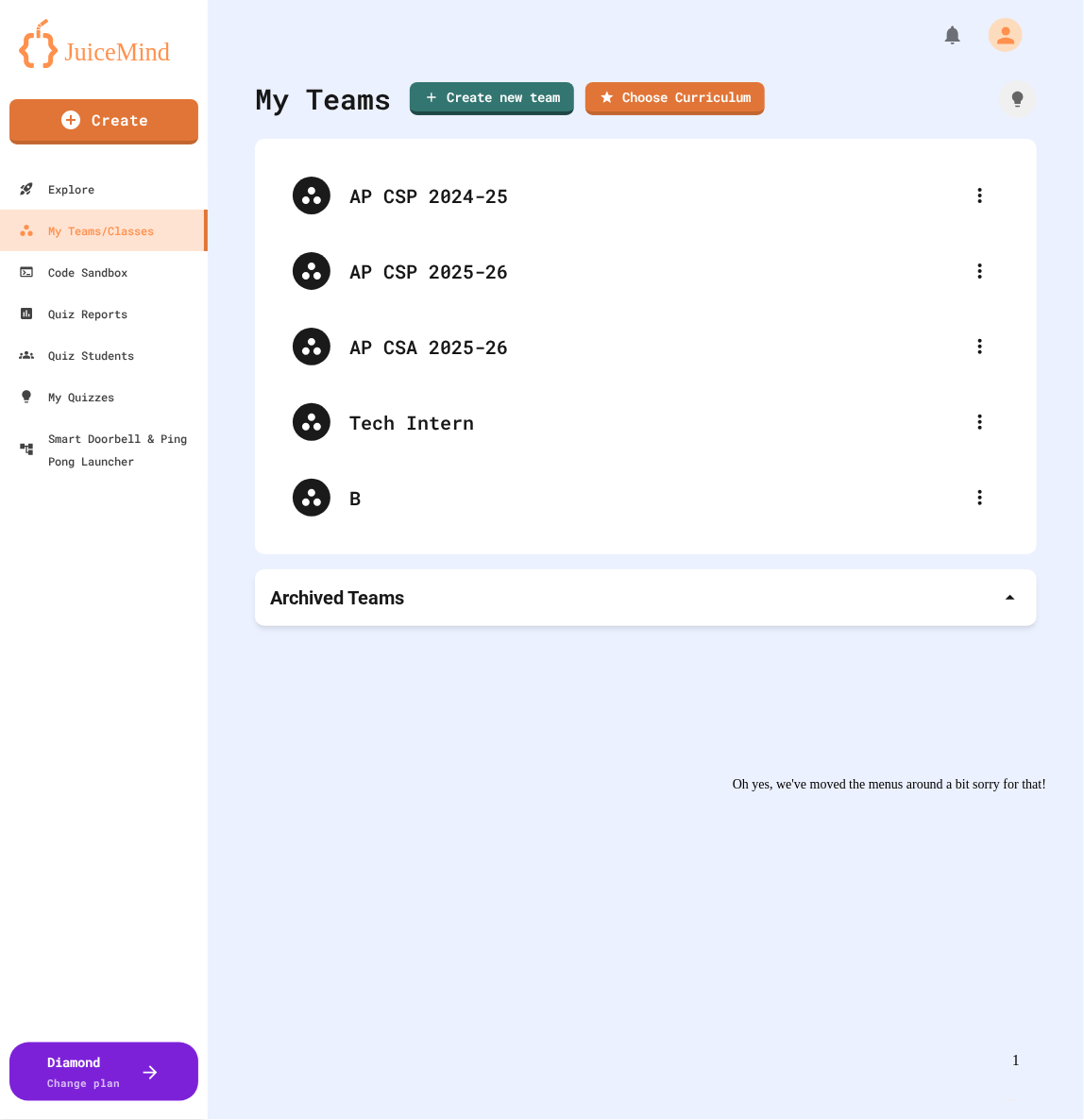 click on "Delete" at bounding box center (660, 1786) 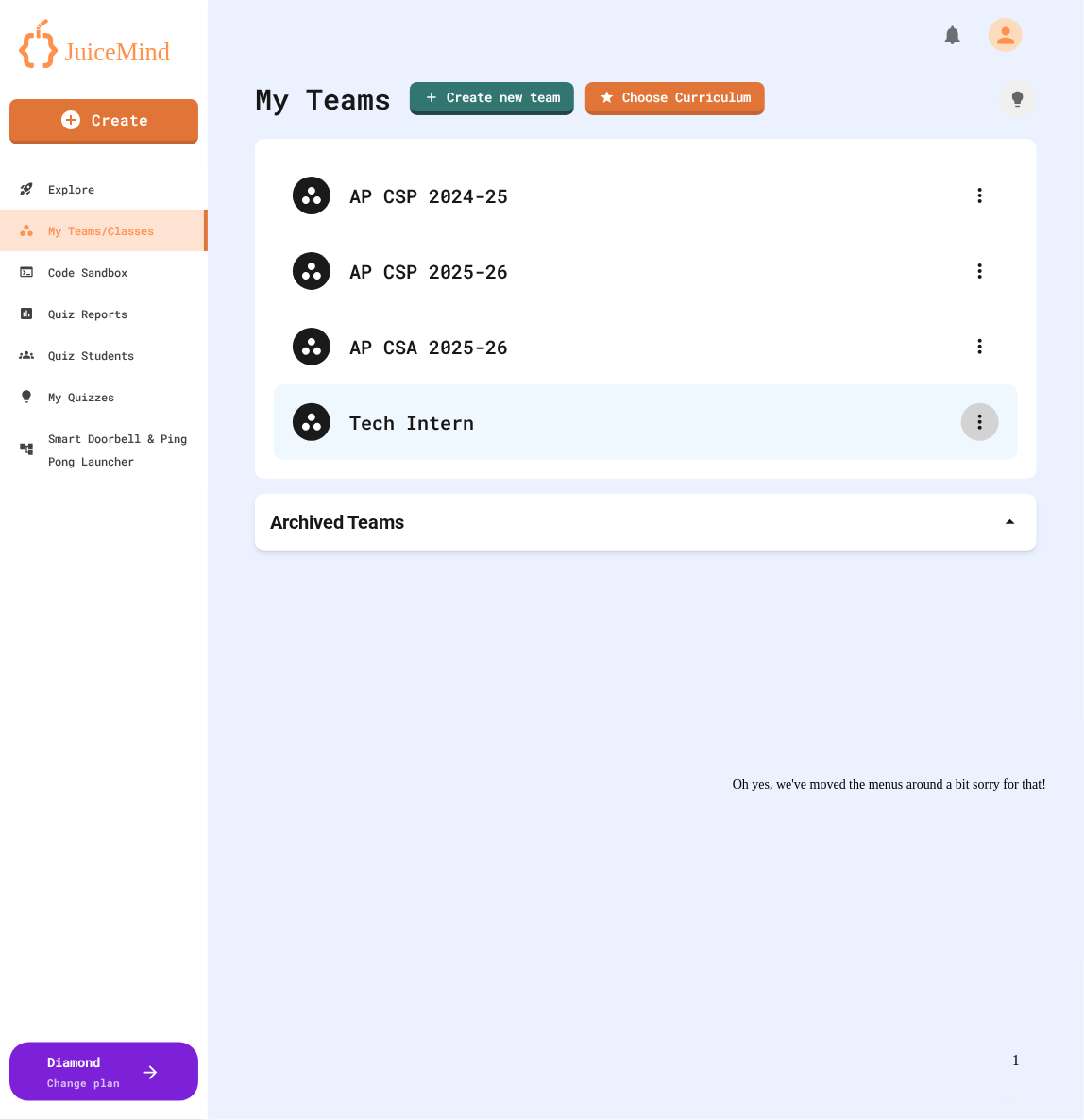 click 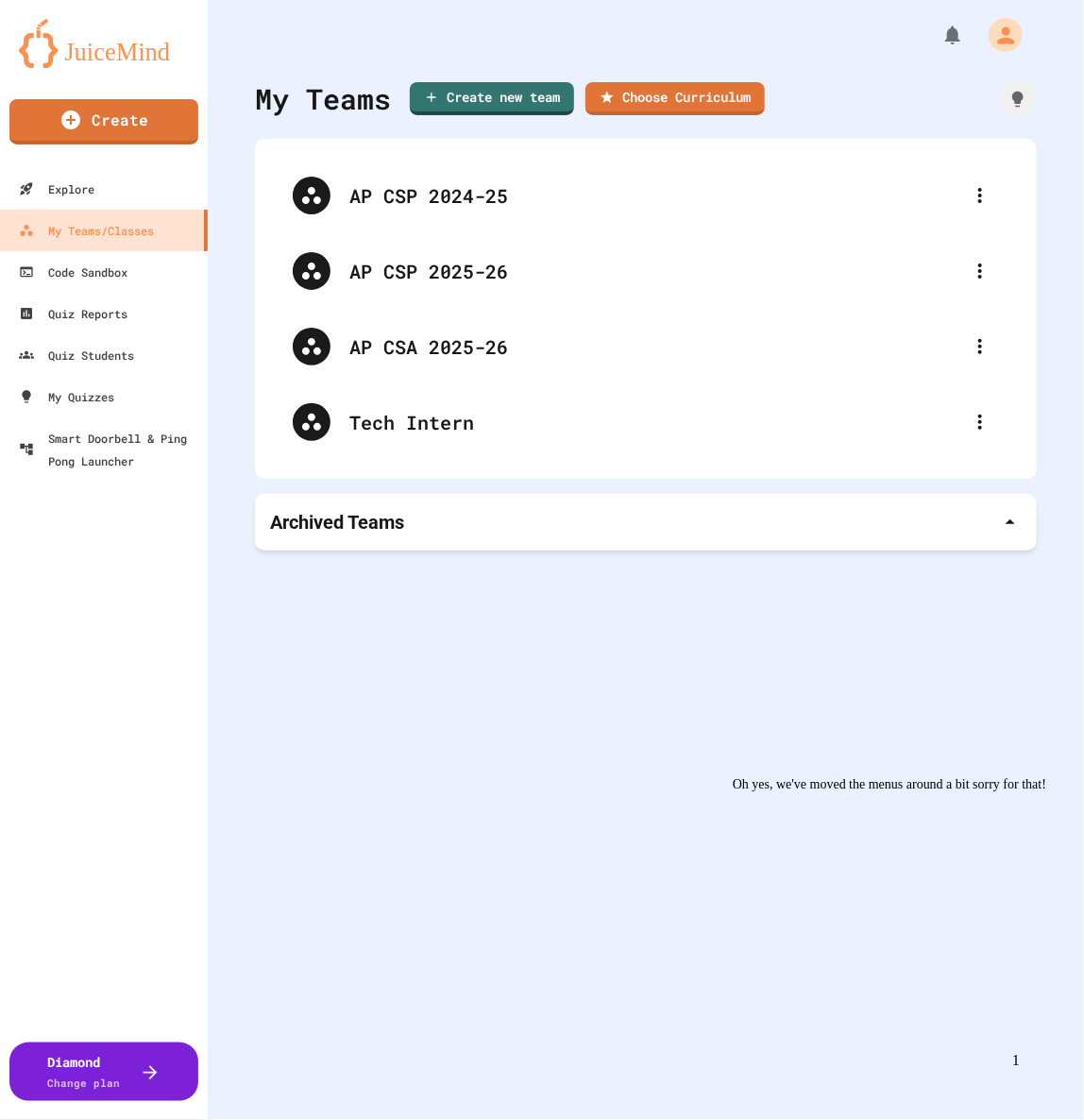 drag, startPoint x: 1036, startPoint y: 540, endPoint x: 1018, endPoint y: 495, distance: 48.46648 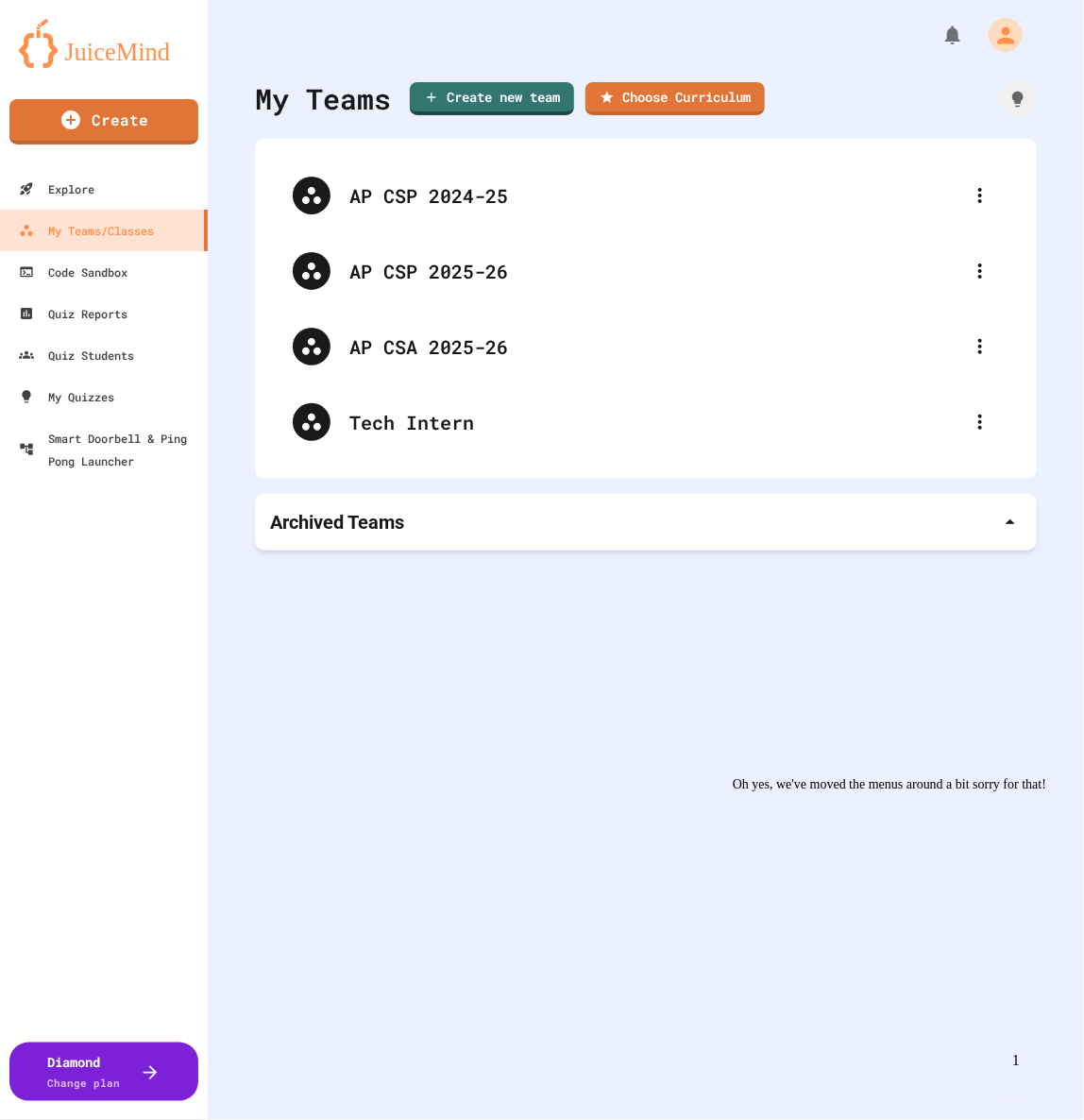 click on "Delete" at bounding box center [659, 1798] 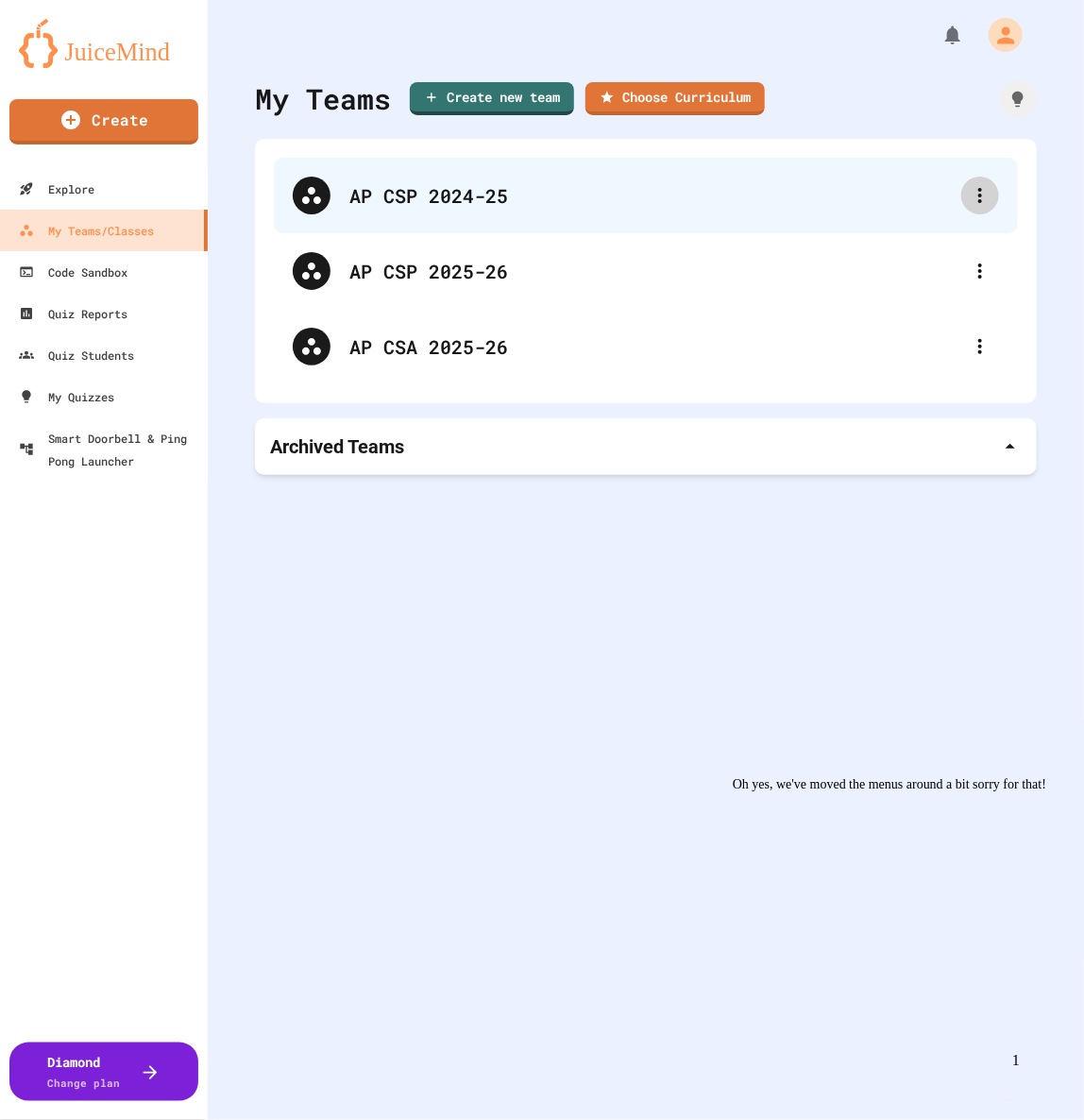 click at bounding box center (980, 195) 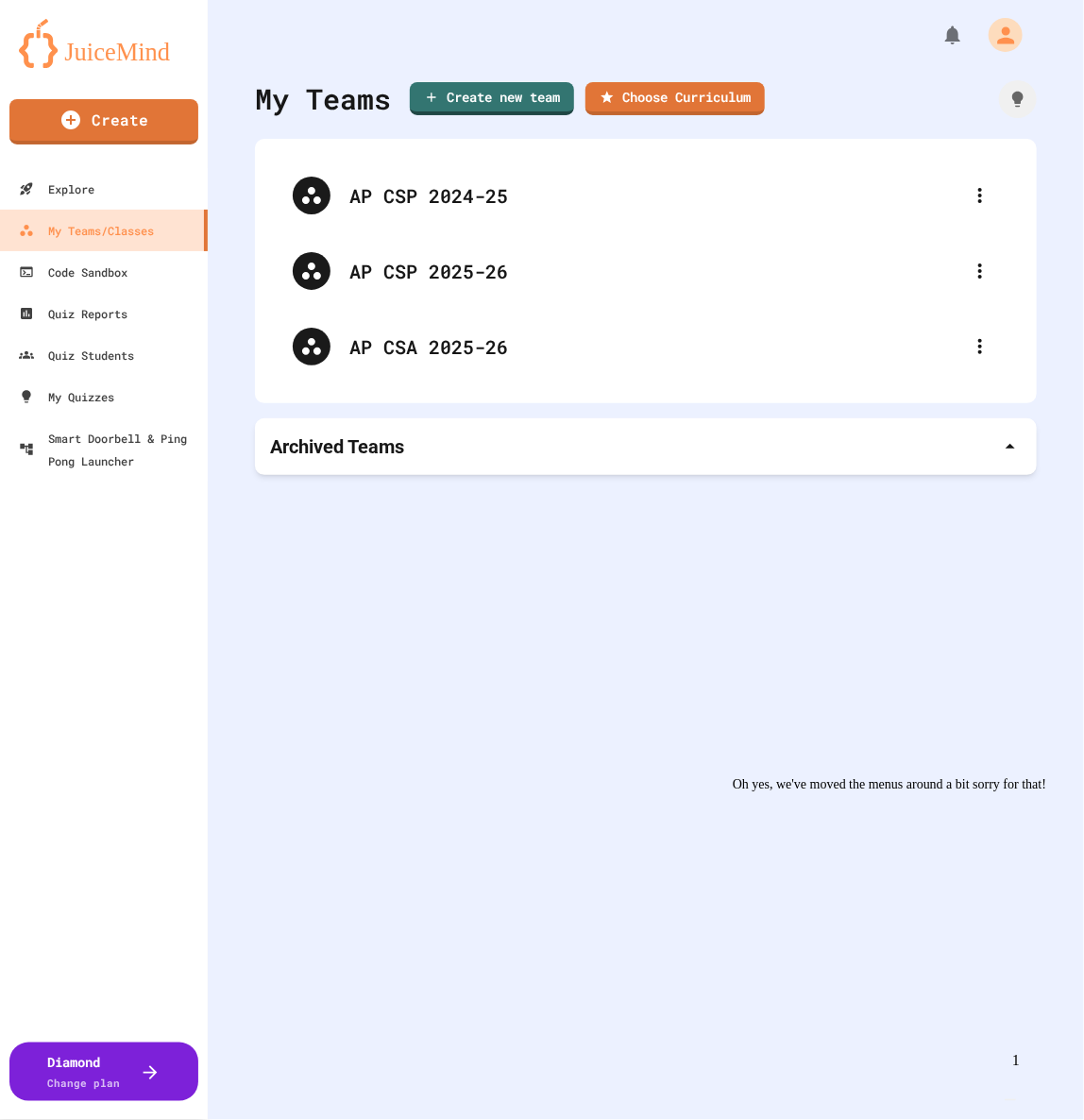 click on "Archive Team" at bounding box center (551, 1277) 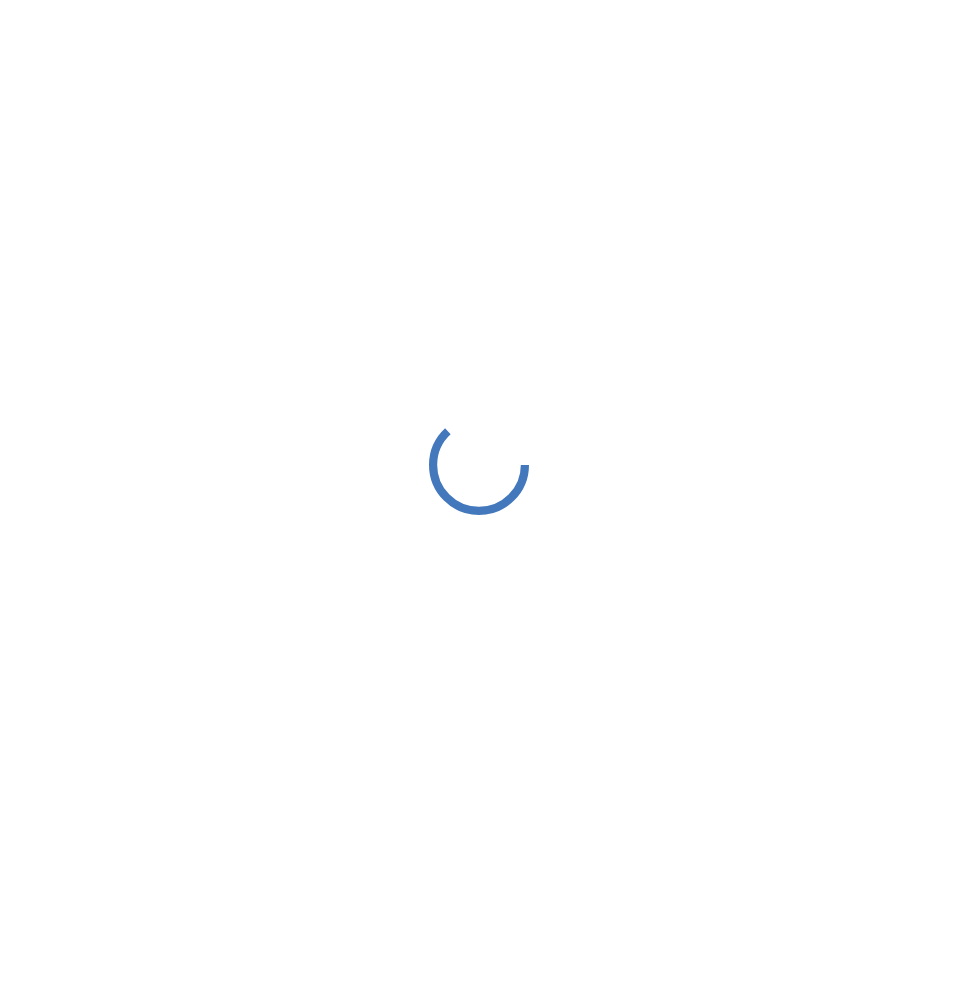 scroll, scrollTop: 0, scrollLeft: 0, axis: both 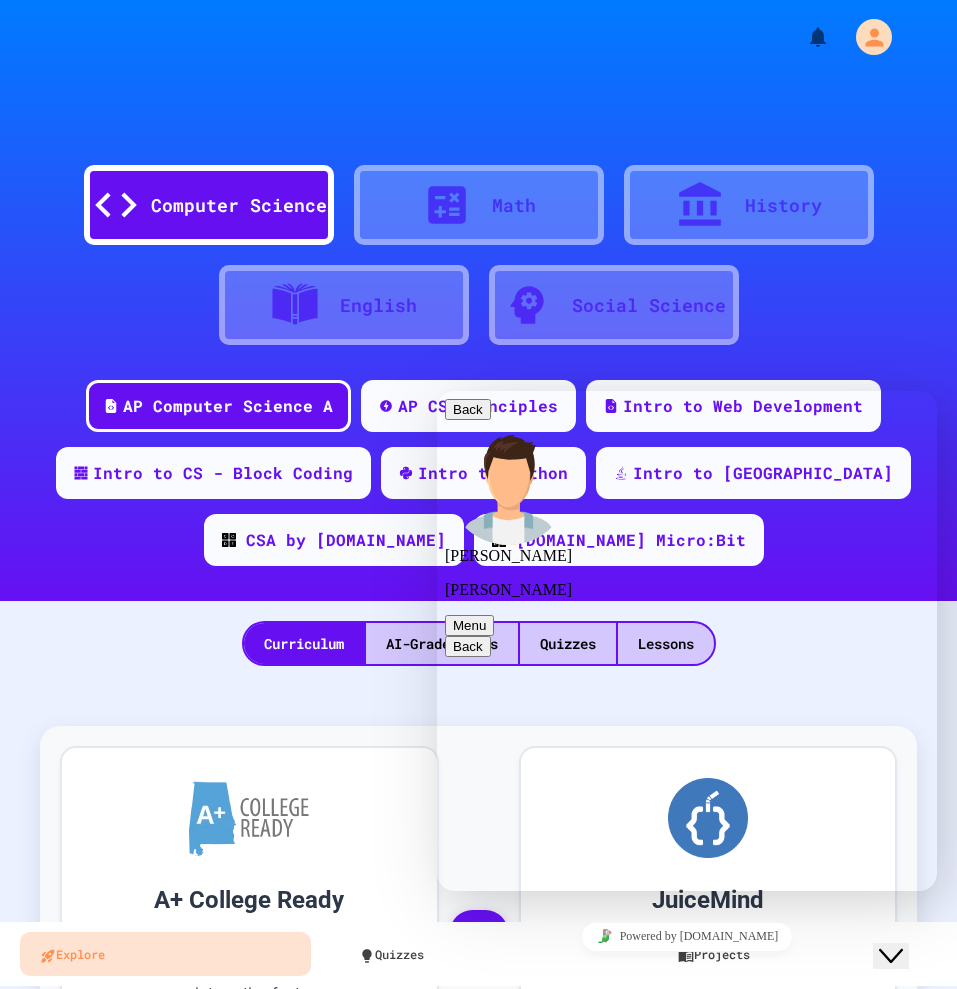 click on "Computer Science Math History English Social Science AP Computer Science A AP CS Principles Intro to Web Development Intro to CS - Block Coding Intro to Python Intro to Java CSA by [DOMAIN_NAME] [DOMAIN_NAME] Micro:Bit Curriculum AI-Graded FRQs Quizzes Lessons A+ College Ready [US_STATE]'s proprietary curriculum delivered on JuiceMind's platform with all our interactive features Select  A+ College Ready OR JuiceMind Our baseline curriculum designed for hands-on programming education Select  JuiceMind" at bounding box center [478, 494] 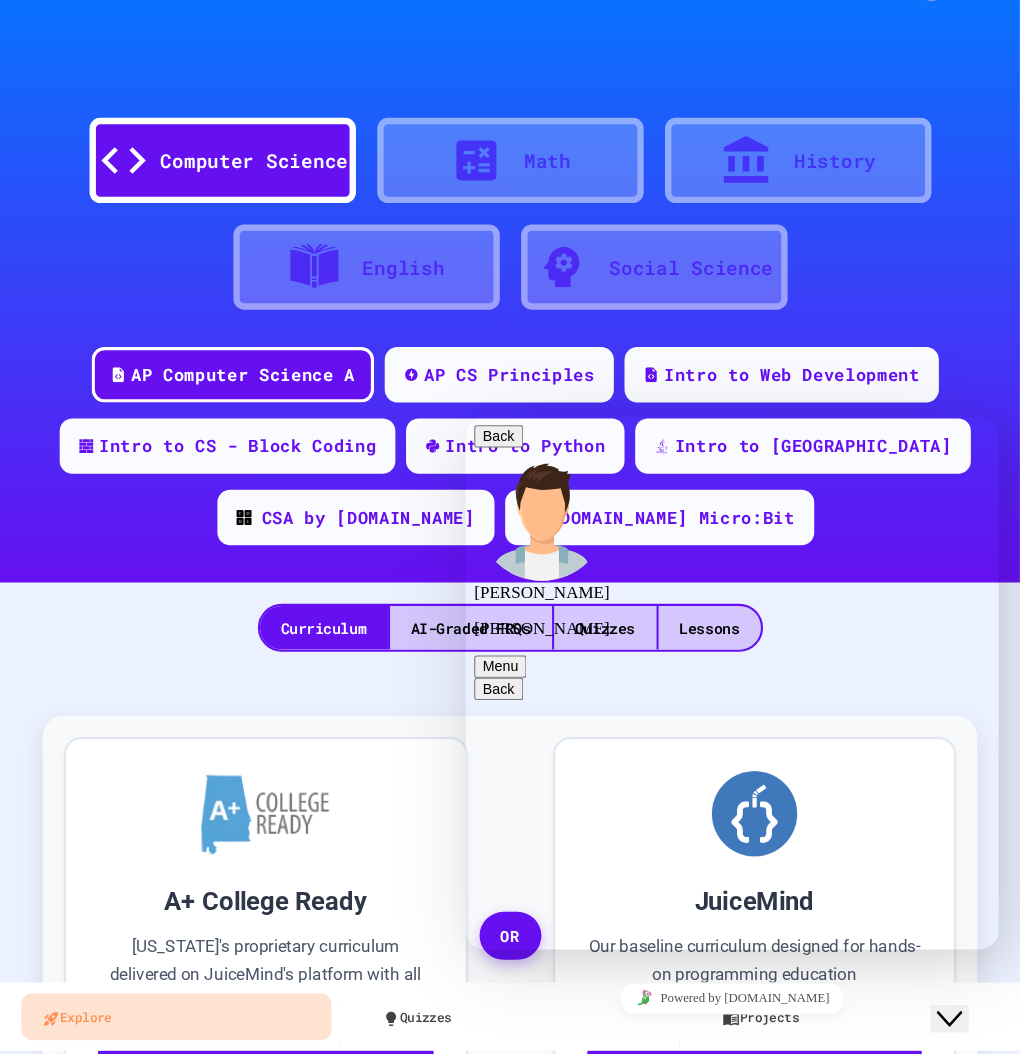 scroll, scrollTop: 0, scrollLeft: 0, axis: both 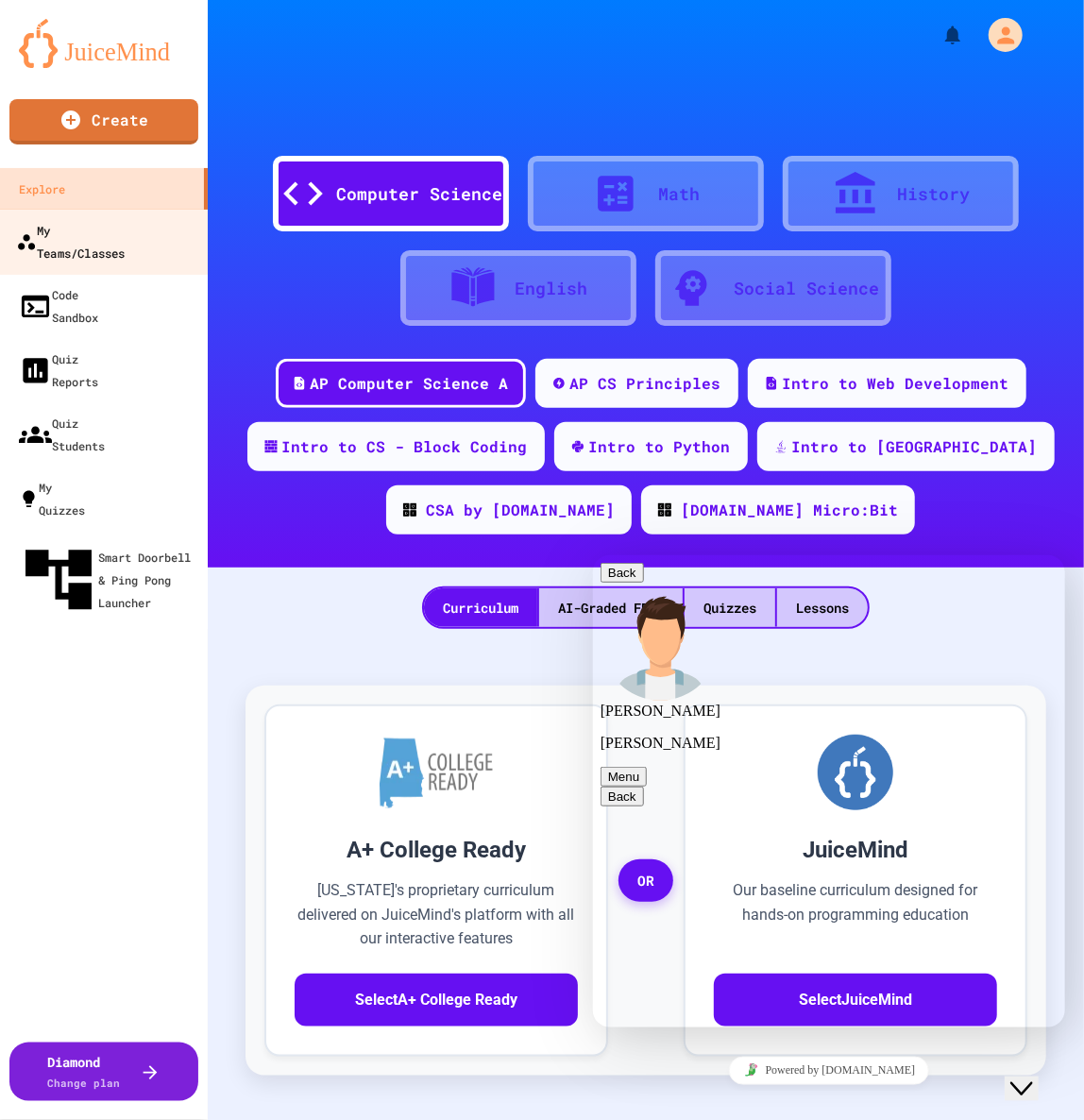 click on "My Teams/Classes" at bounding box center [104, 242] 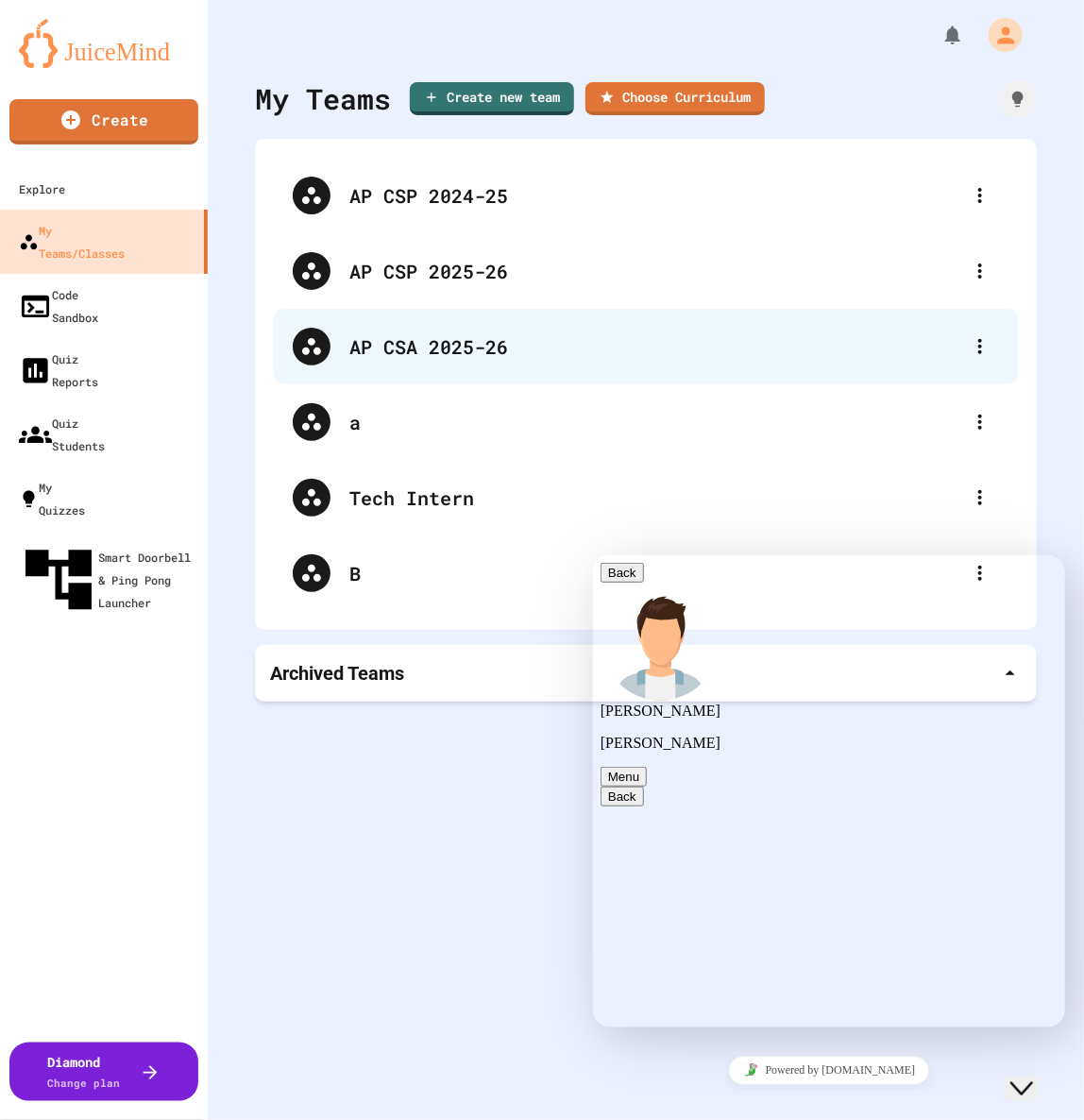 click on "AP CSA 2025-26" at bounding box center (655, 347) 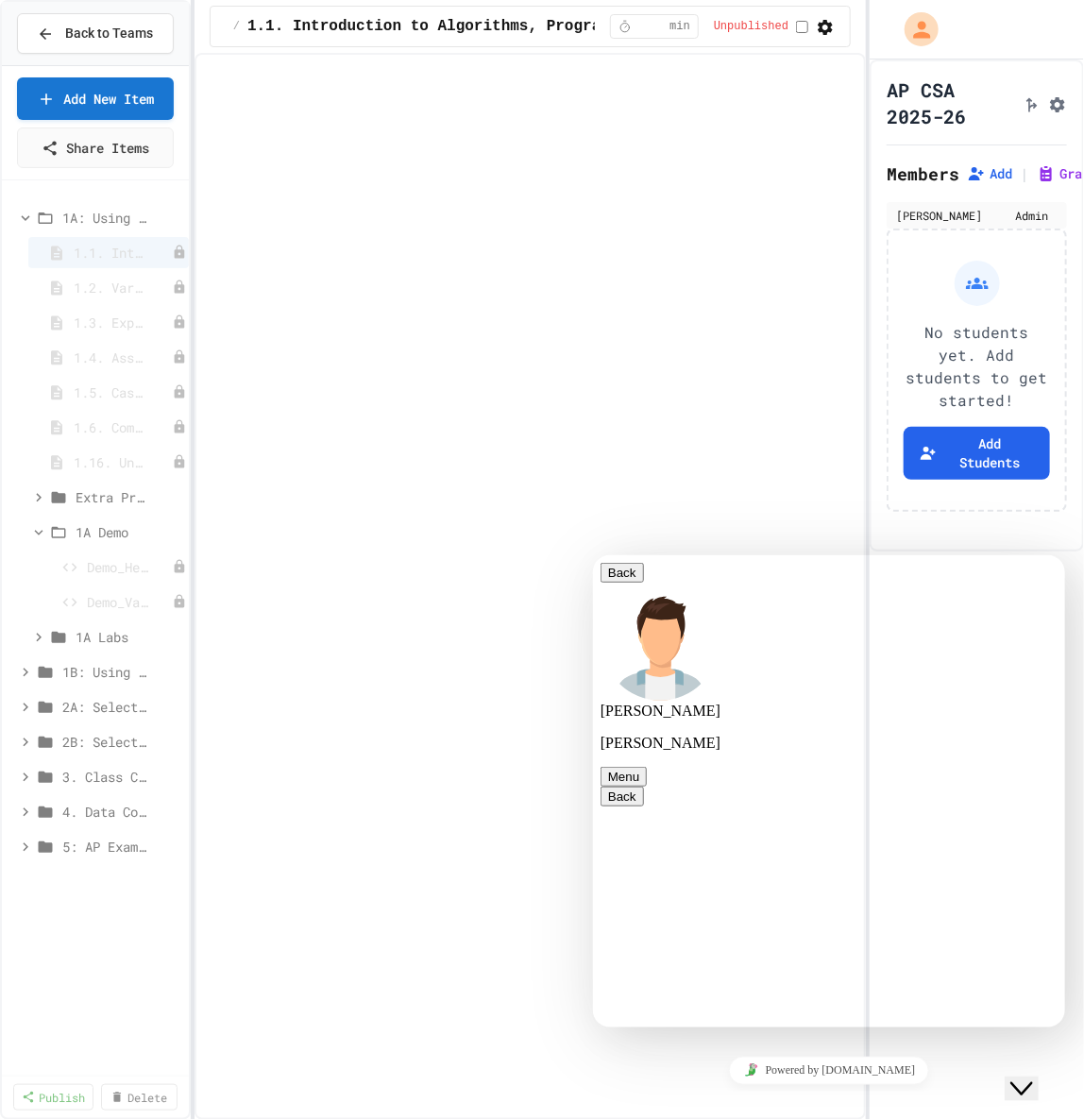 select on "***" 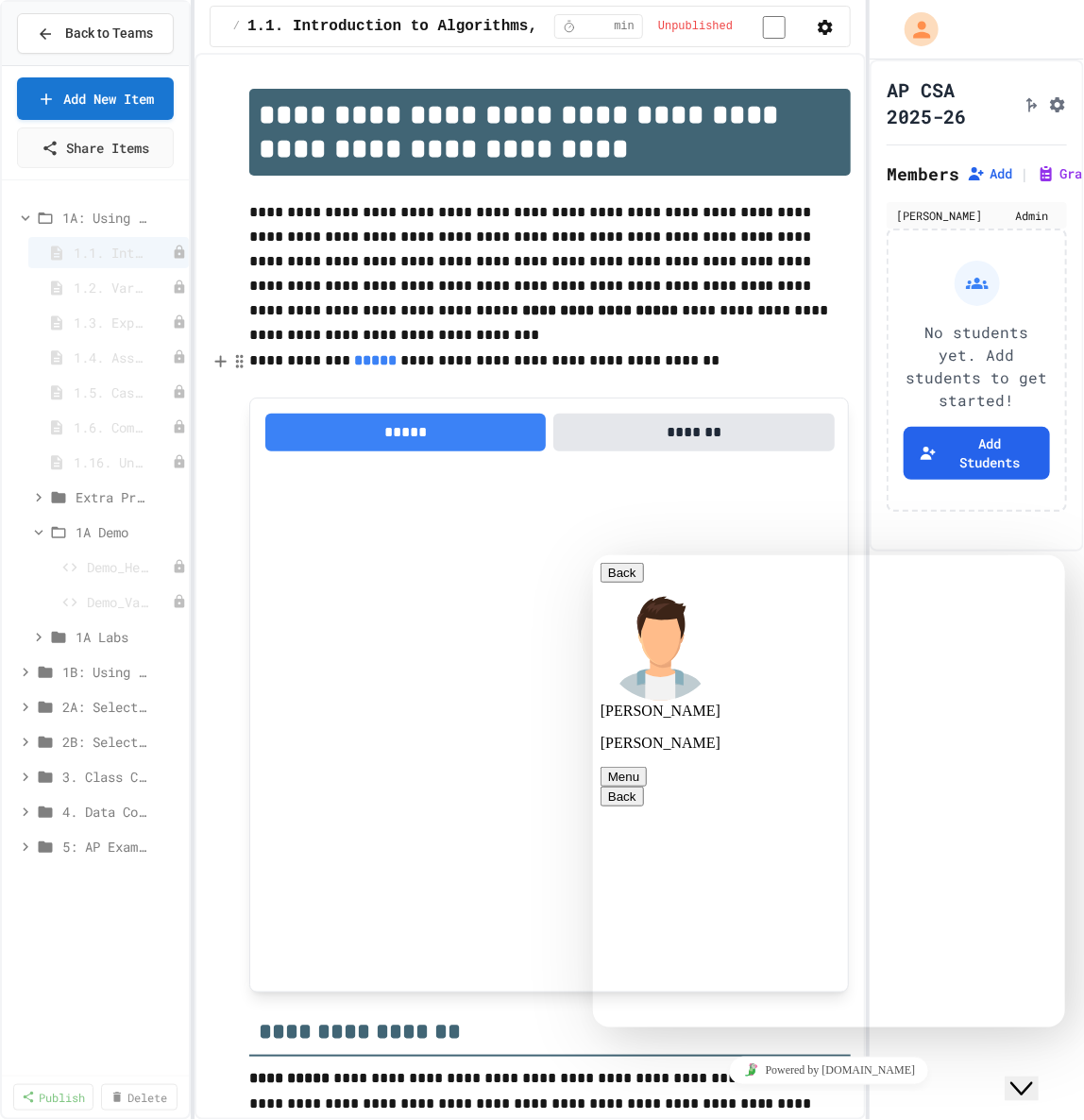 scroll, scrollTop: 1681, scrollLeft: 0, axis: vertical 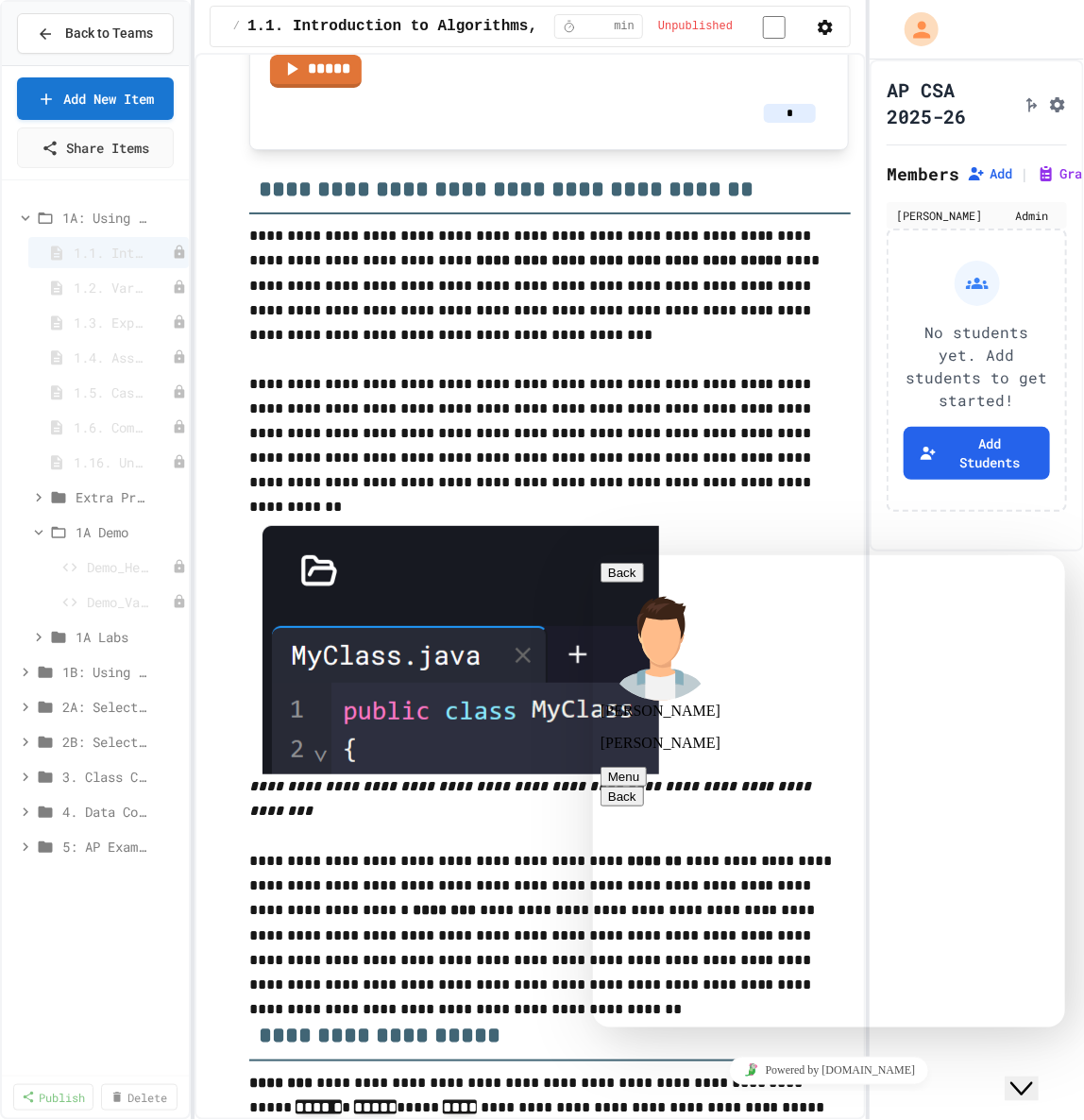 click on "Back" at bounding box center [621, 571] 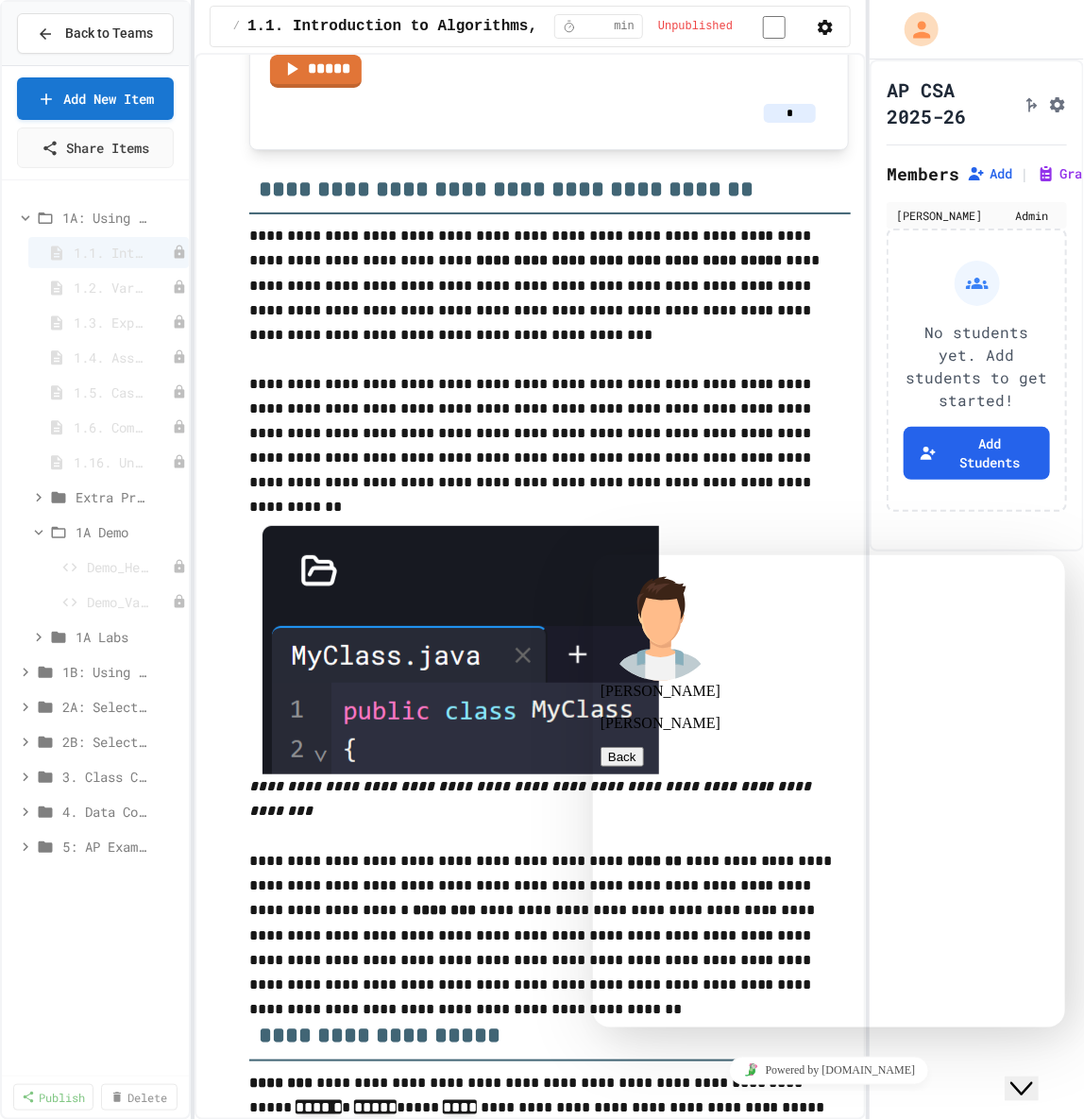 scroll, scrollTop: 177, scrollLeft: 0, axis: vertical 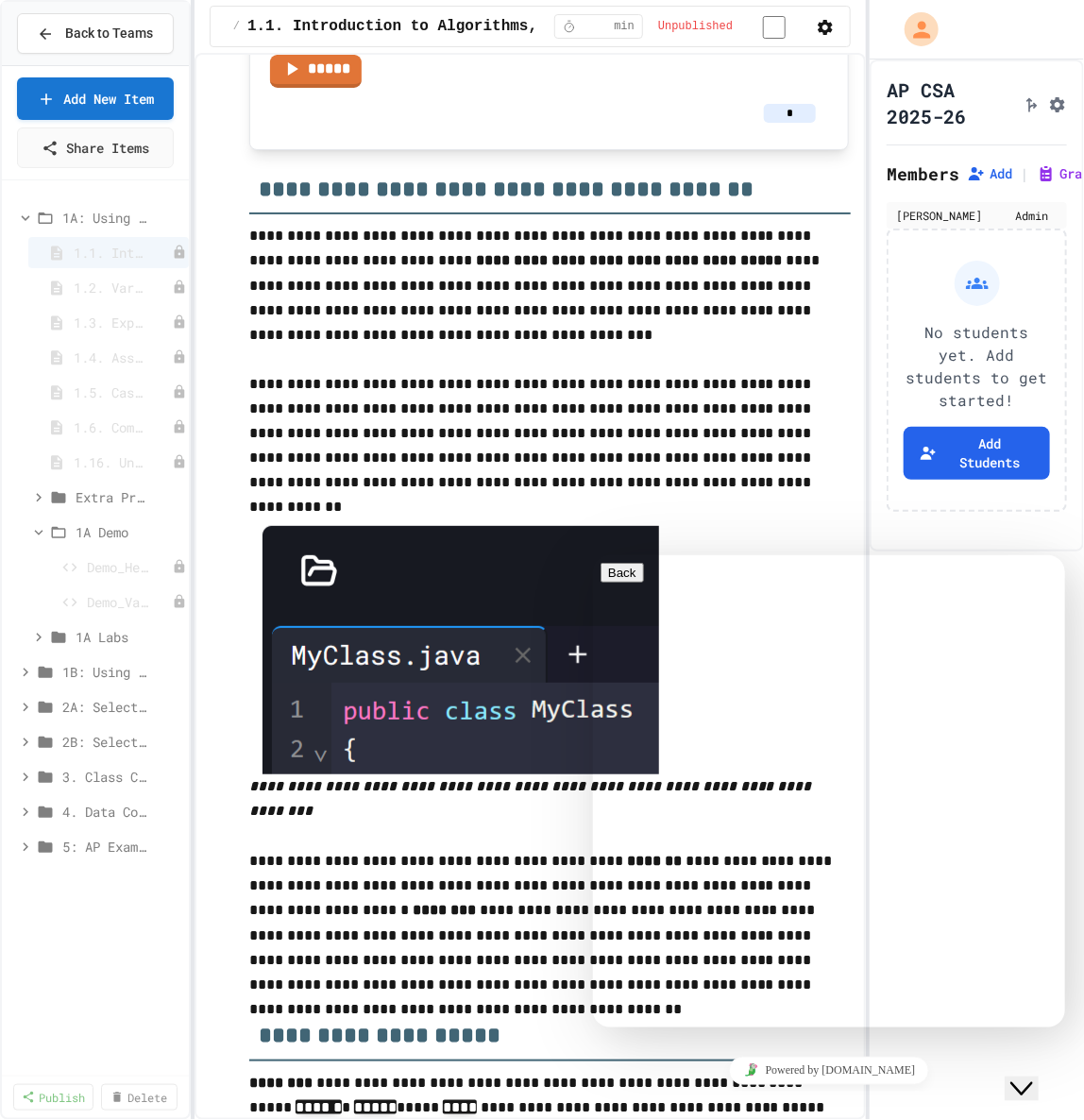 click on "Close Chat This icon closes the chat window." at bounding box center [1021, 1088] 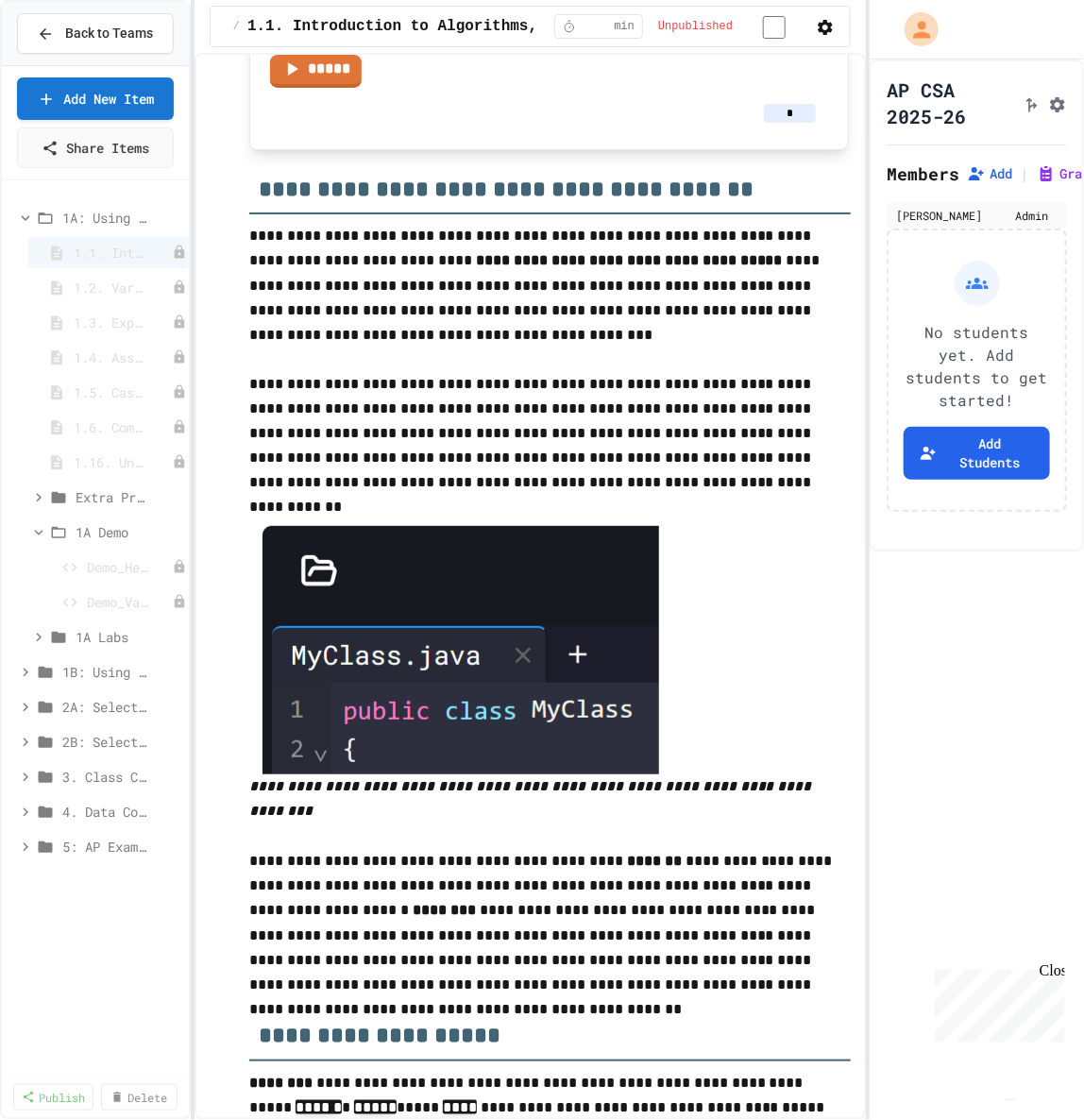 click on "1B: Using Objects and Methods" at bounding box center [95, 671] 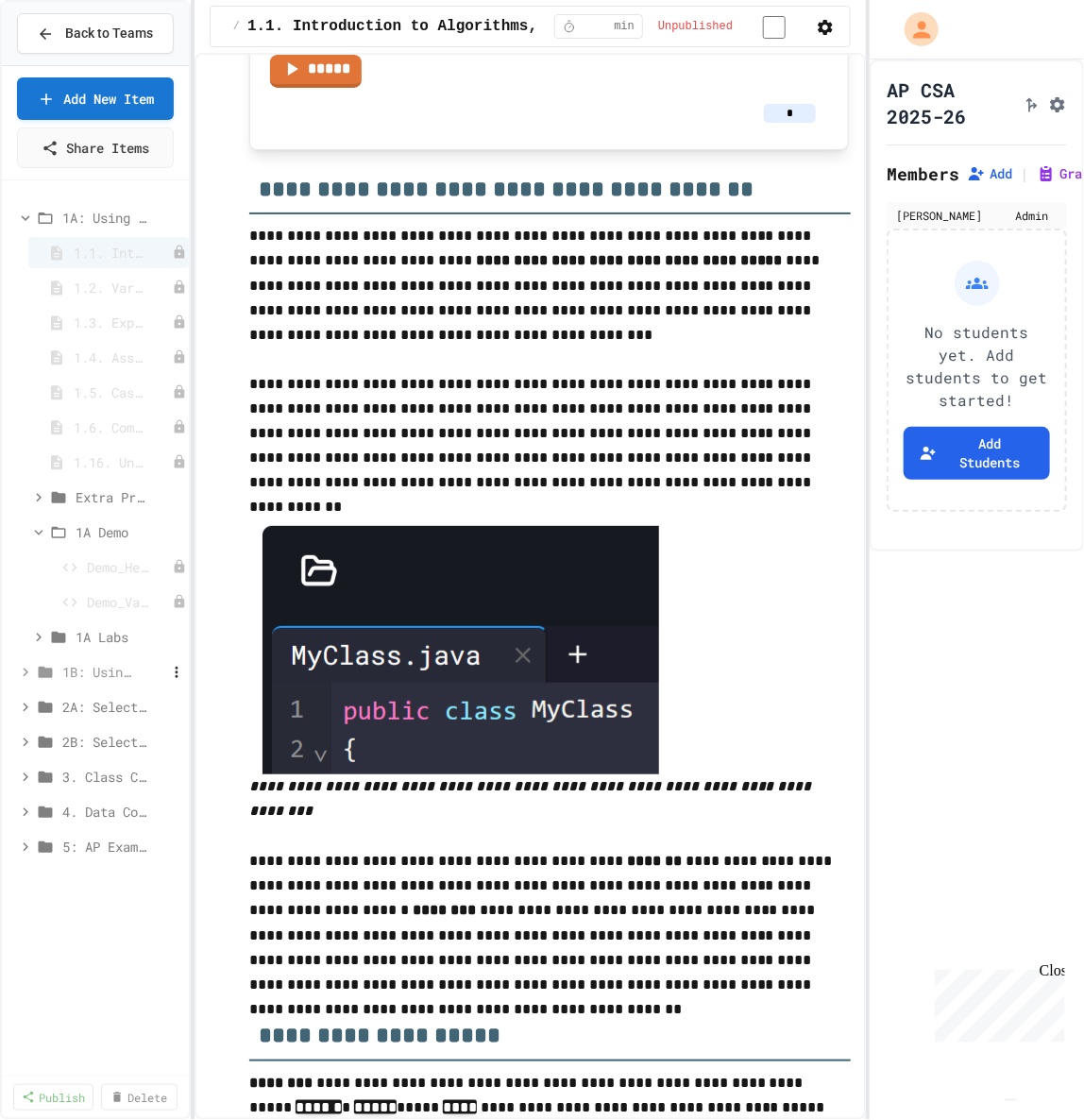 click 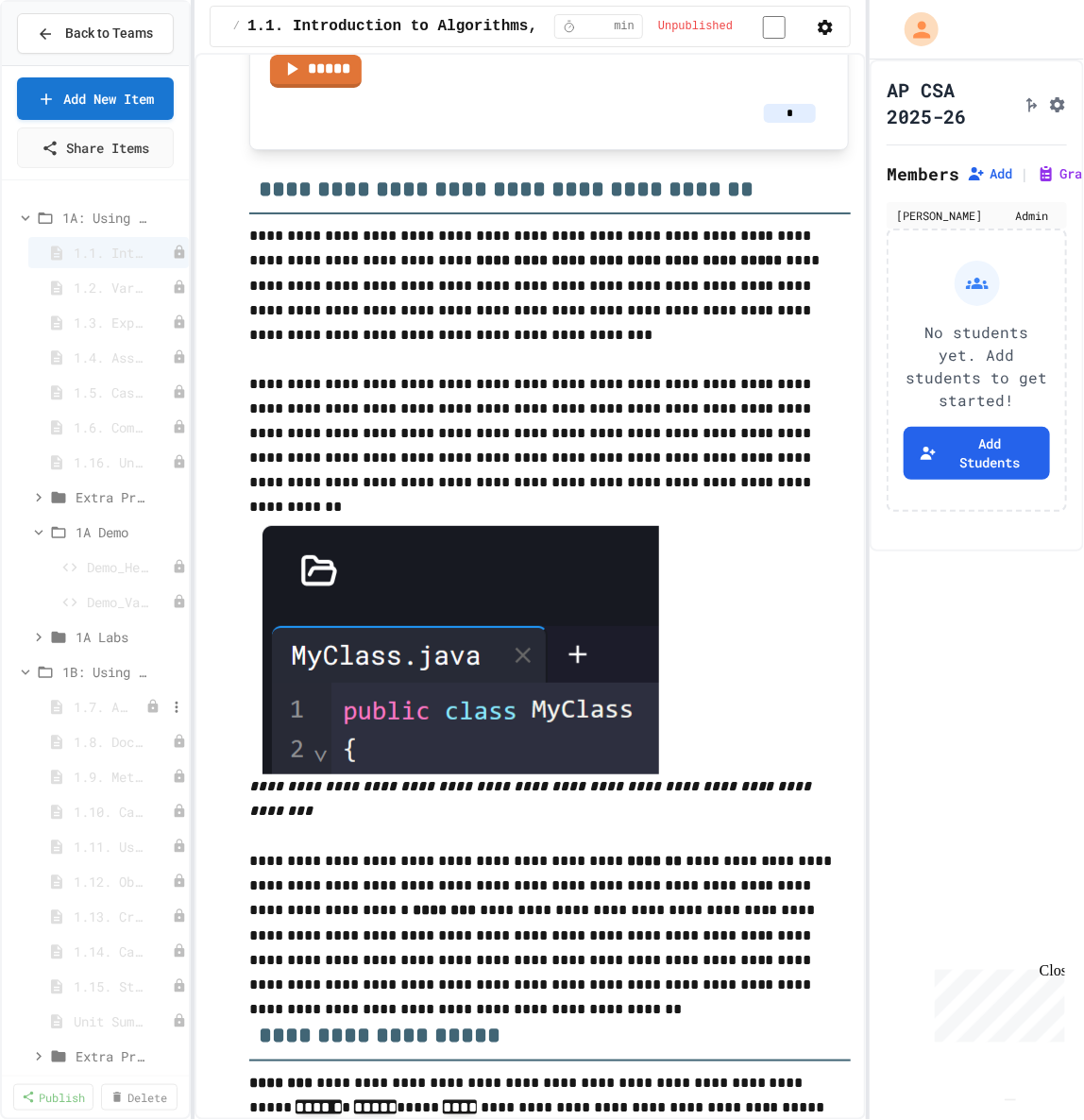 click on "1.7. APIs and Libraries" at bounding box center (101, 706) 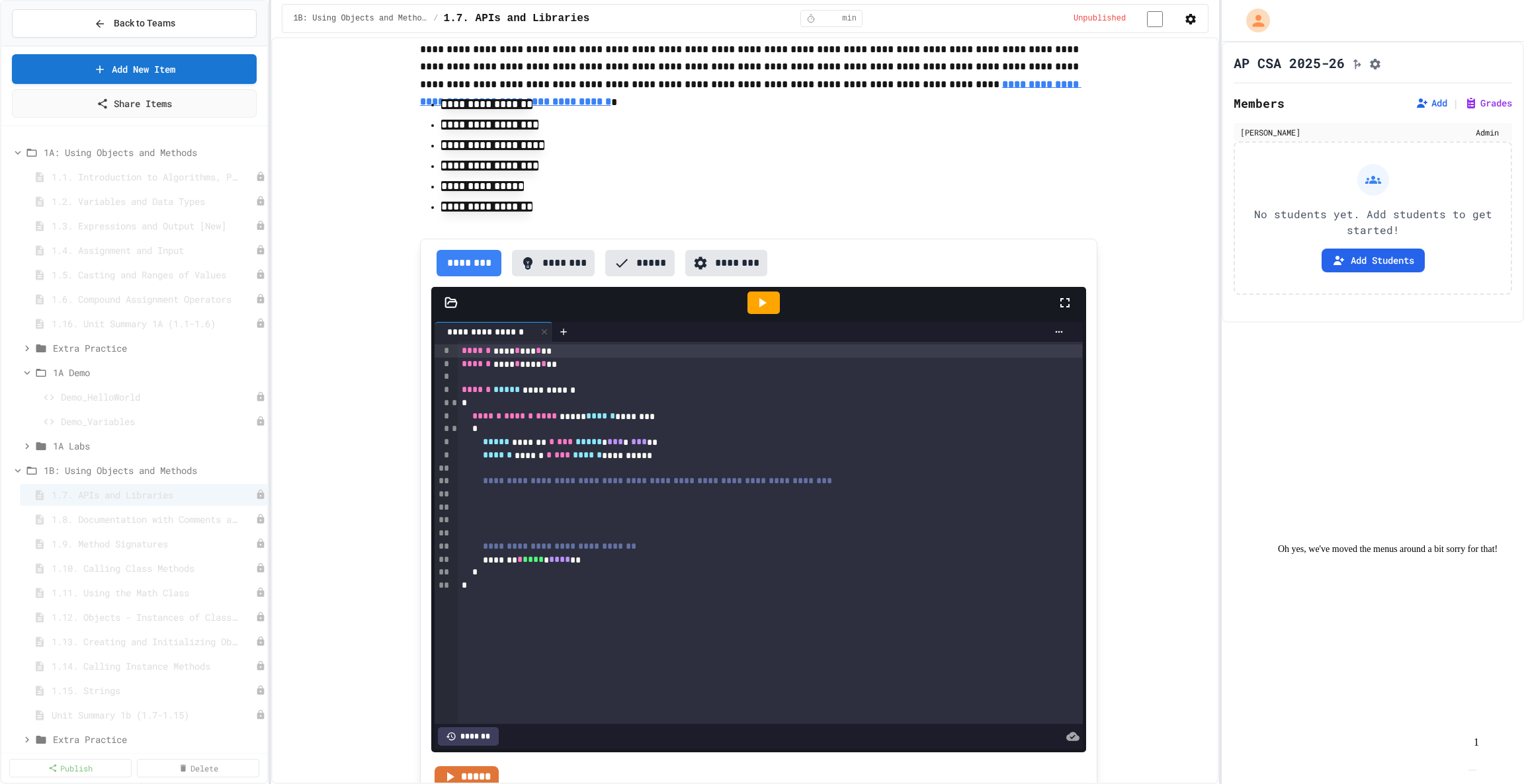 scroll, scrollTop: 6735, scrollLeft: 0, axis: vertical 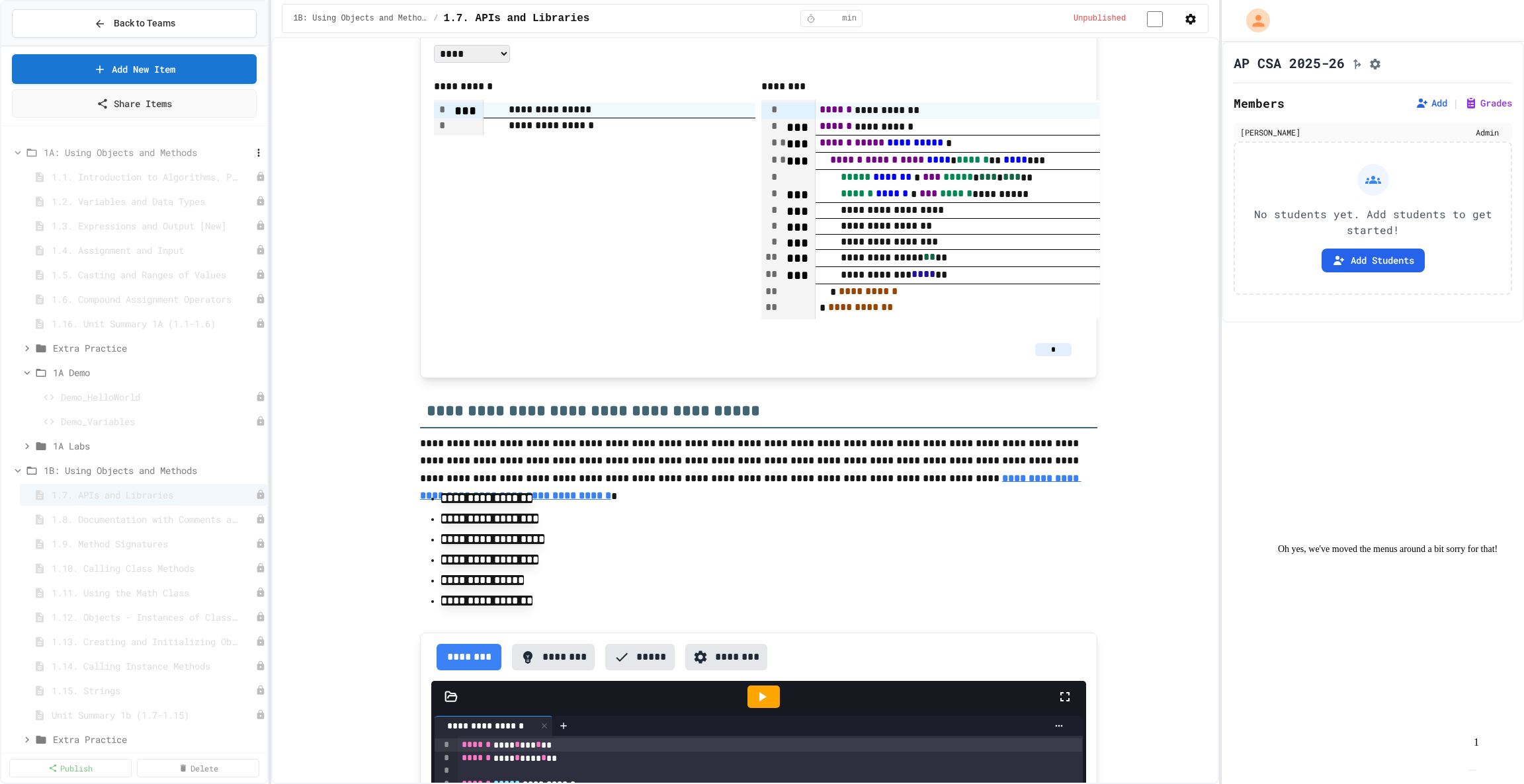 click 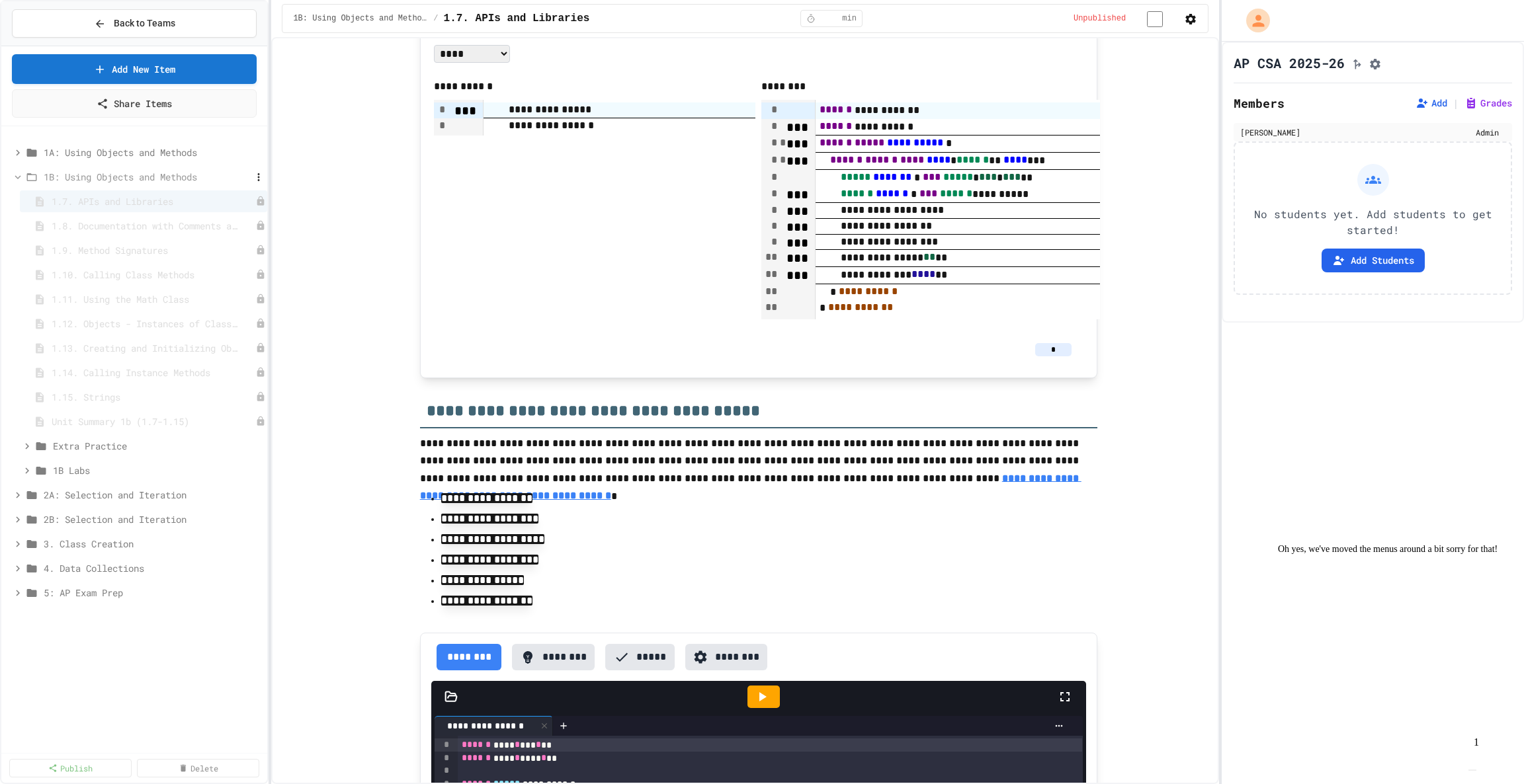 click 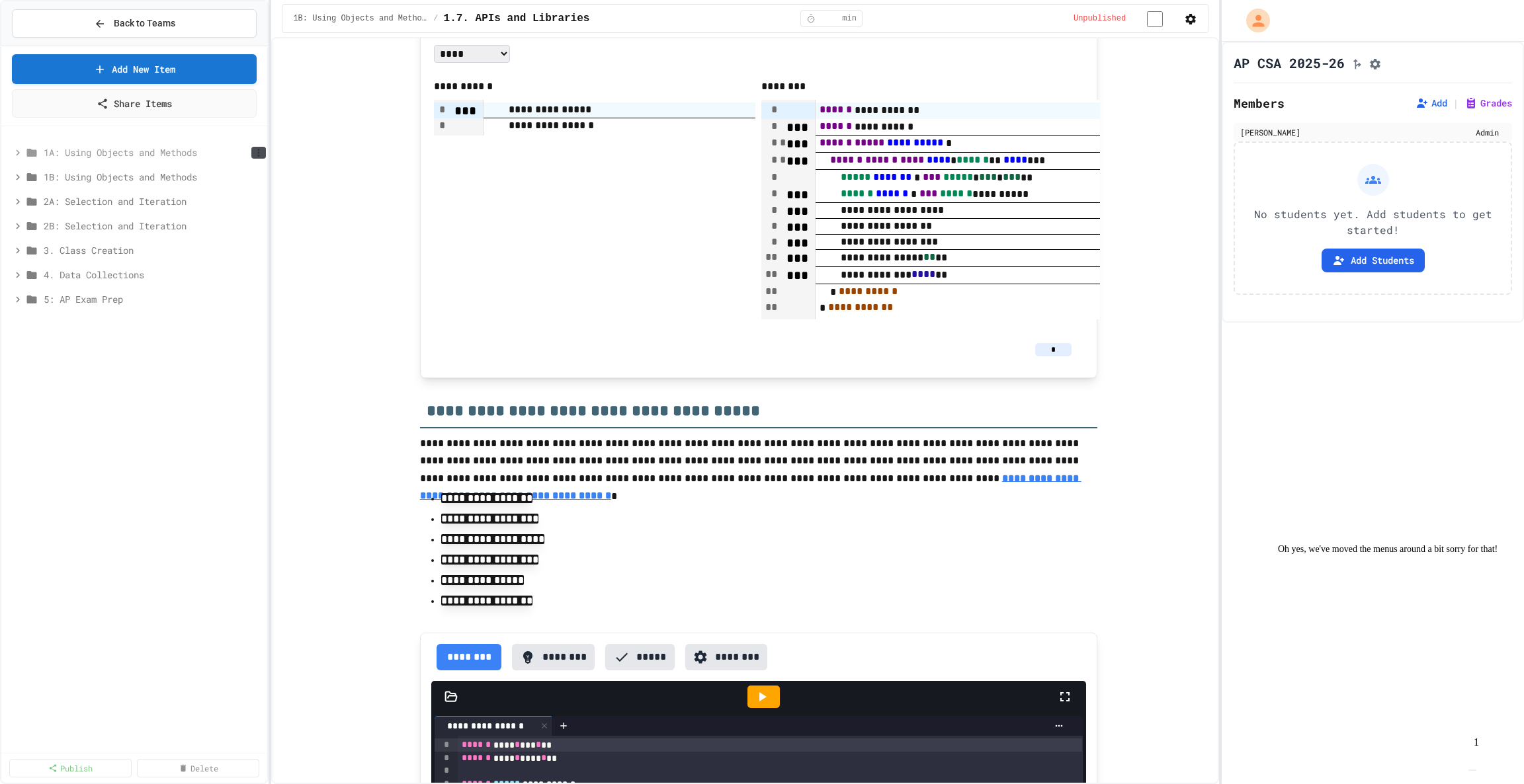 click 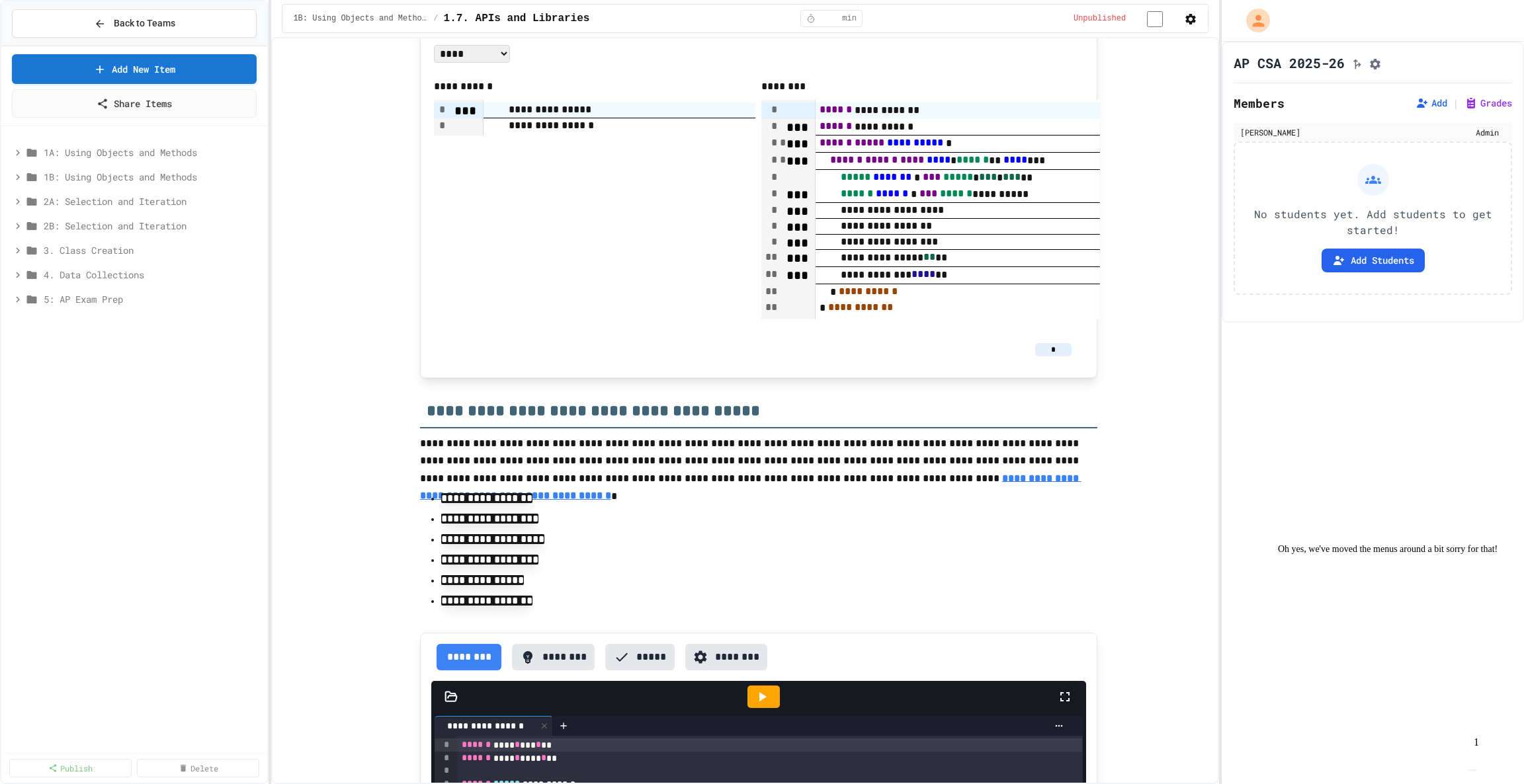 click at bounding box center [762, 785] 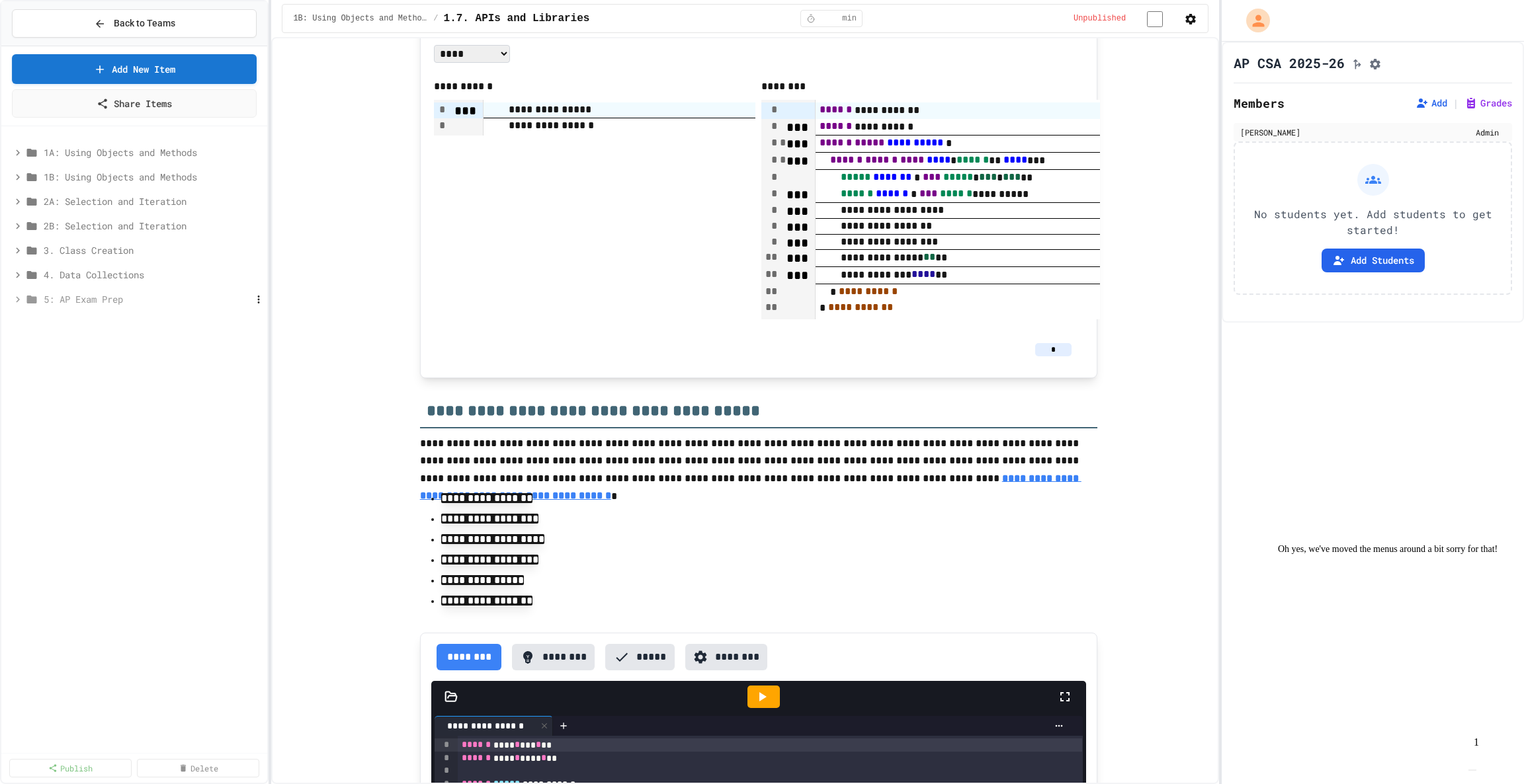 click on "5: AP Exam Prep" at bounding box center [136, 299] 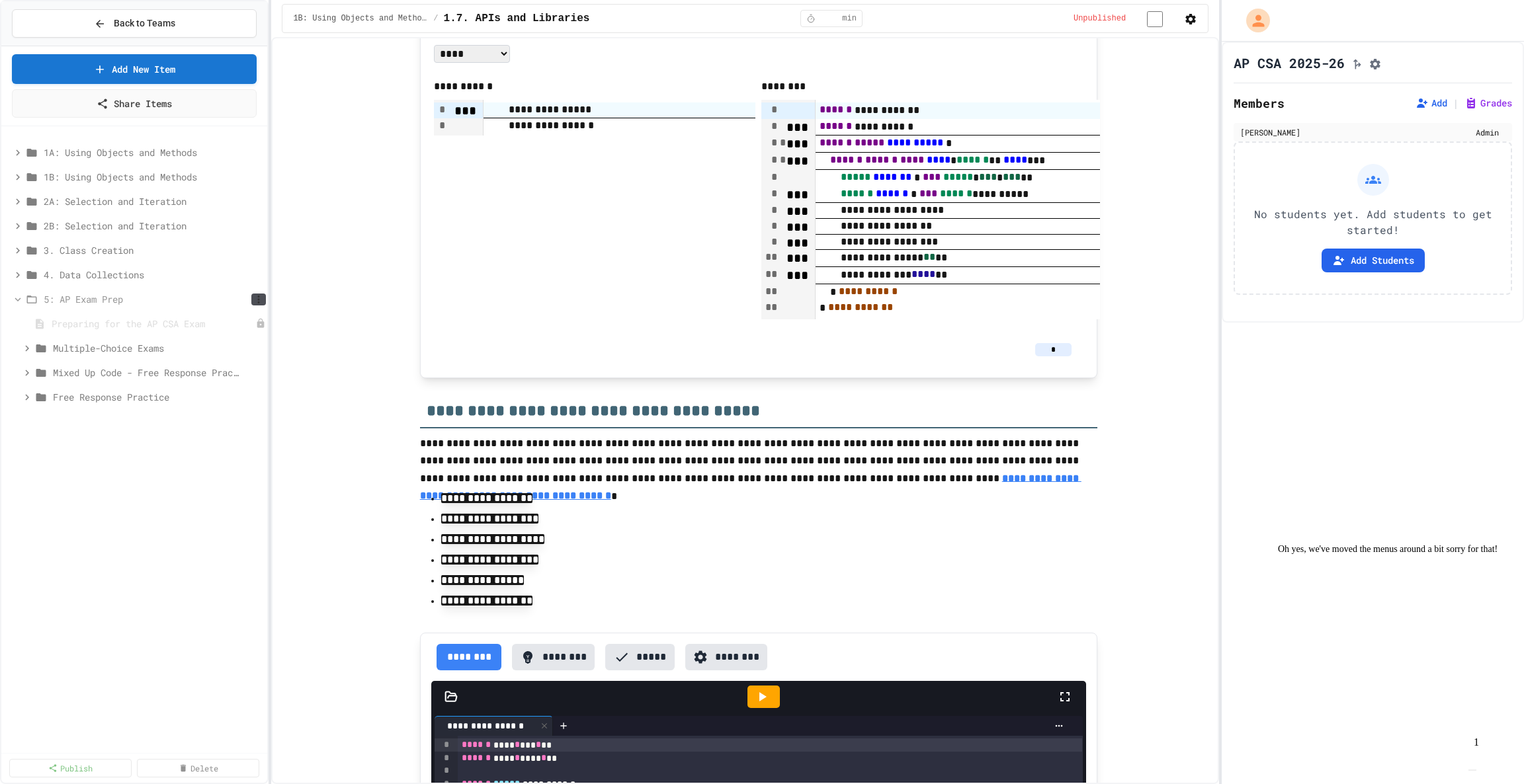 click 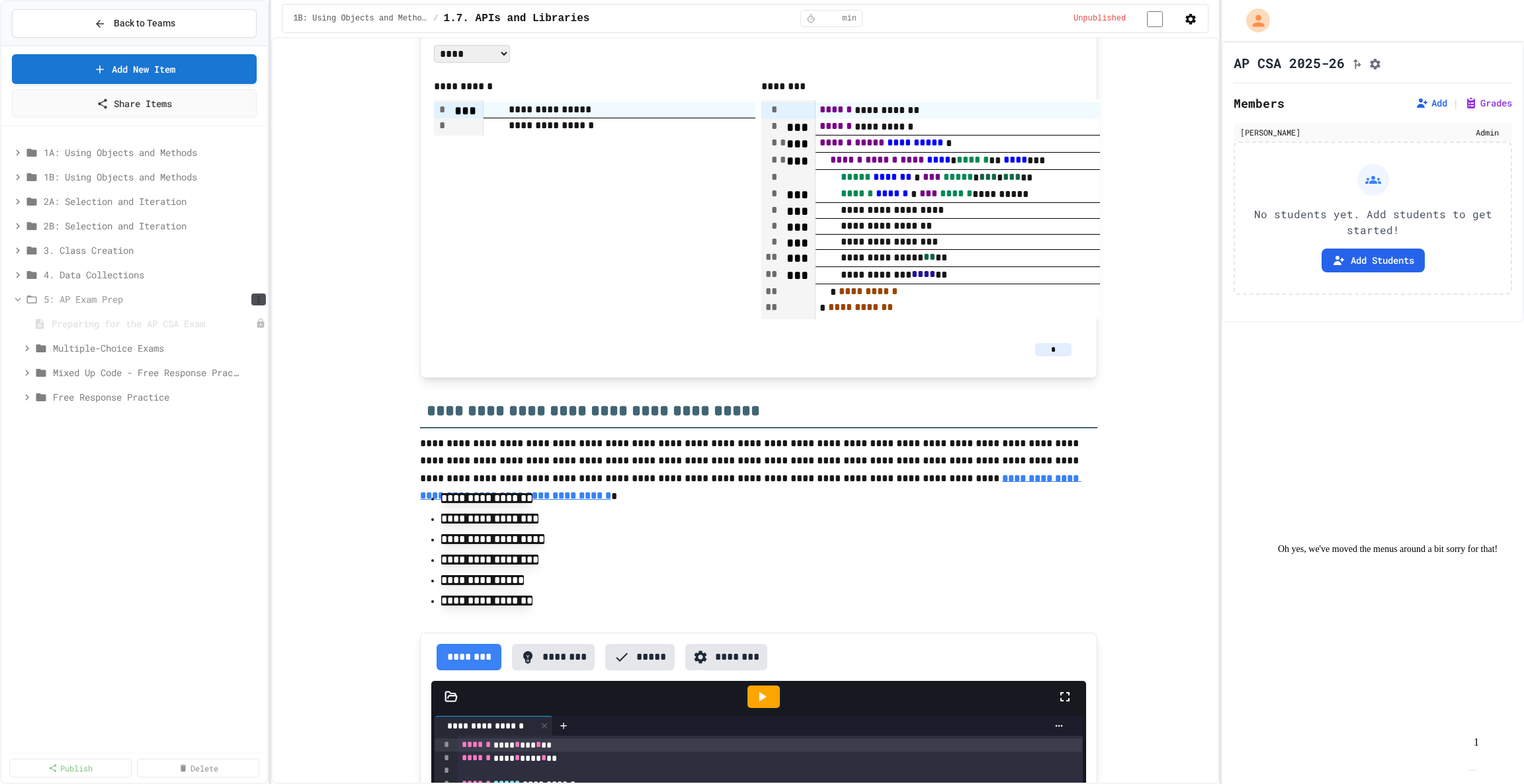 click at bounding box center (762, 785) 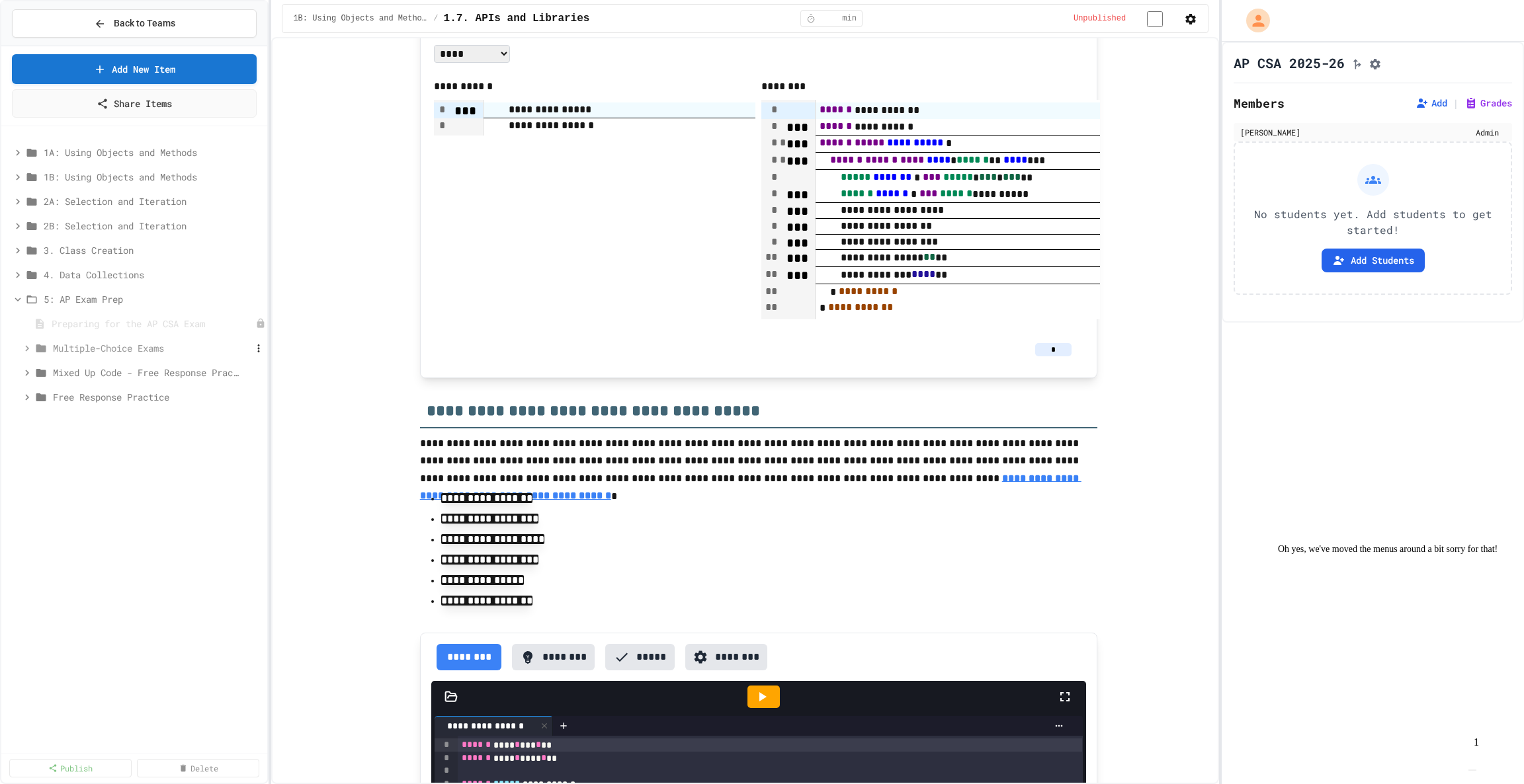 click 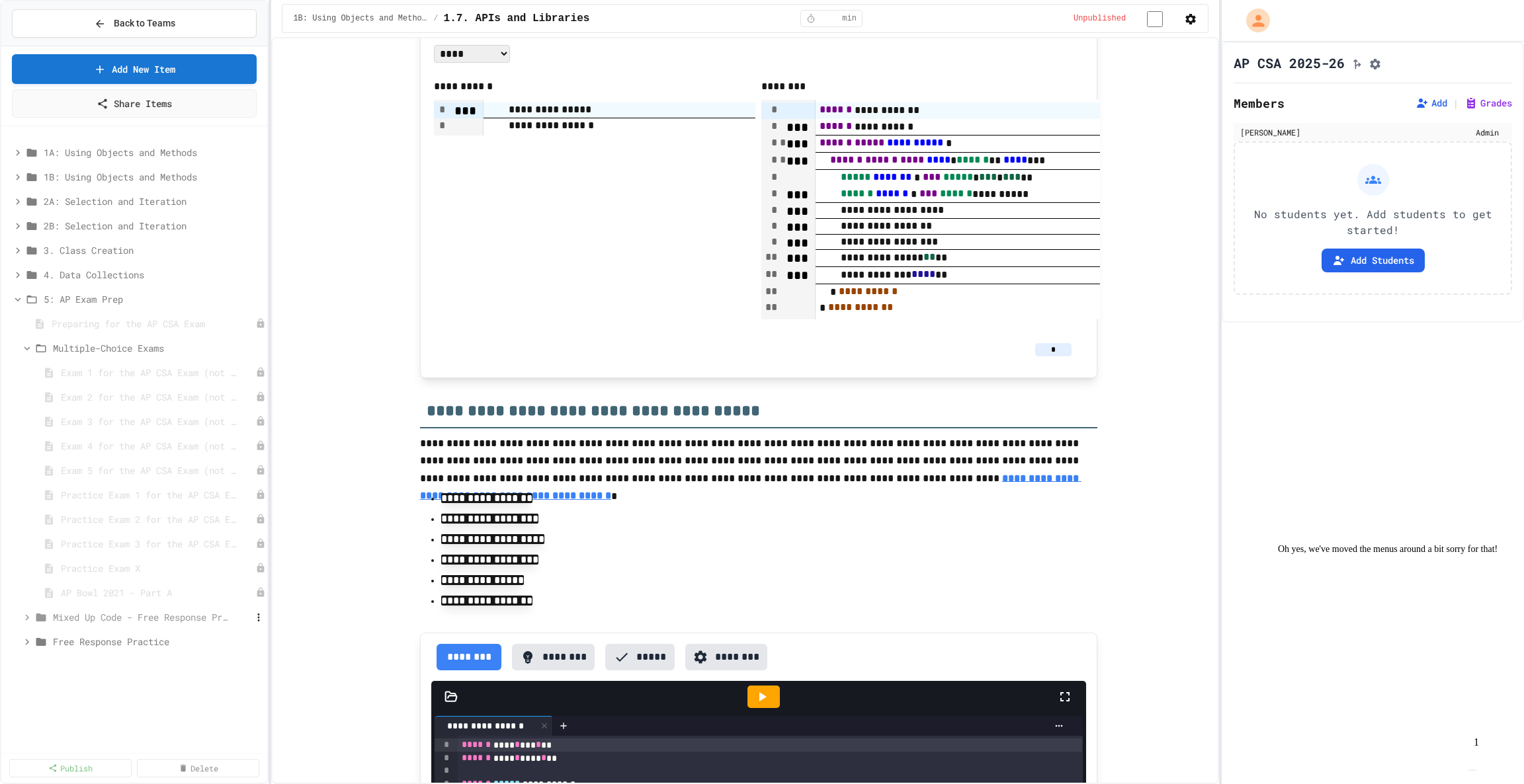 click 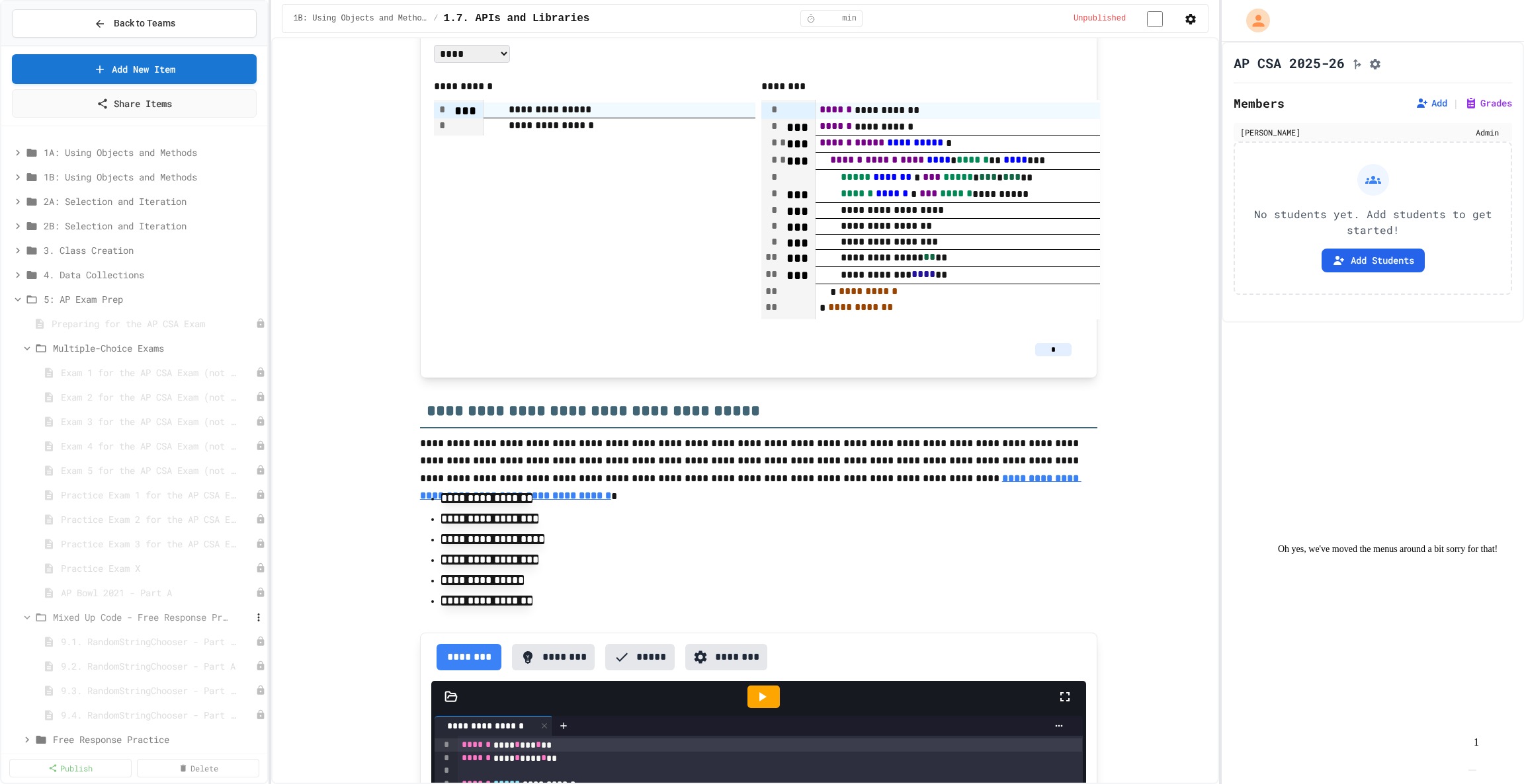 click 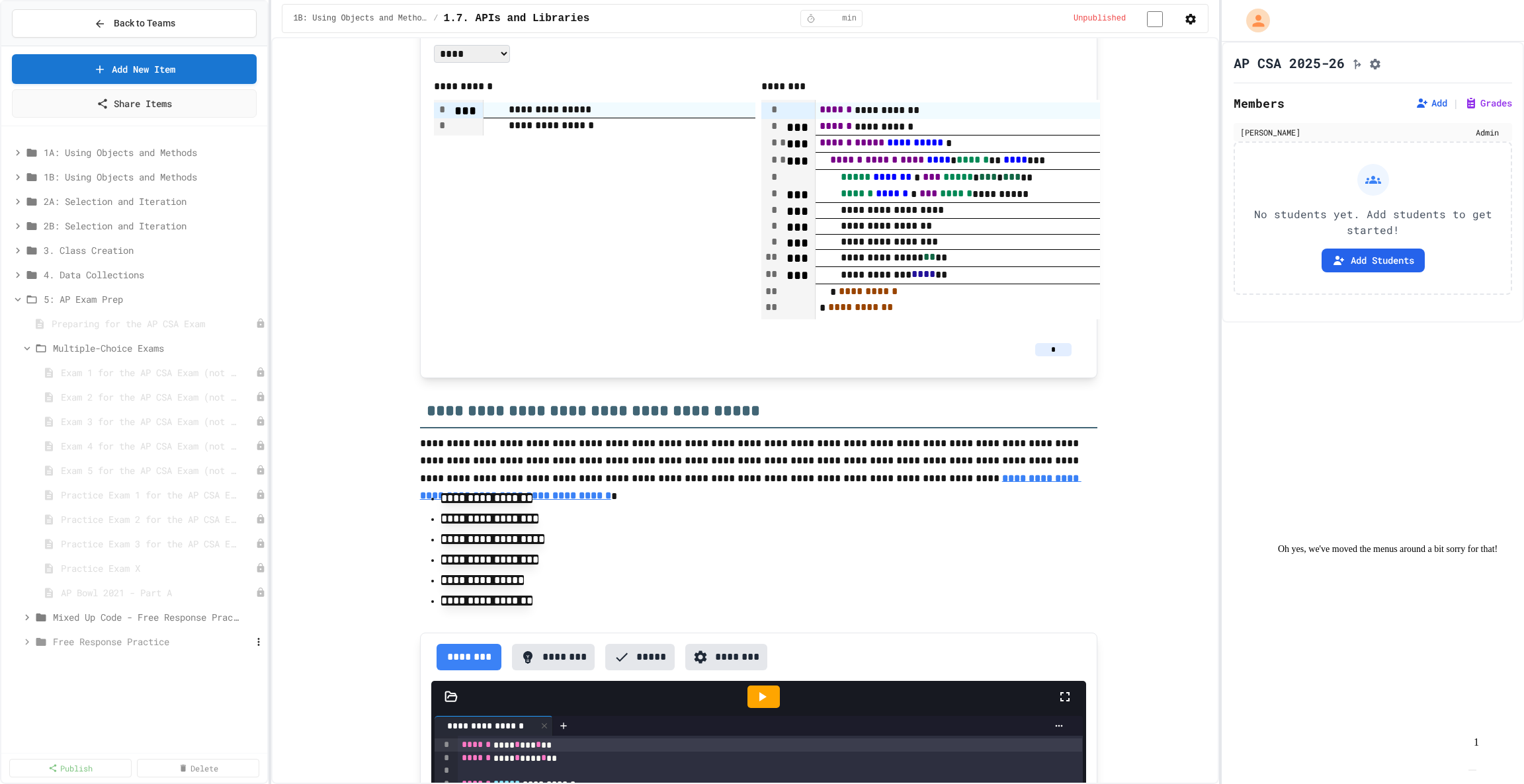 click 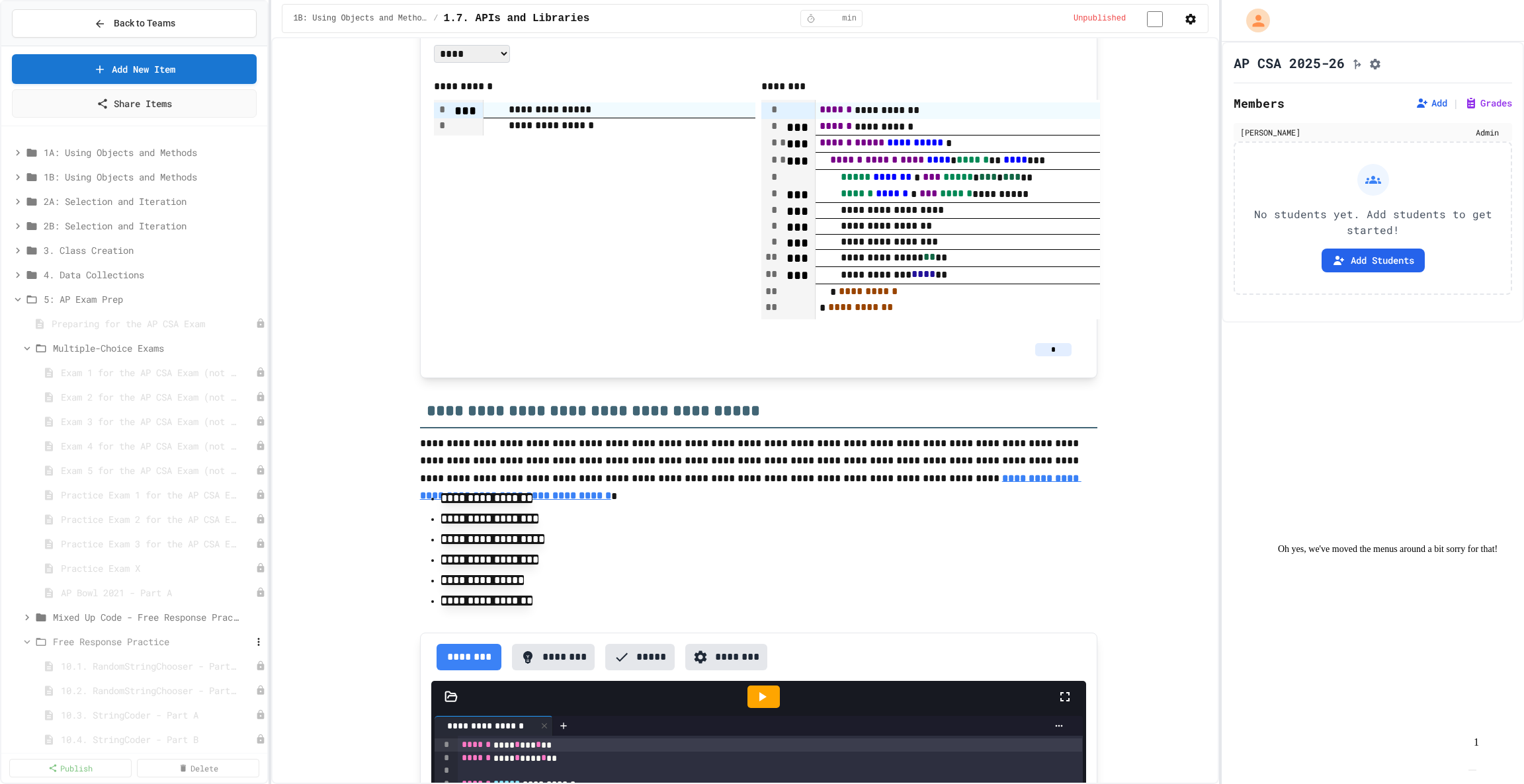 click 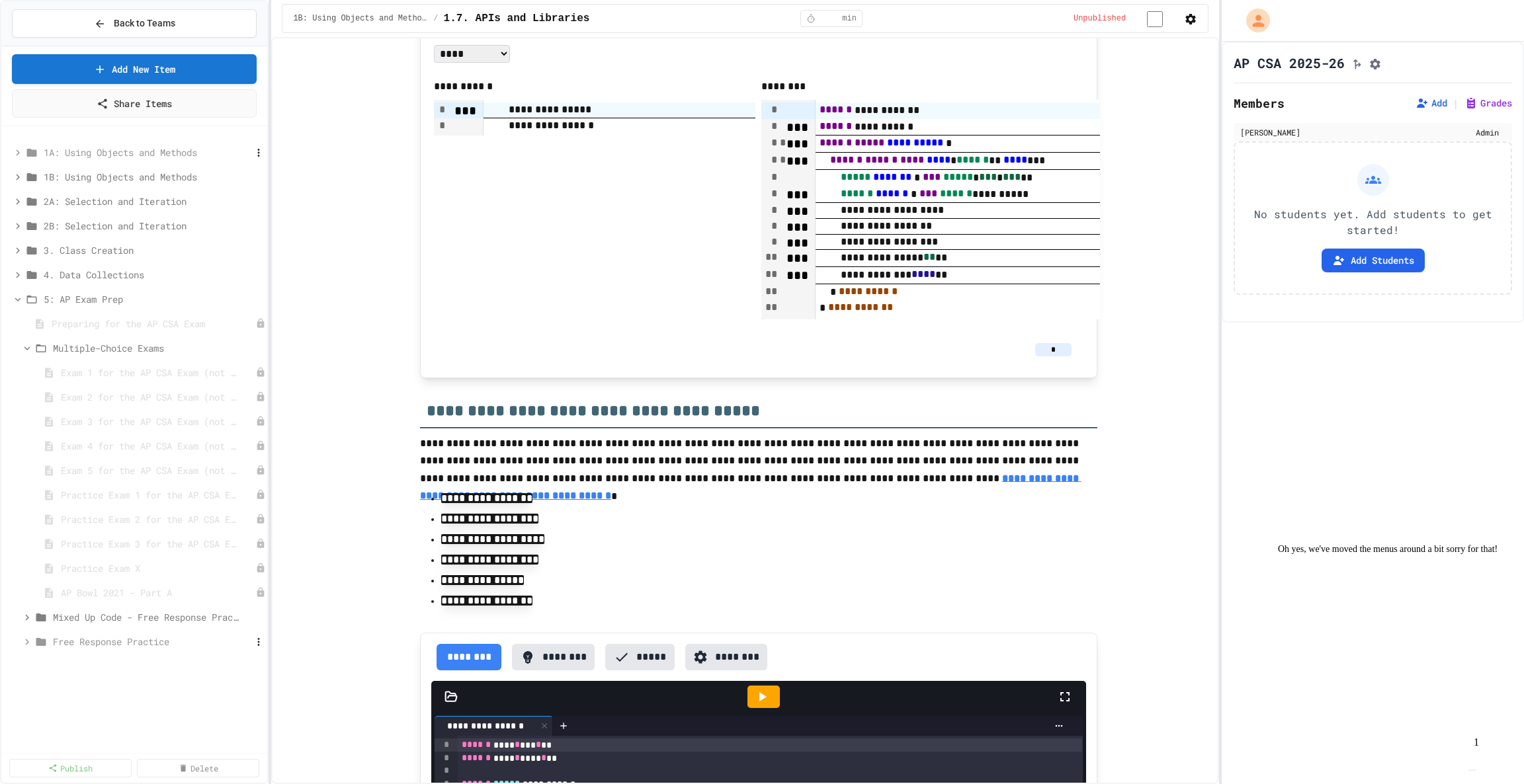 click 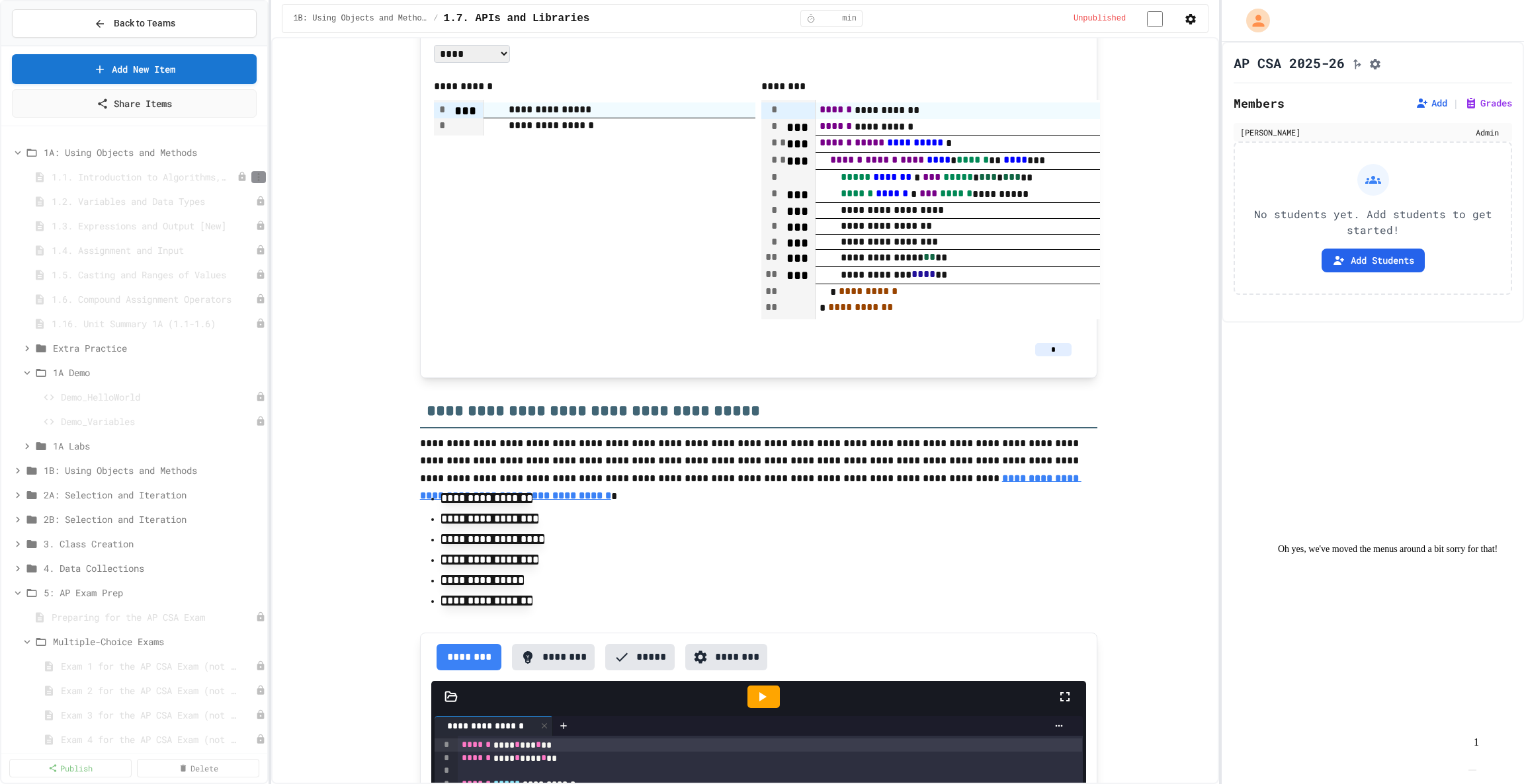 click 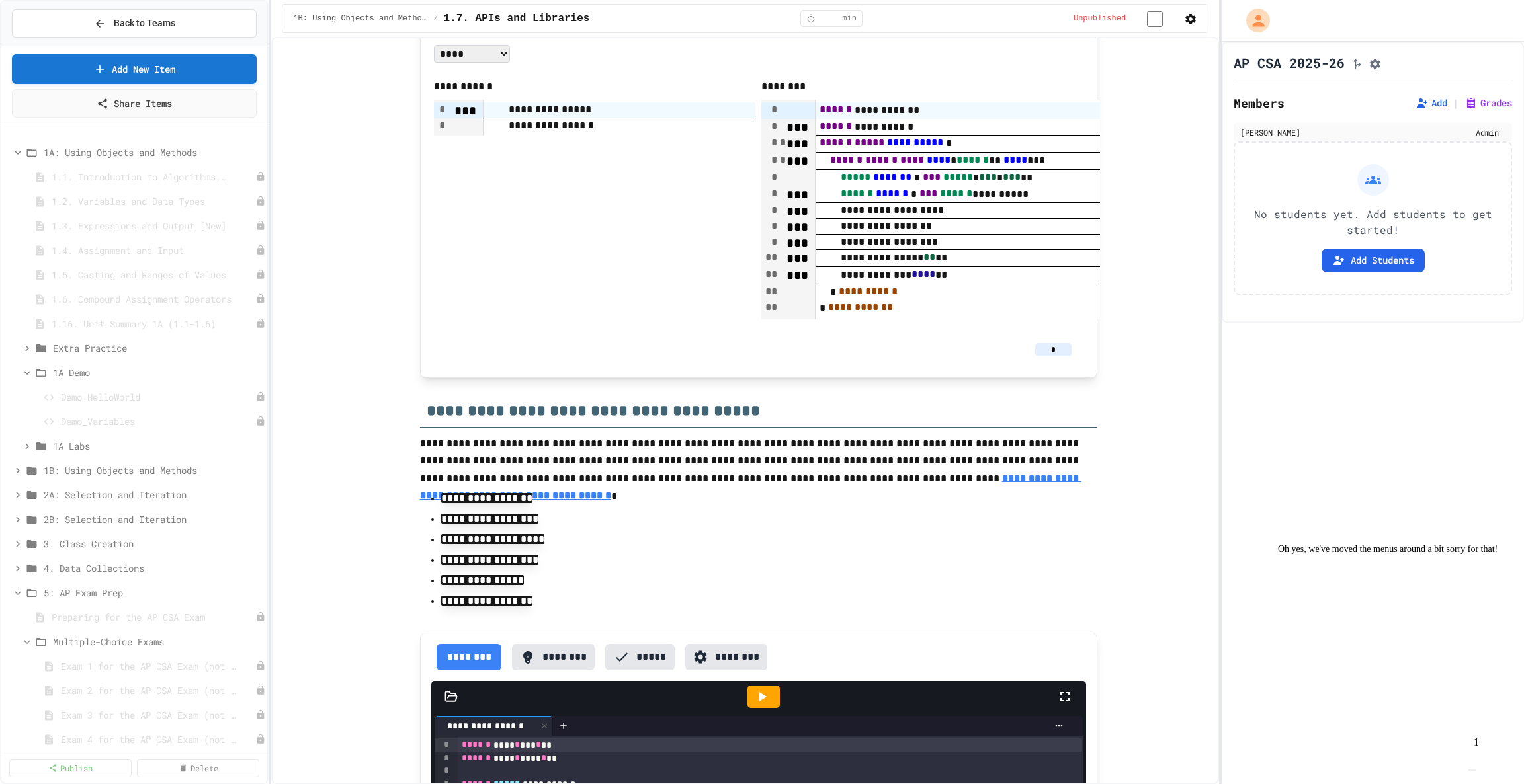 click at bounding box center (762, 785) 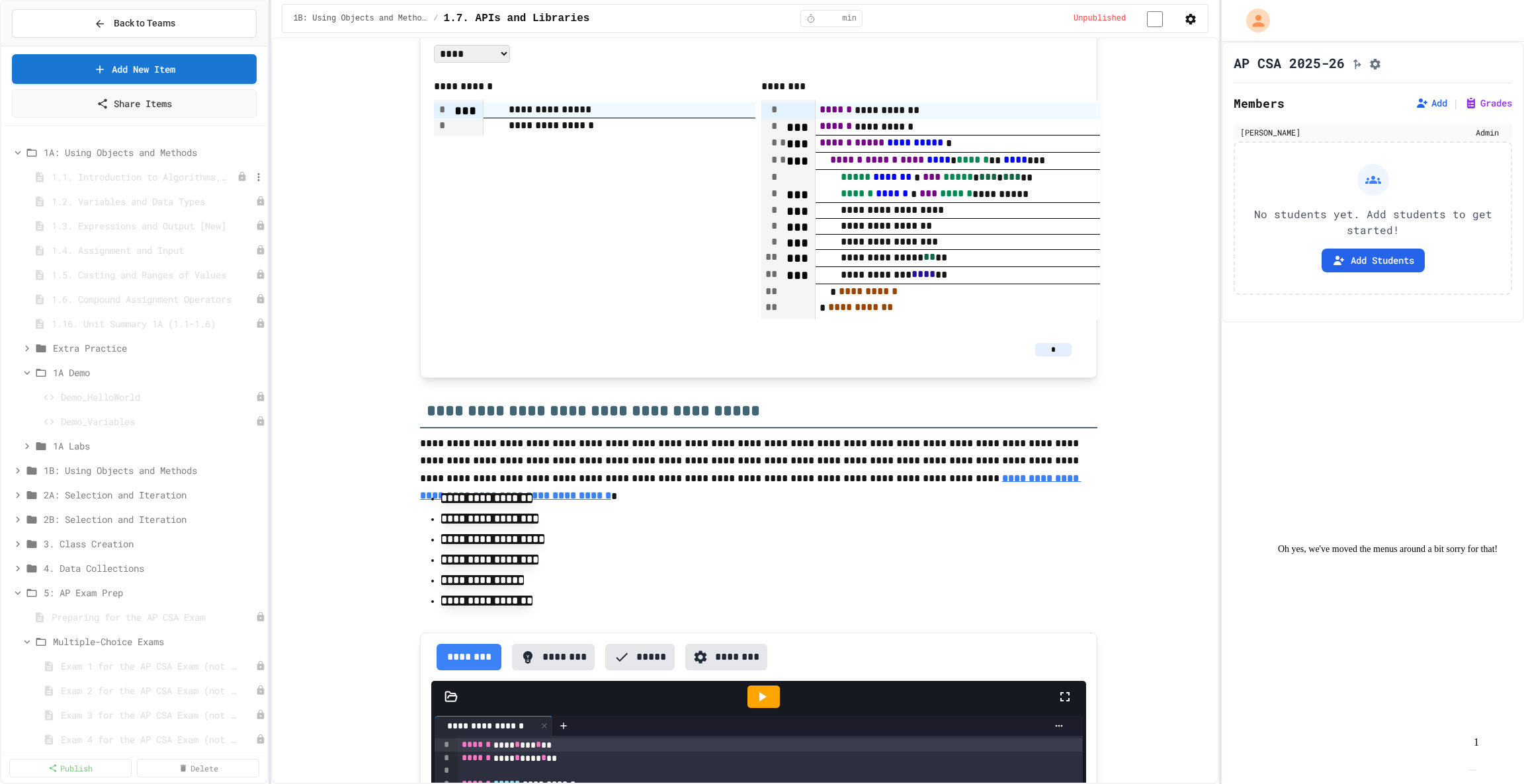 click on "1.1. Introduction to Algorithms, Programming, and Compilers" at bounding box center [144, 176] 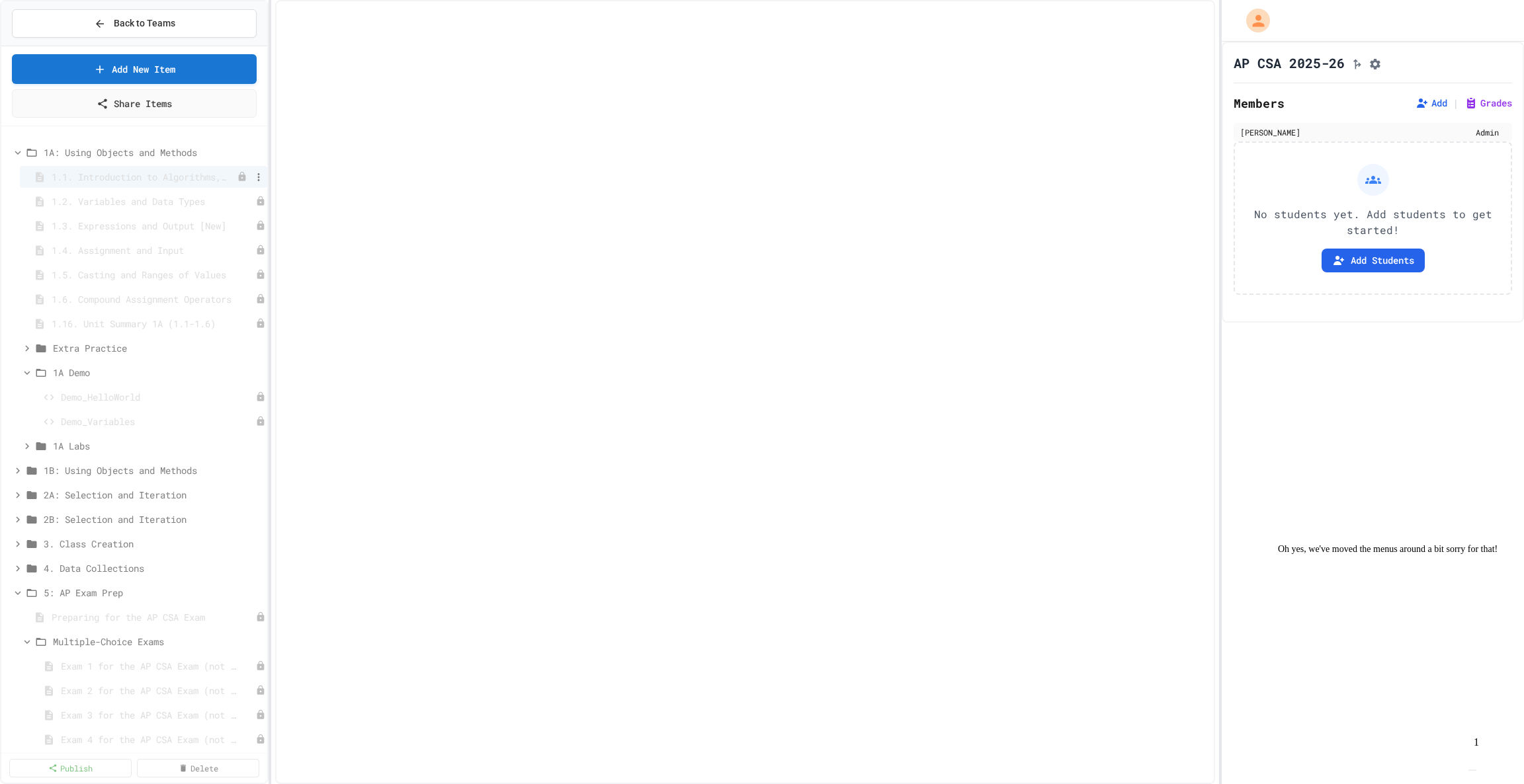 select on "***" 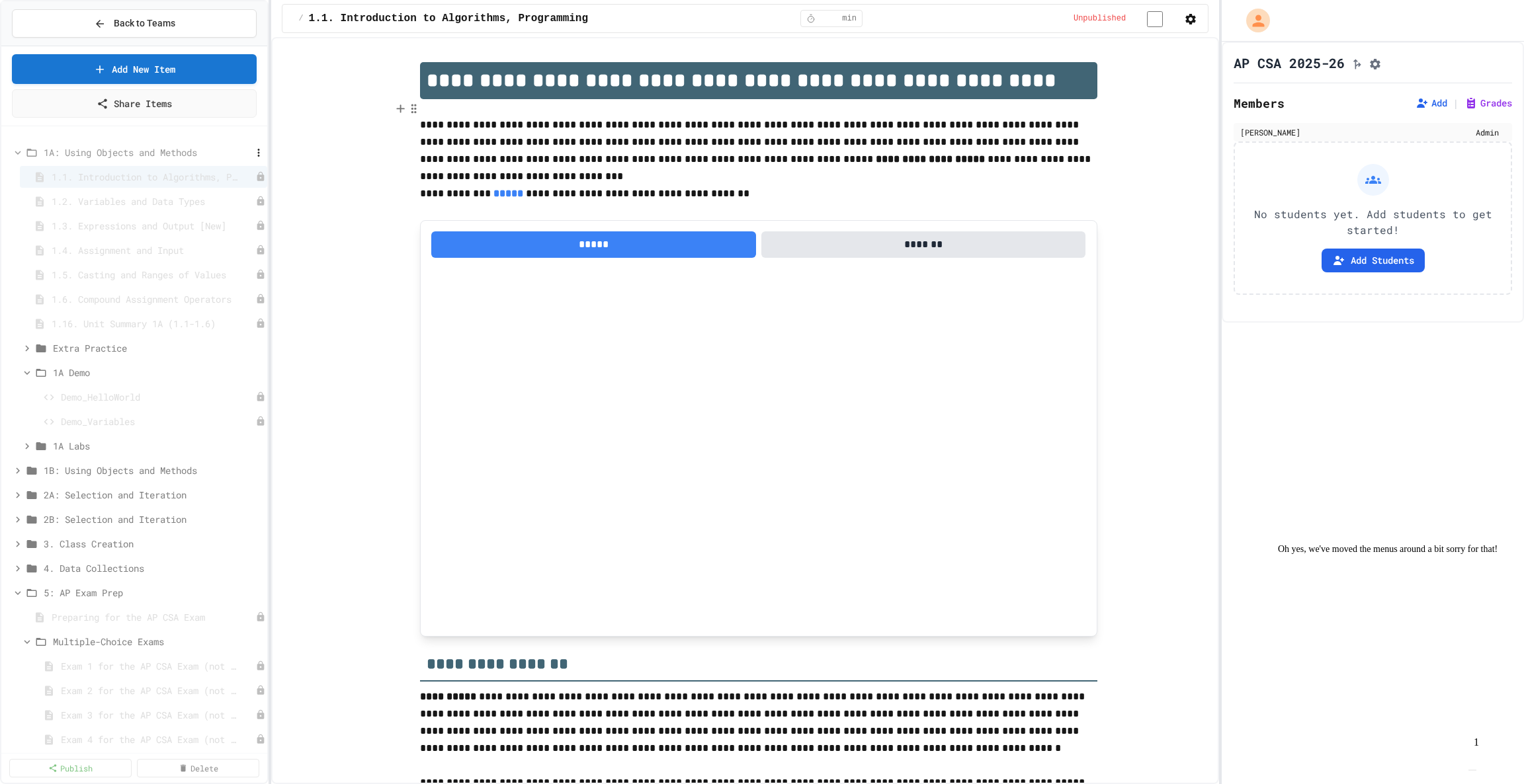 click on "1A: Using Objects and Methods" at bounding box center (142, 152) 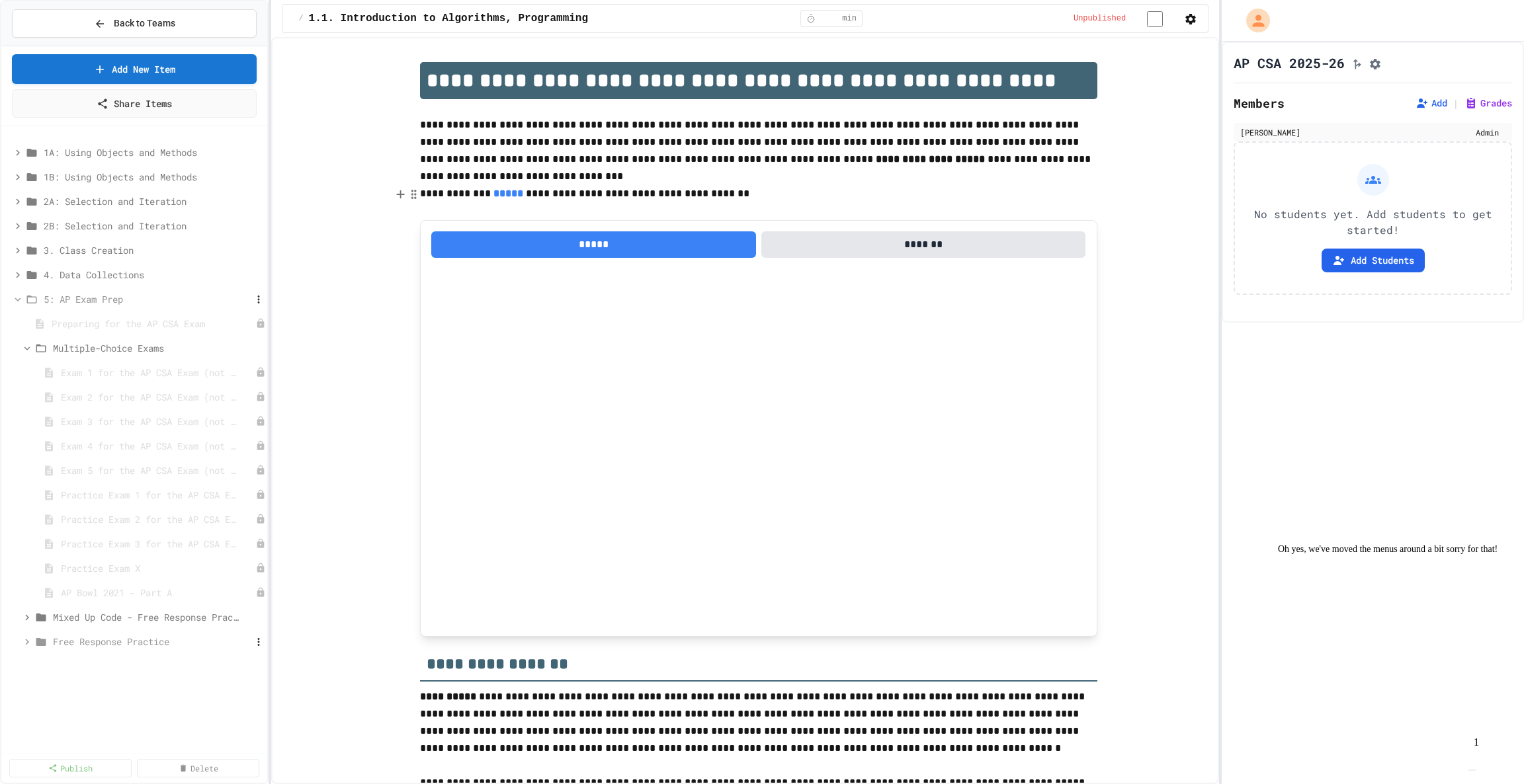 click 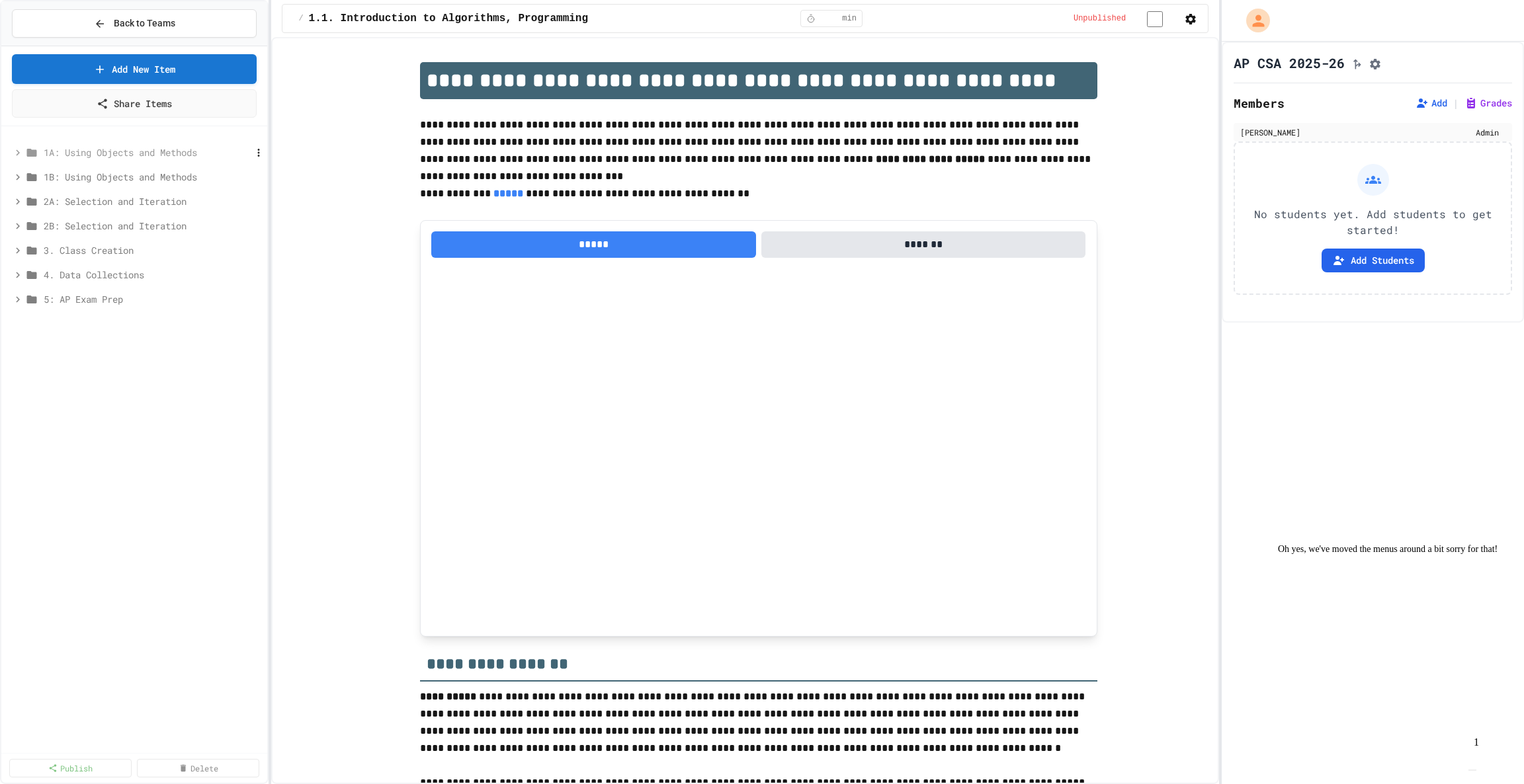 click on "1A: Using Objects and Methods" at bounding box center (136, 152) 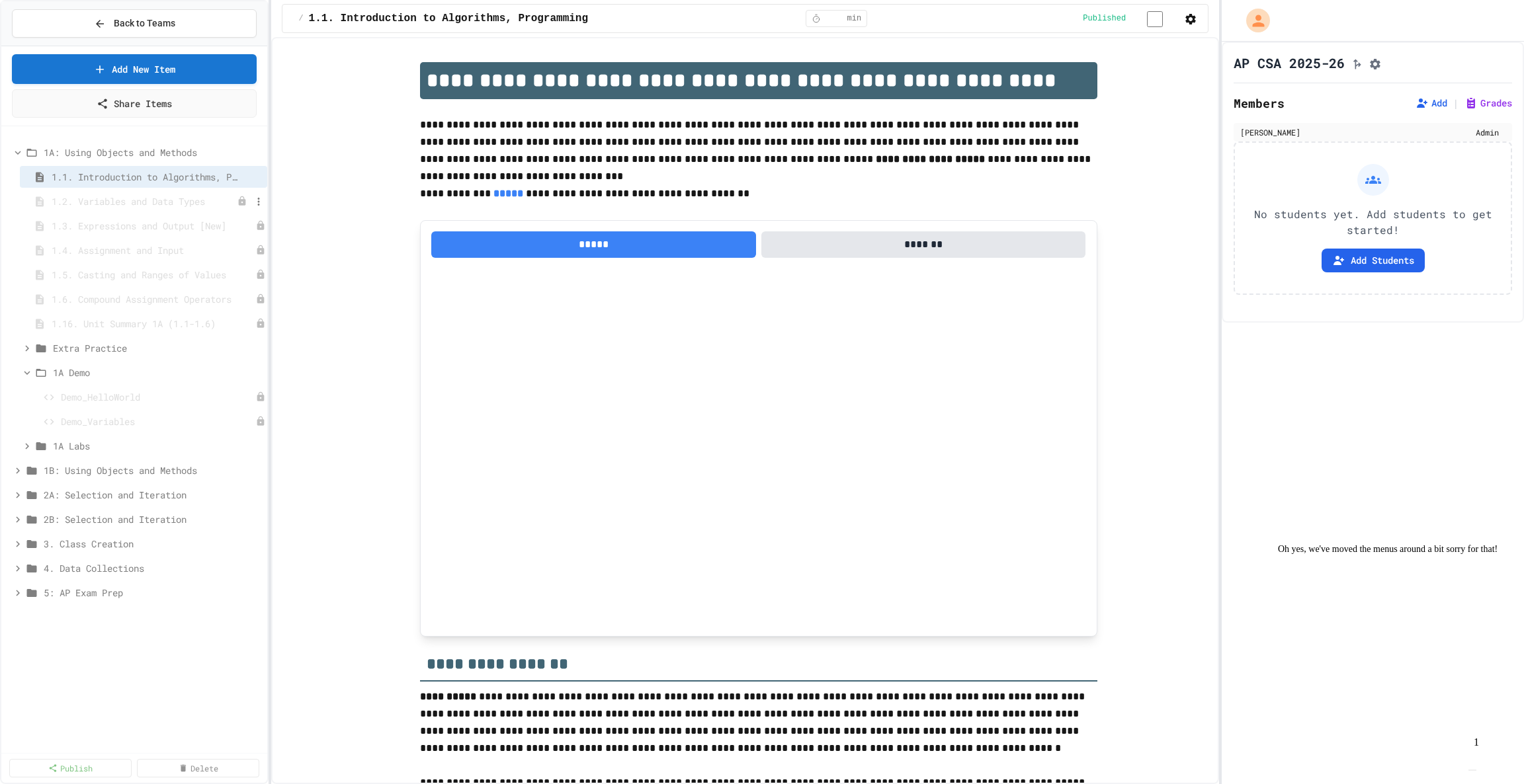 click on "1.2. Variables and Data Types" at bounding box center [139, 201] 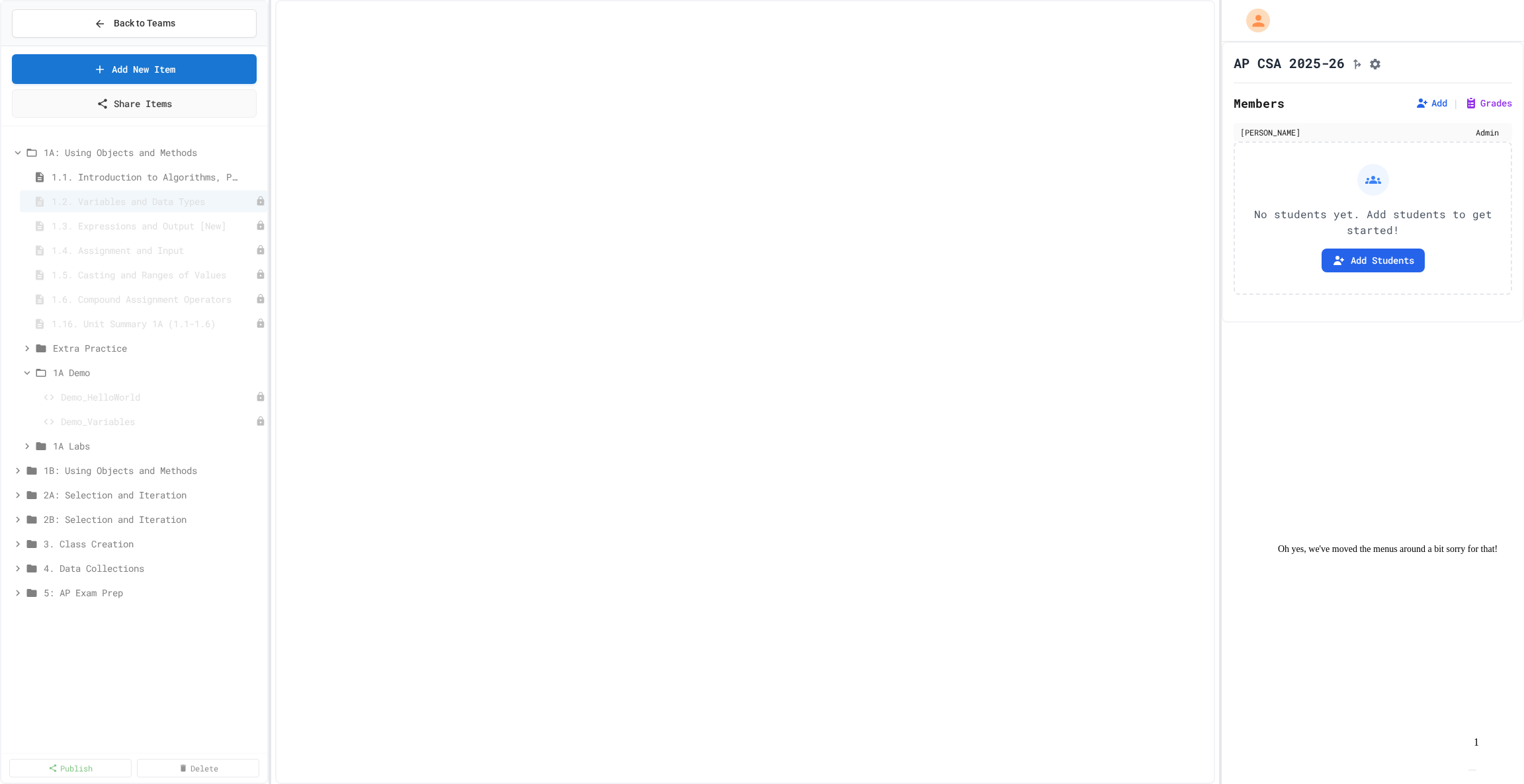 select on "***" 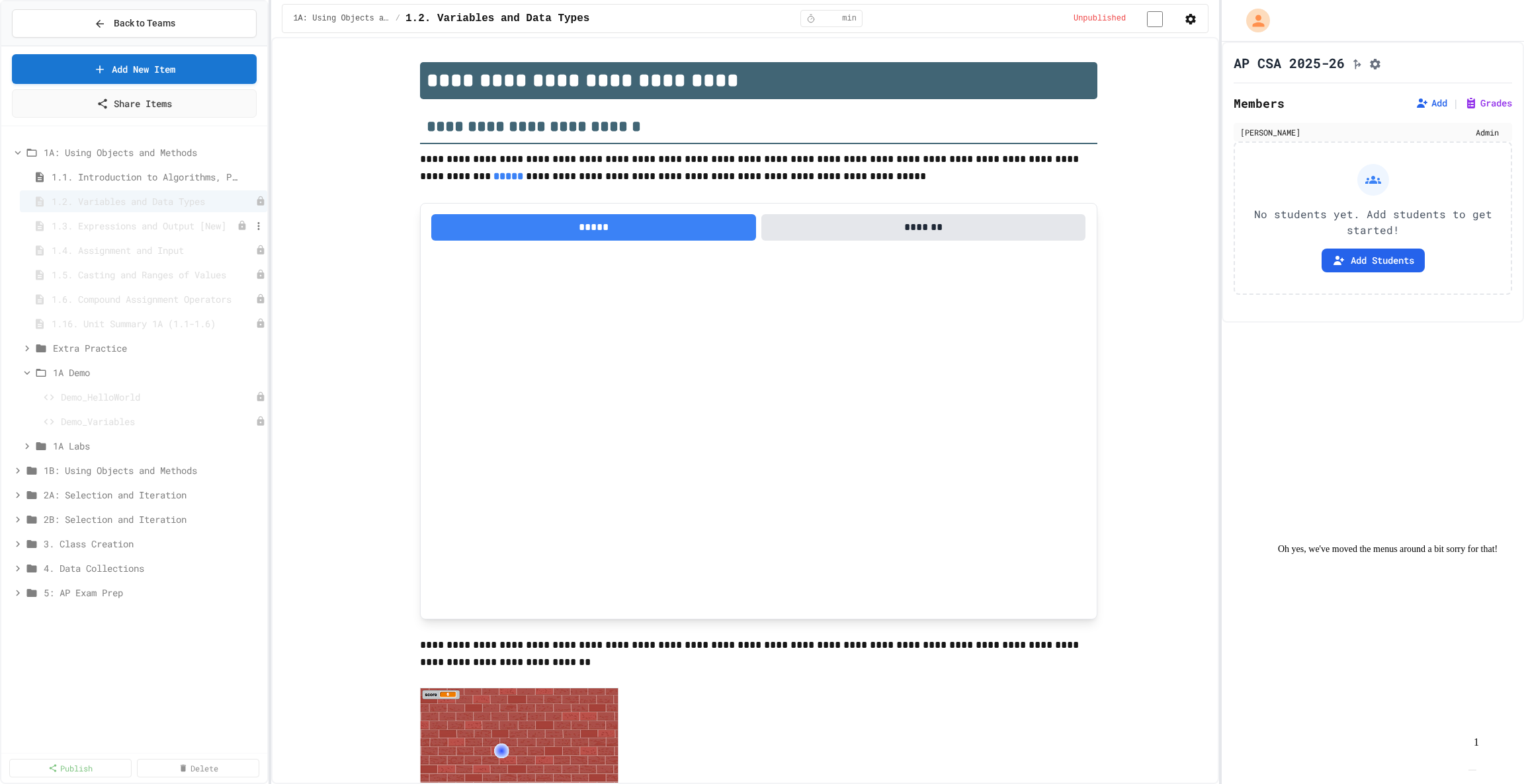 click on "1.3. Expressions and Output [New]" at bounding box center (139, 225) 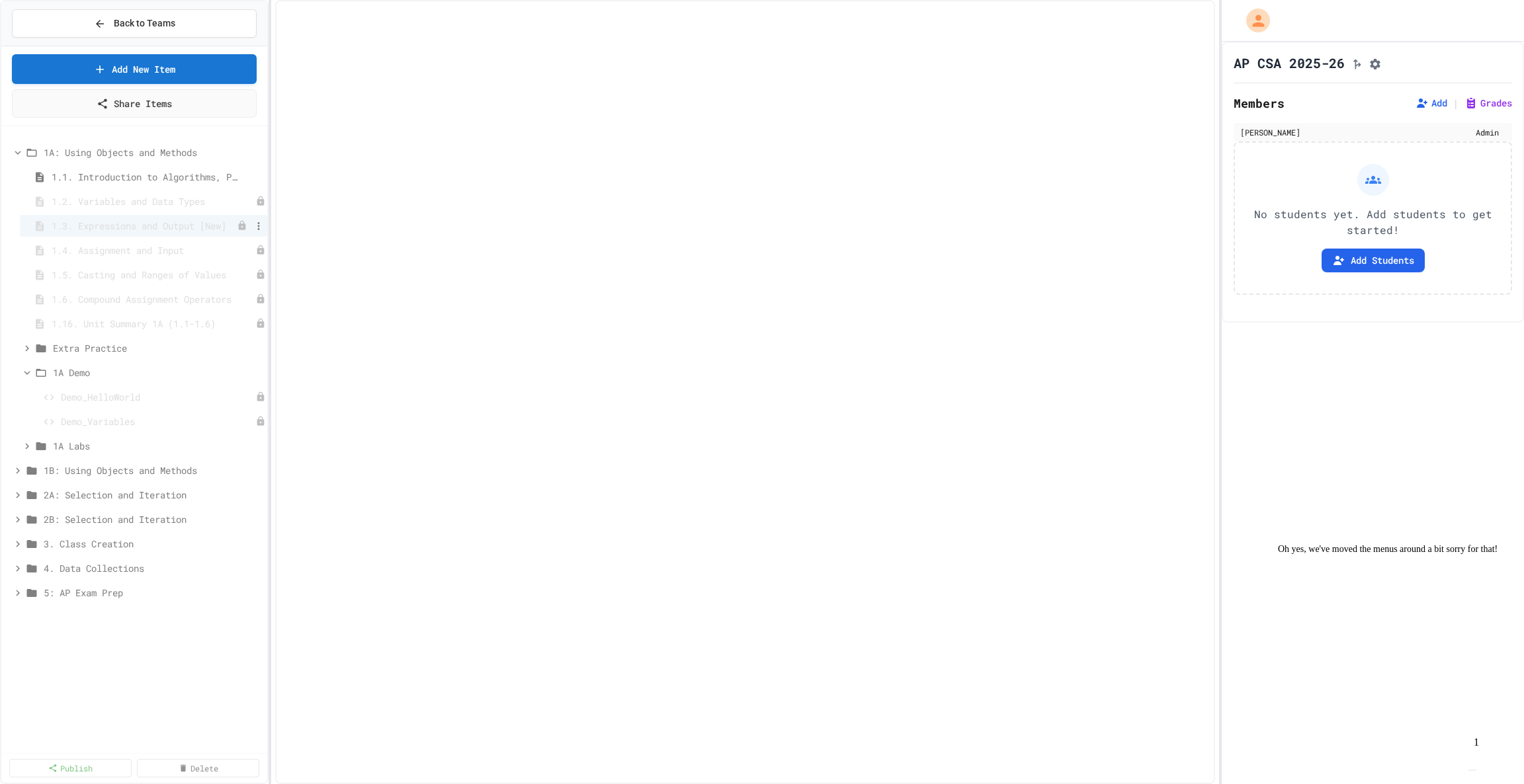 select on "***" 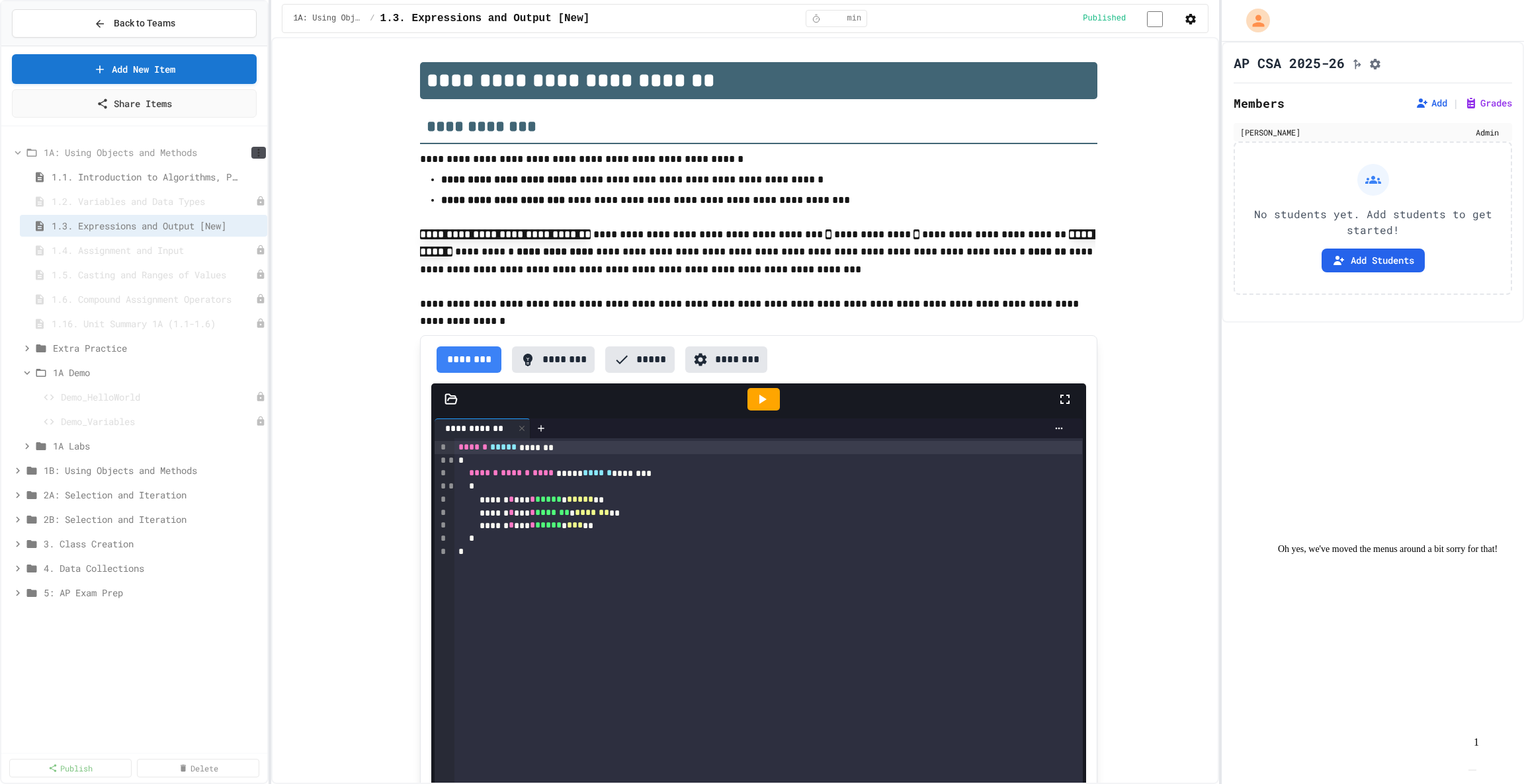 click 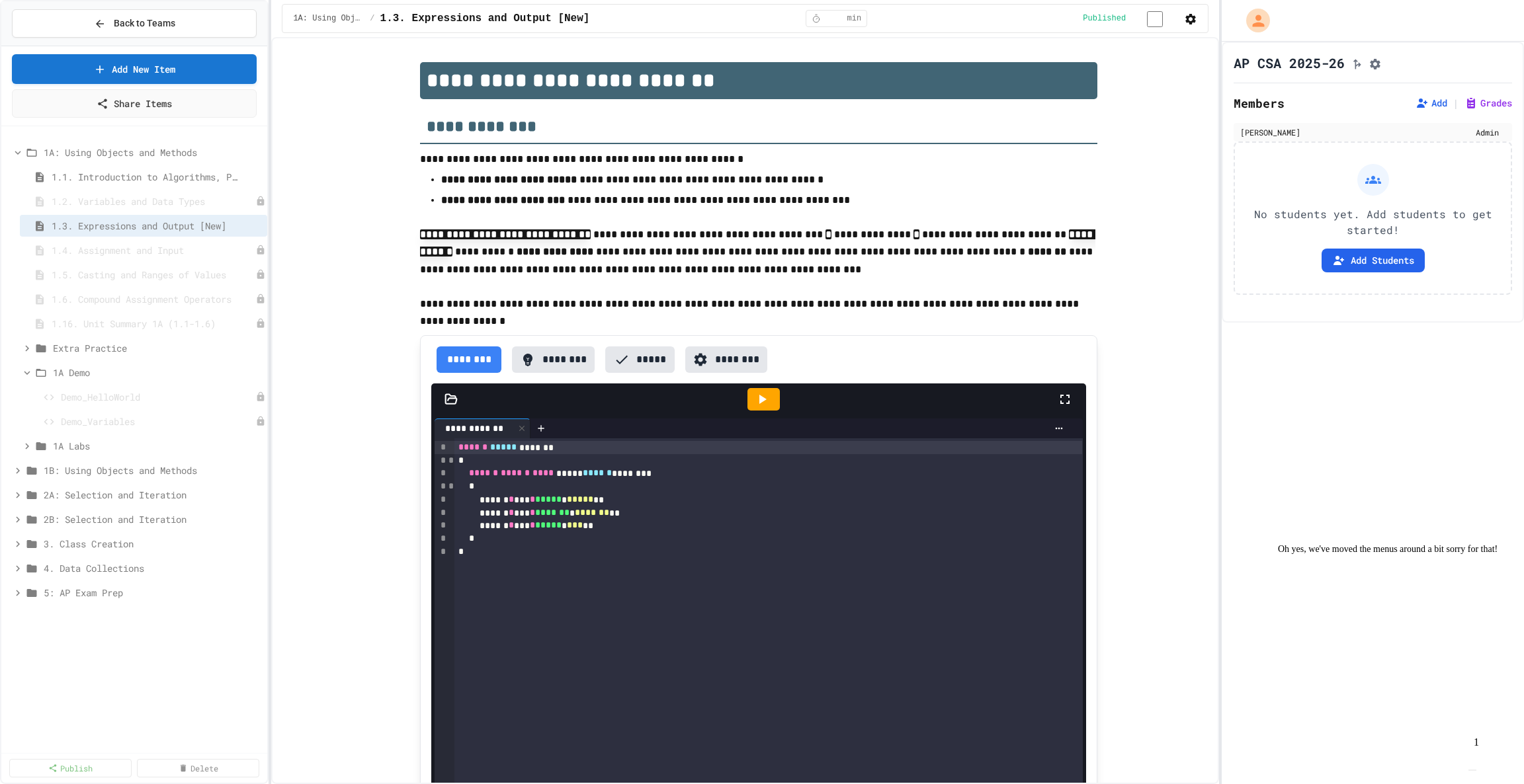 click at bounding box center [762, 785] 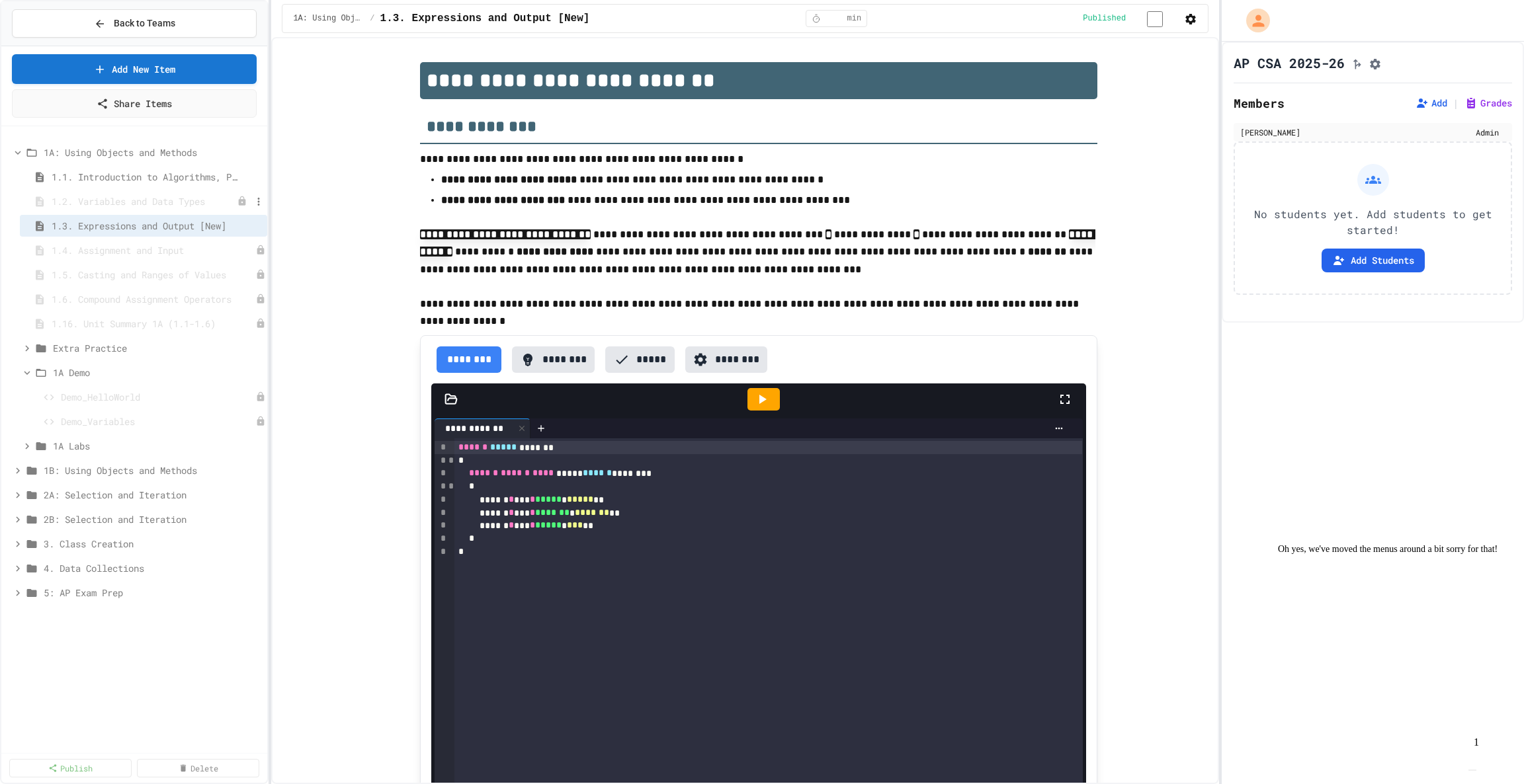 click on "1.2. Variables and Data Types" at bounding box center (139, 201) 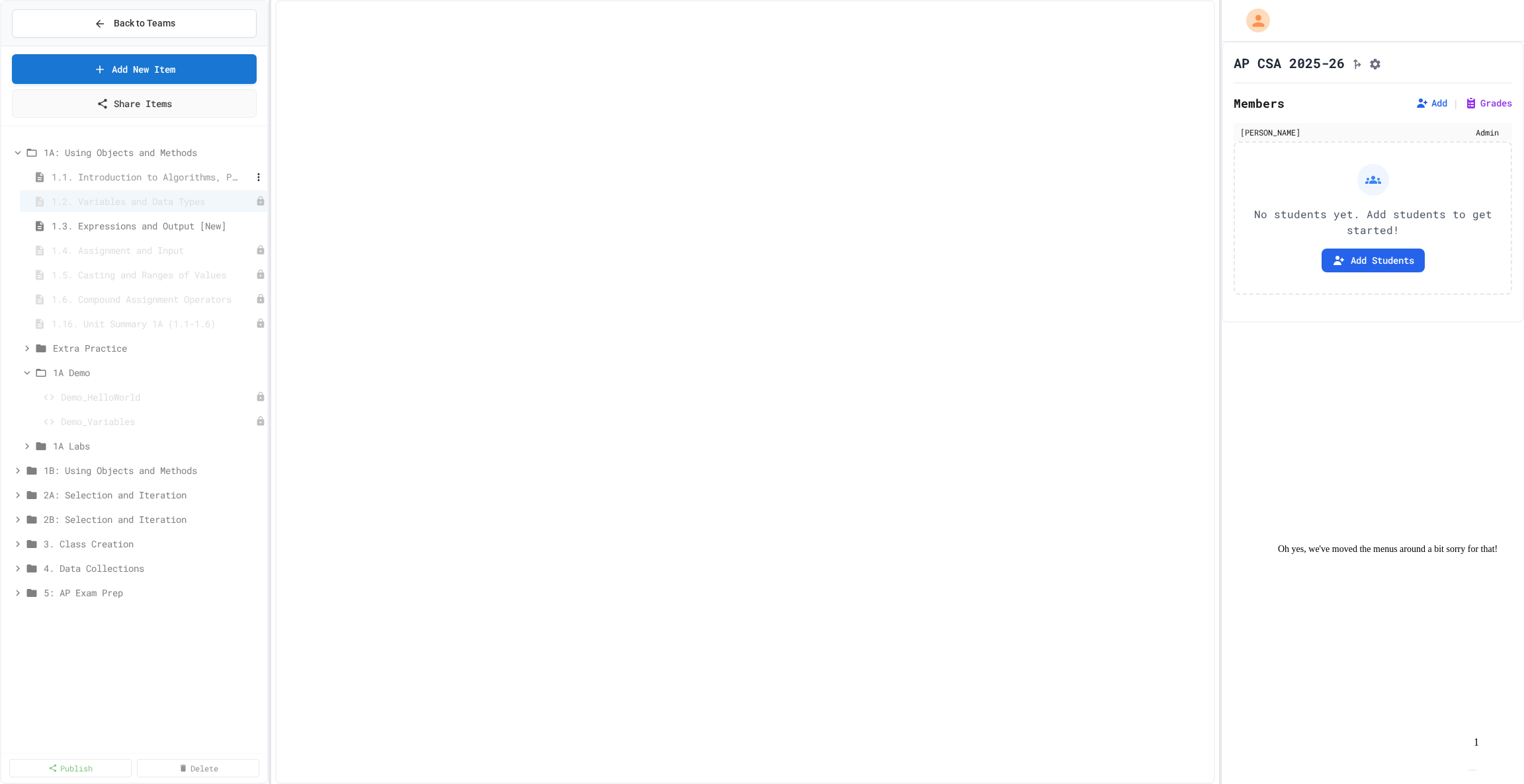select on "***" 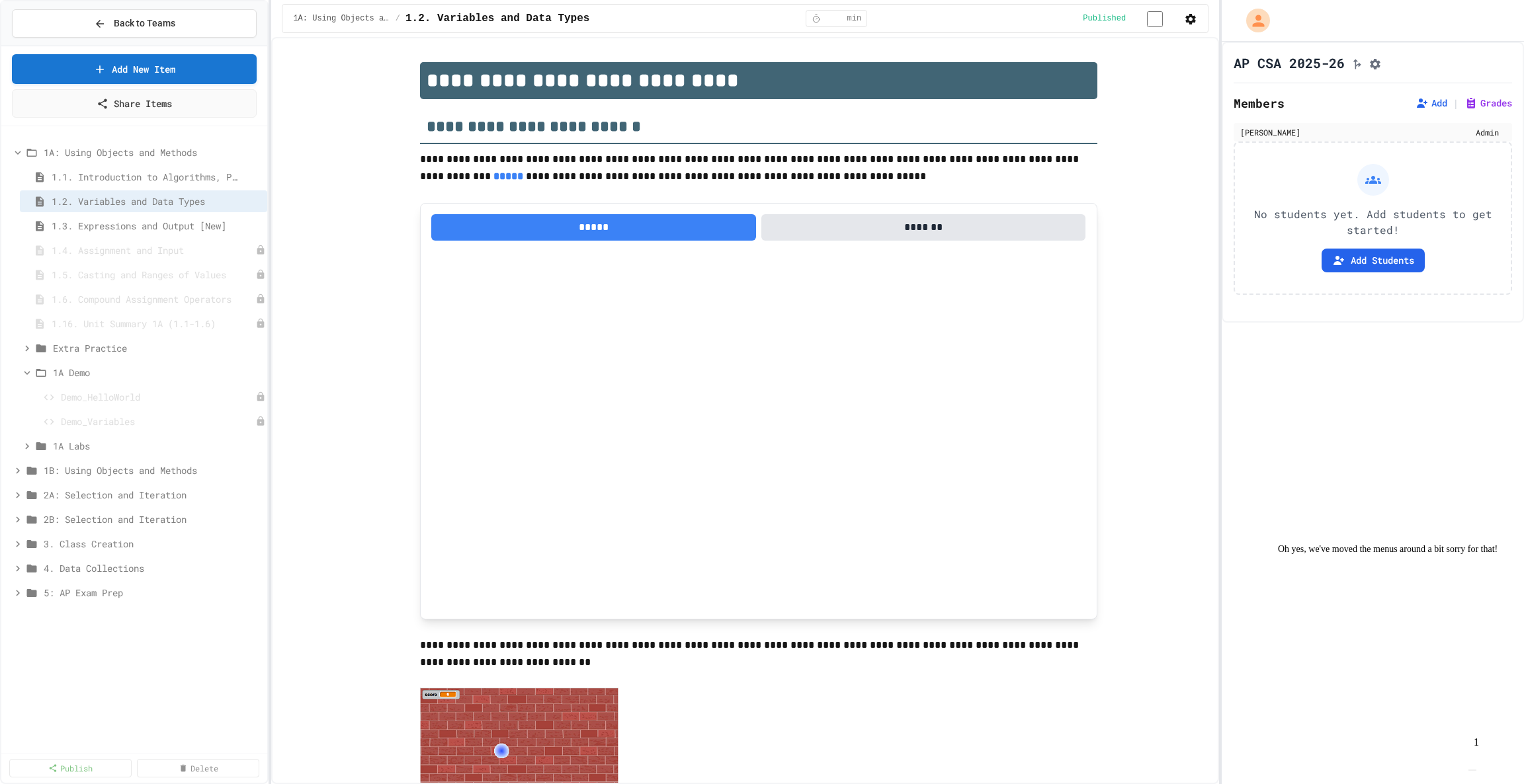 click on "1A: Using Objects and Methods   1.1. Introduction to Algorithms, Programming, and Compilers   1.2. Variables and Data Types   1.3. Expressions and Output [New]   1.4. Assignment and Input 1.5. Casting and Ranges of Values 1.6. Compound Assignment Operators 1.16. Unit Summary 1A (1.1-1.6) Extra Practice   1A Demo   Demo_HelloWorld Demo_Variables 1A Labs" at bounding box center [134, 299] 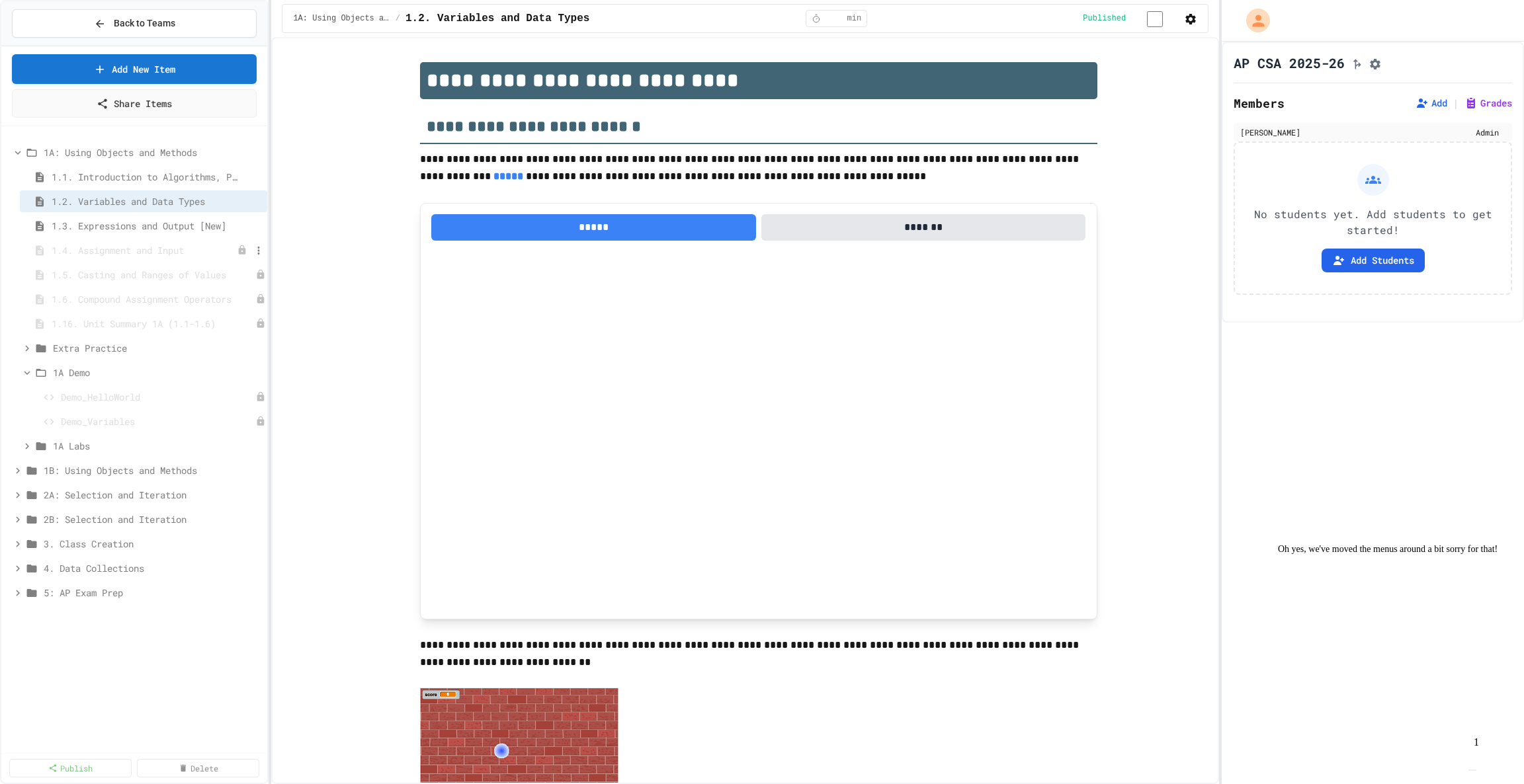 click on "1.4. Assignment and Input" at bounding box center [139, 250] 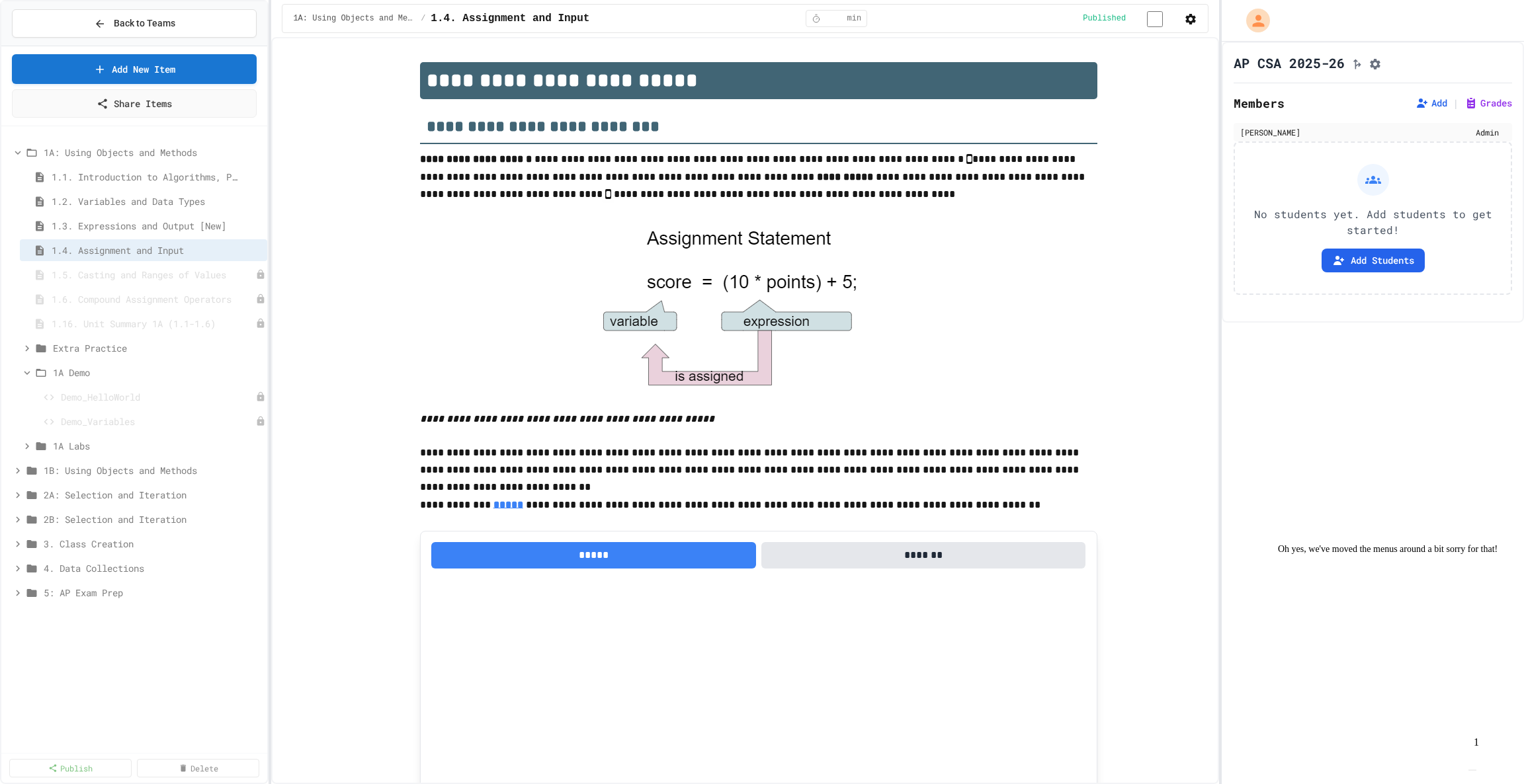 scroll, scrollTop: 712, scrollLeft: 0, axis: vertical 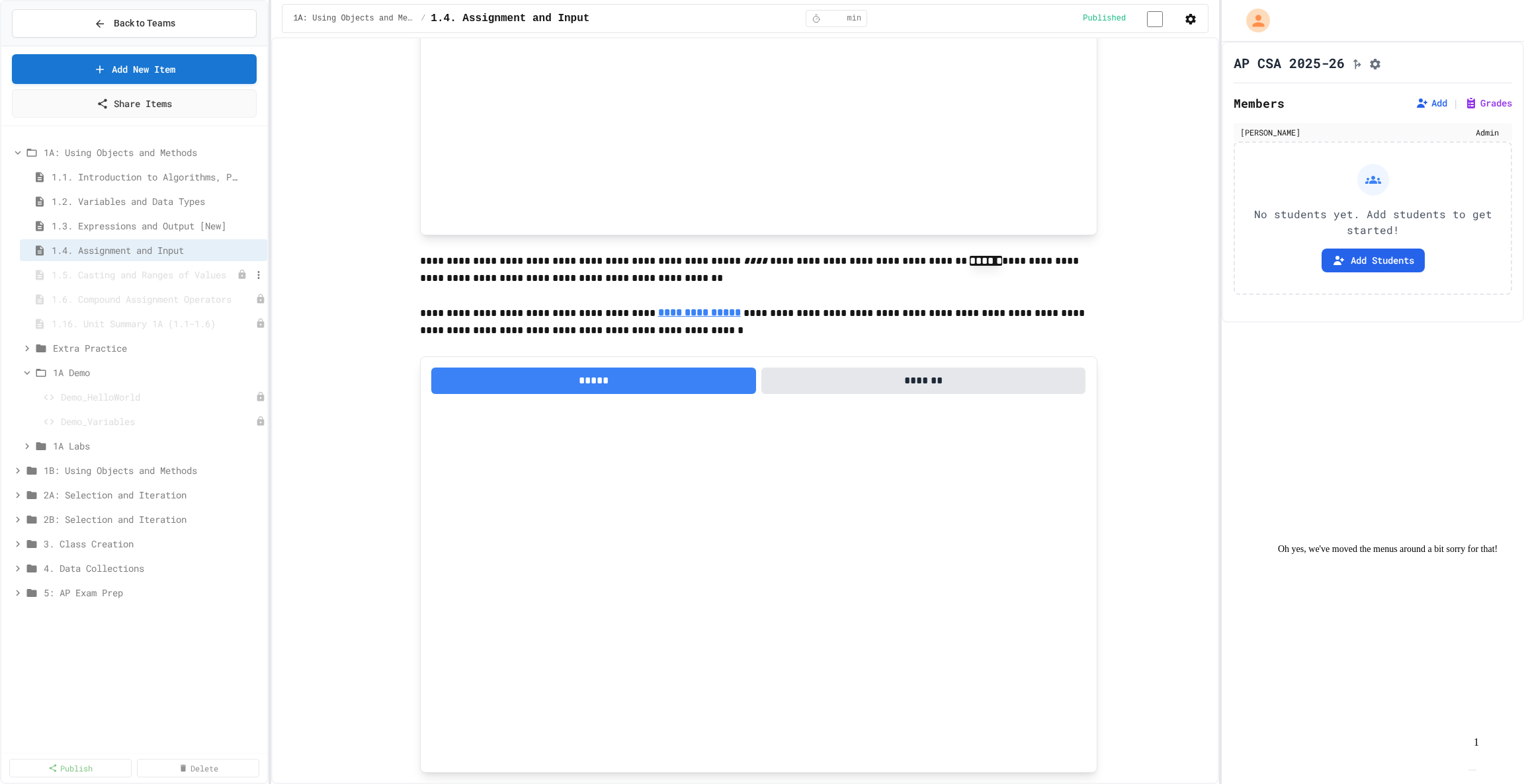 click on "1.5. Casting and Ranges of Values" at bounding box center (139, 274) 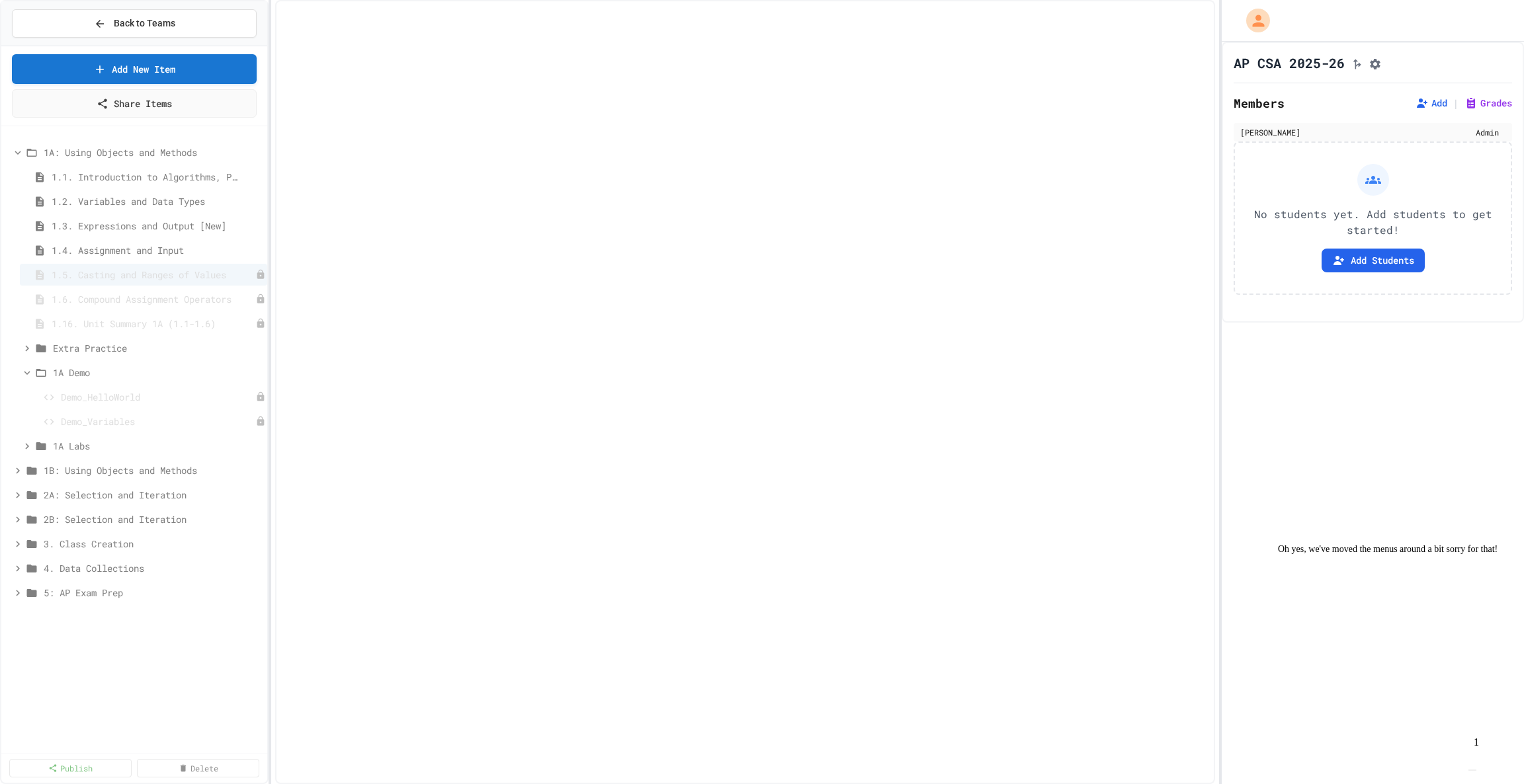 select on "***" 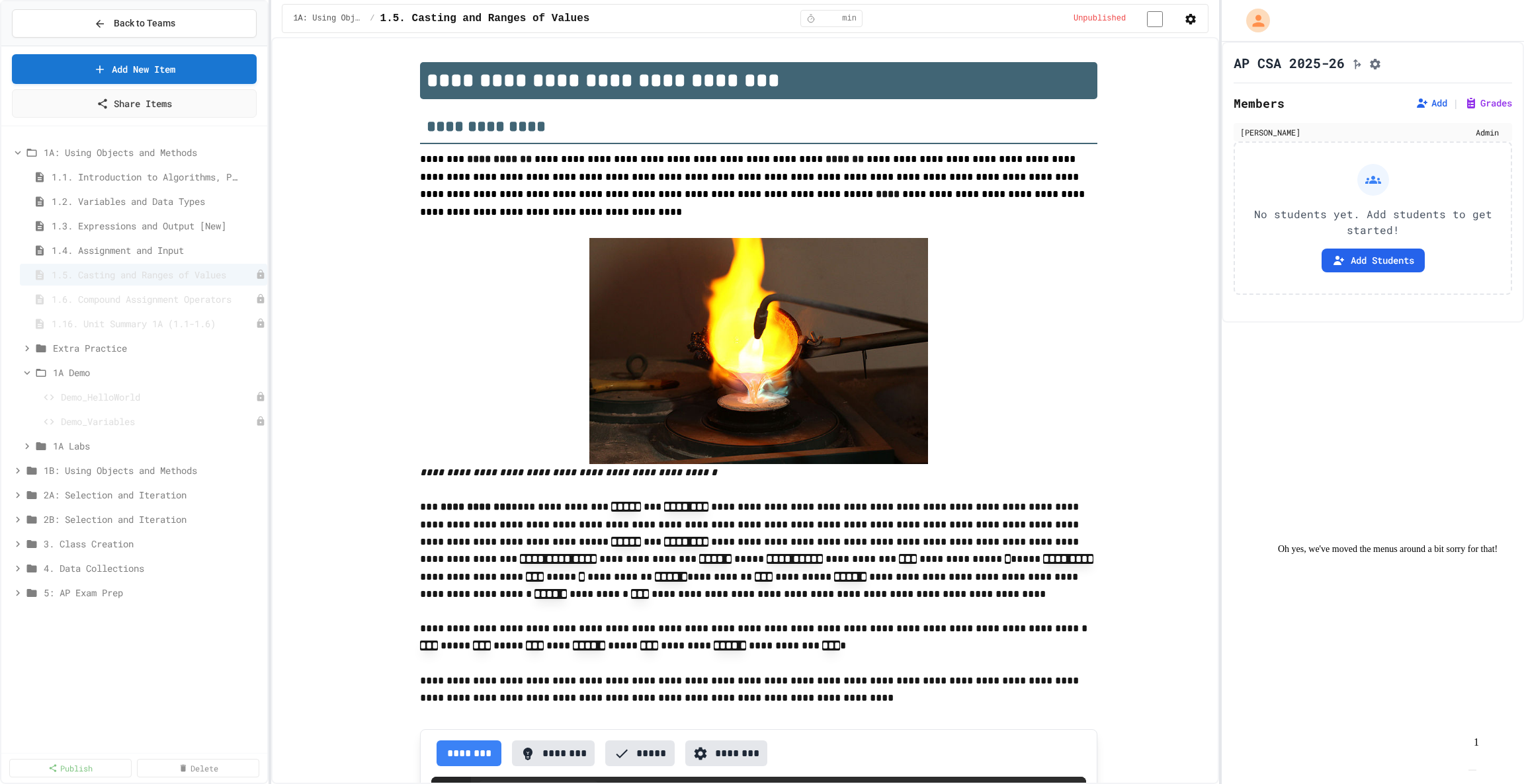 click on "Unpublished" at bounding box center [1135, 18] 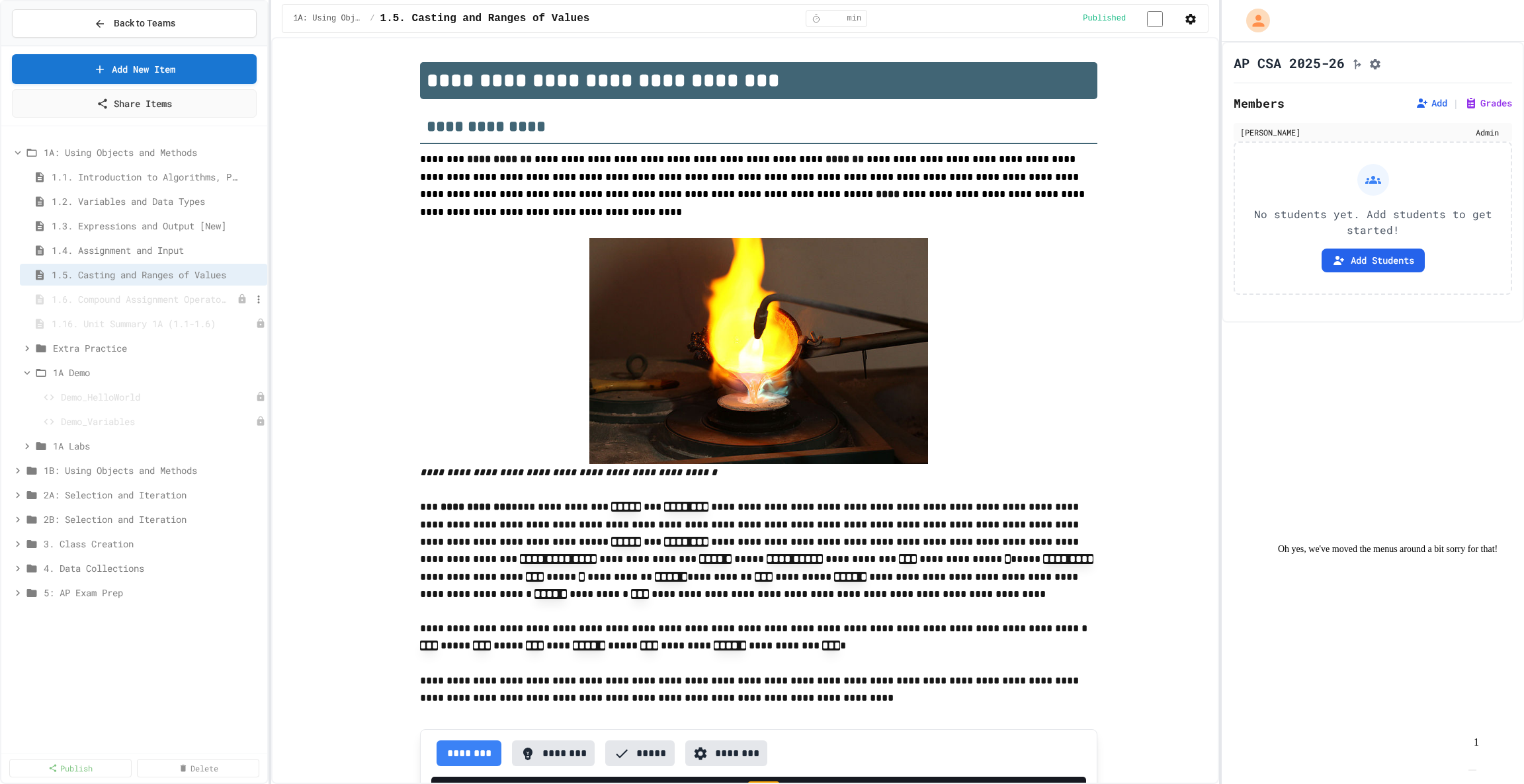 click on "1.6. Compound Assignment Operators" at bounding box center (139, 299) 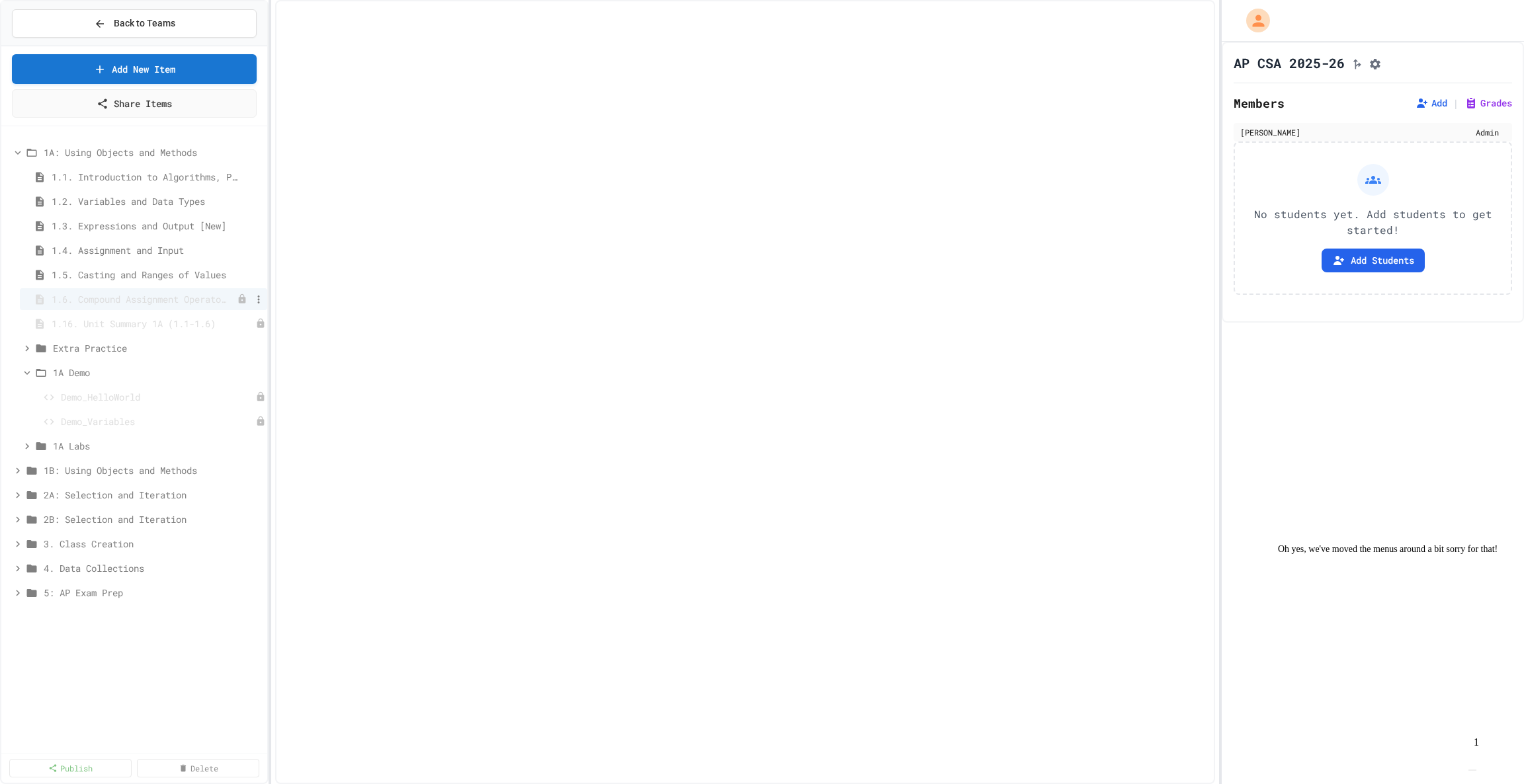select on "***" 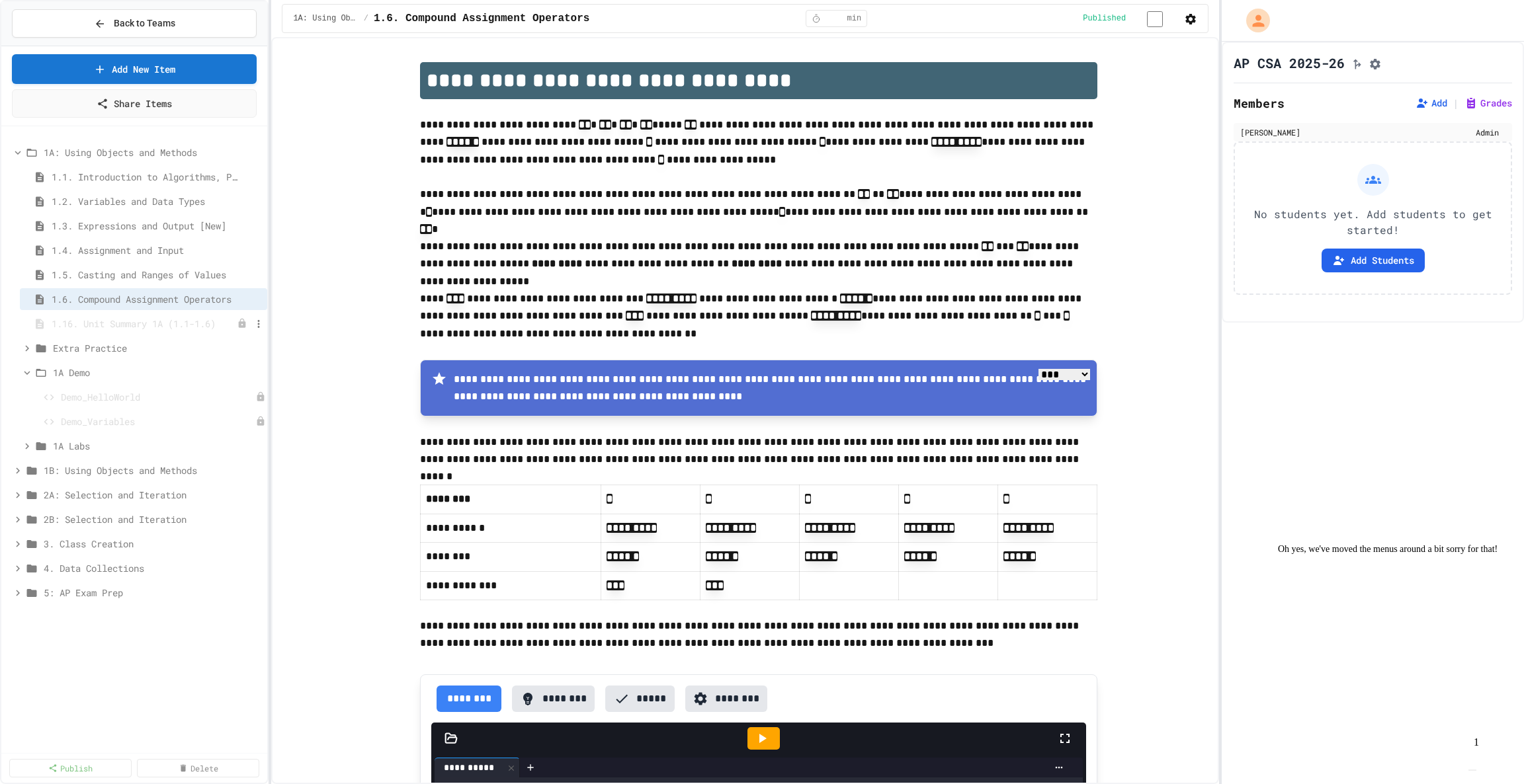 click on "1.16. Unit Summary 1A (1.1-1.6)" at bounding box center [139, 323] 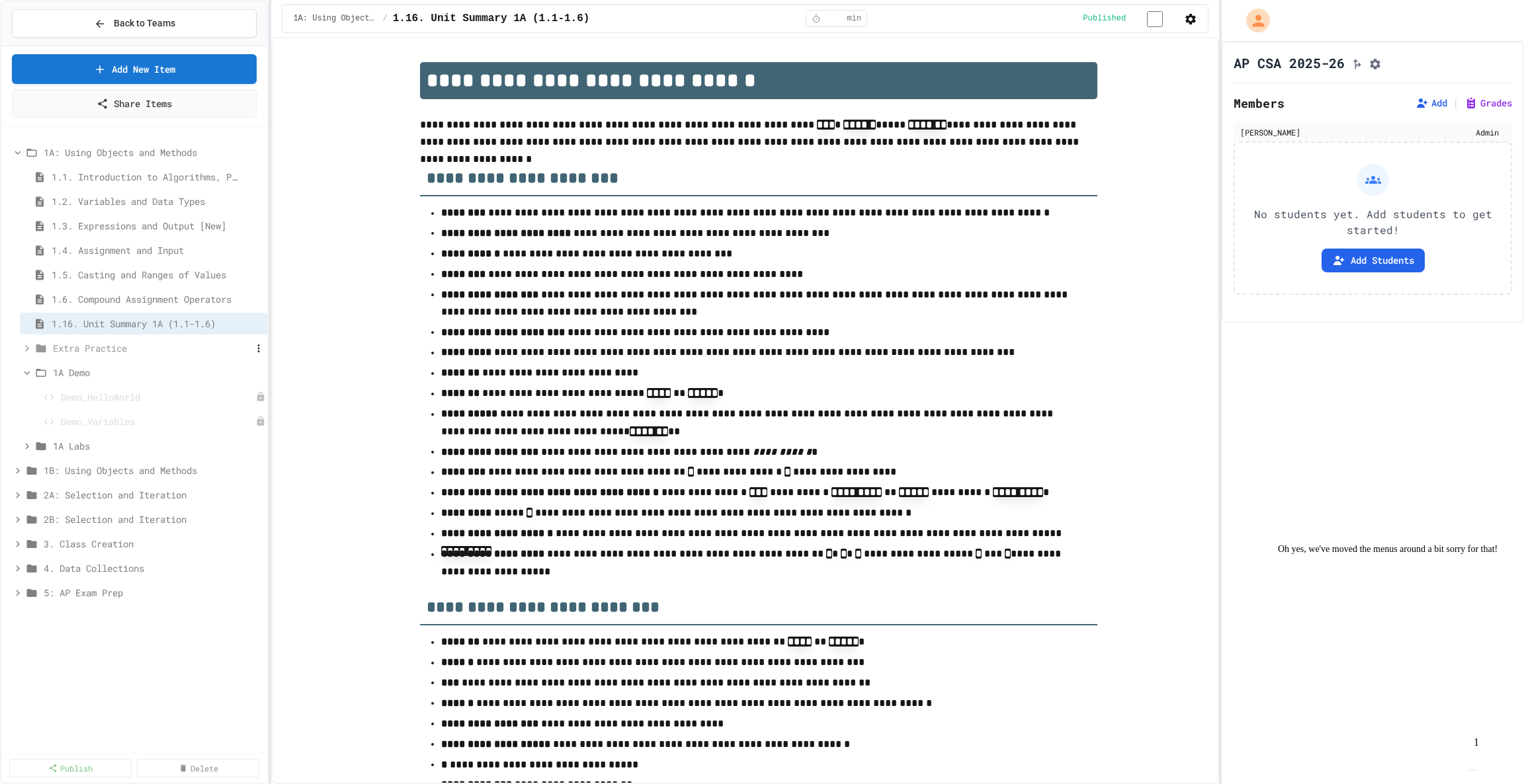 click on "Extra Practice" at bounding box center (140, 348) 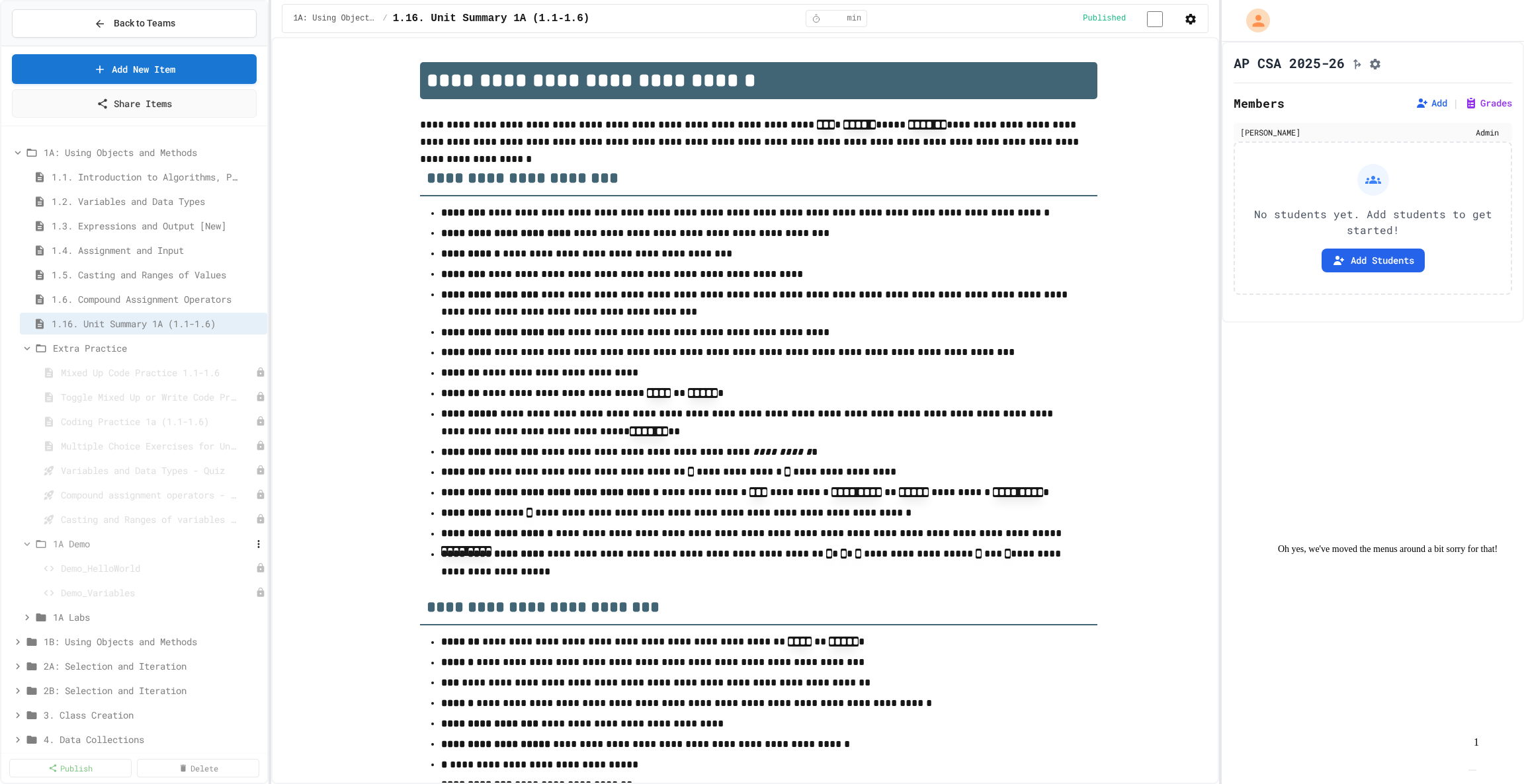 click 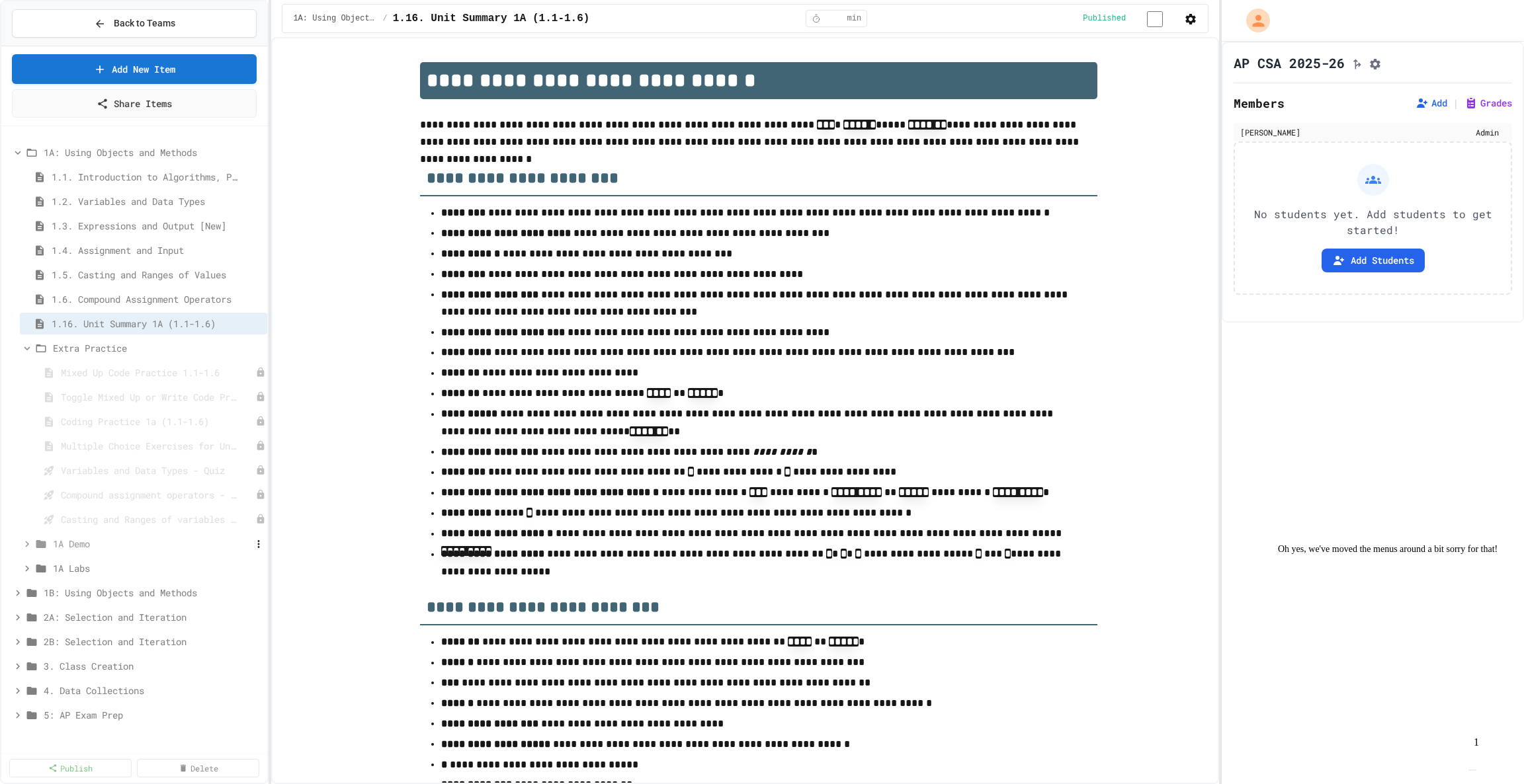 click 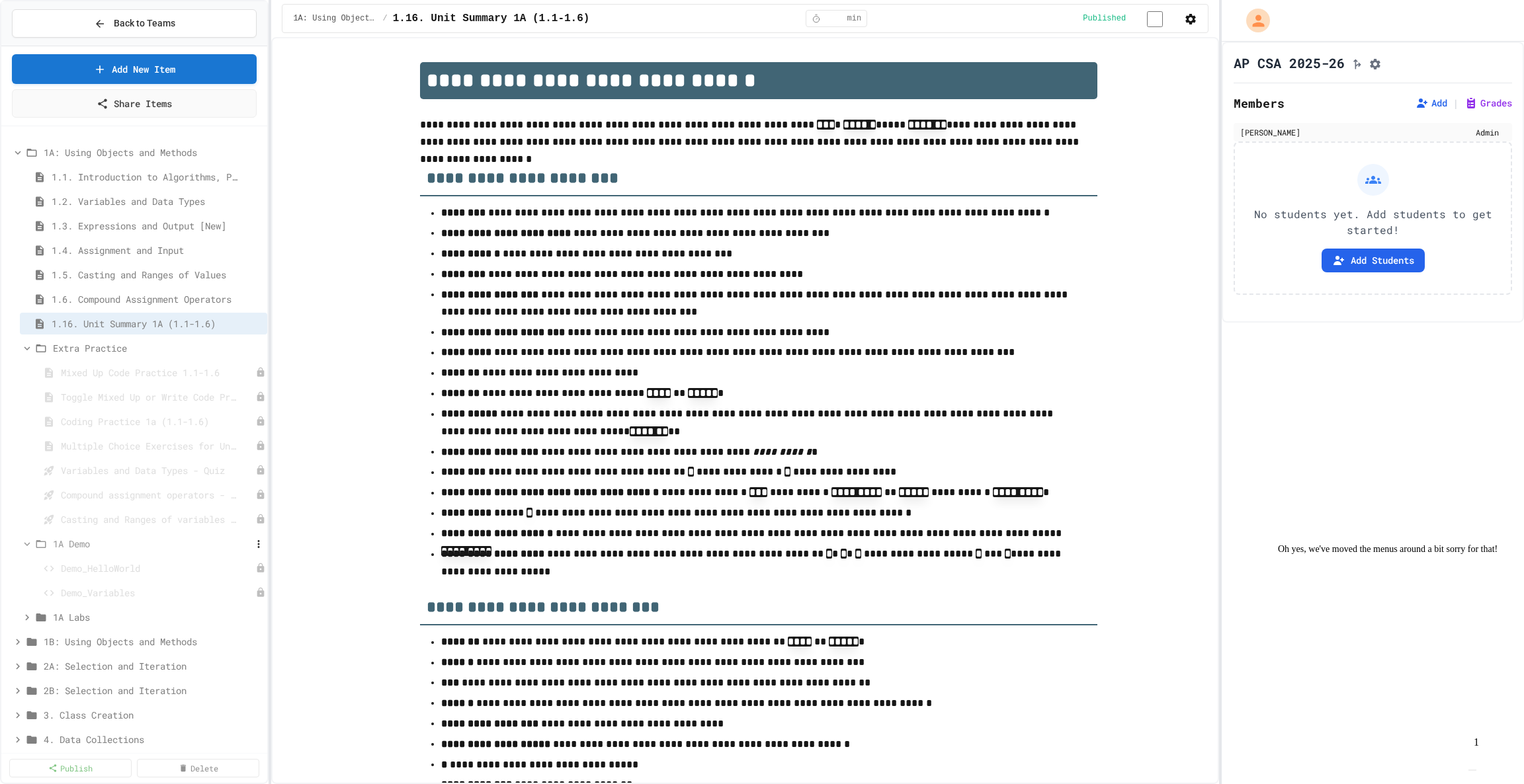 click 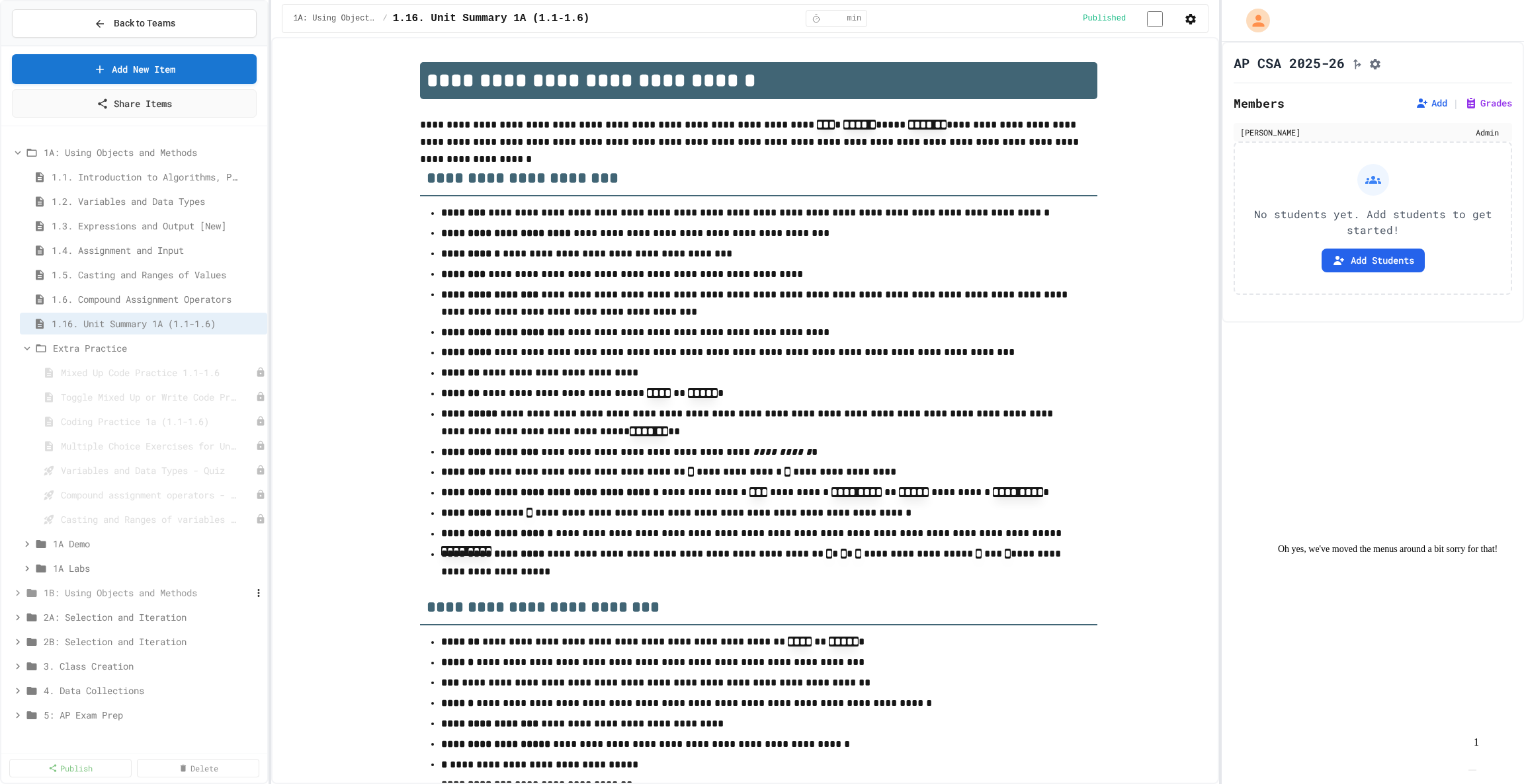 click 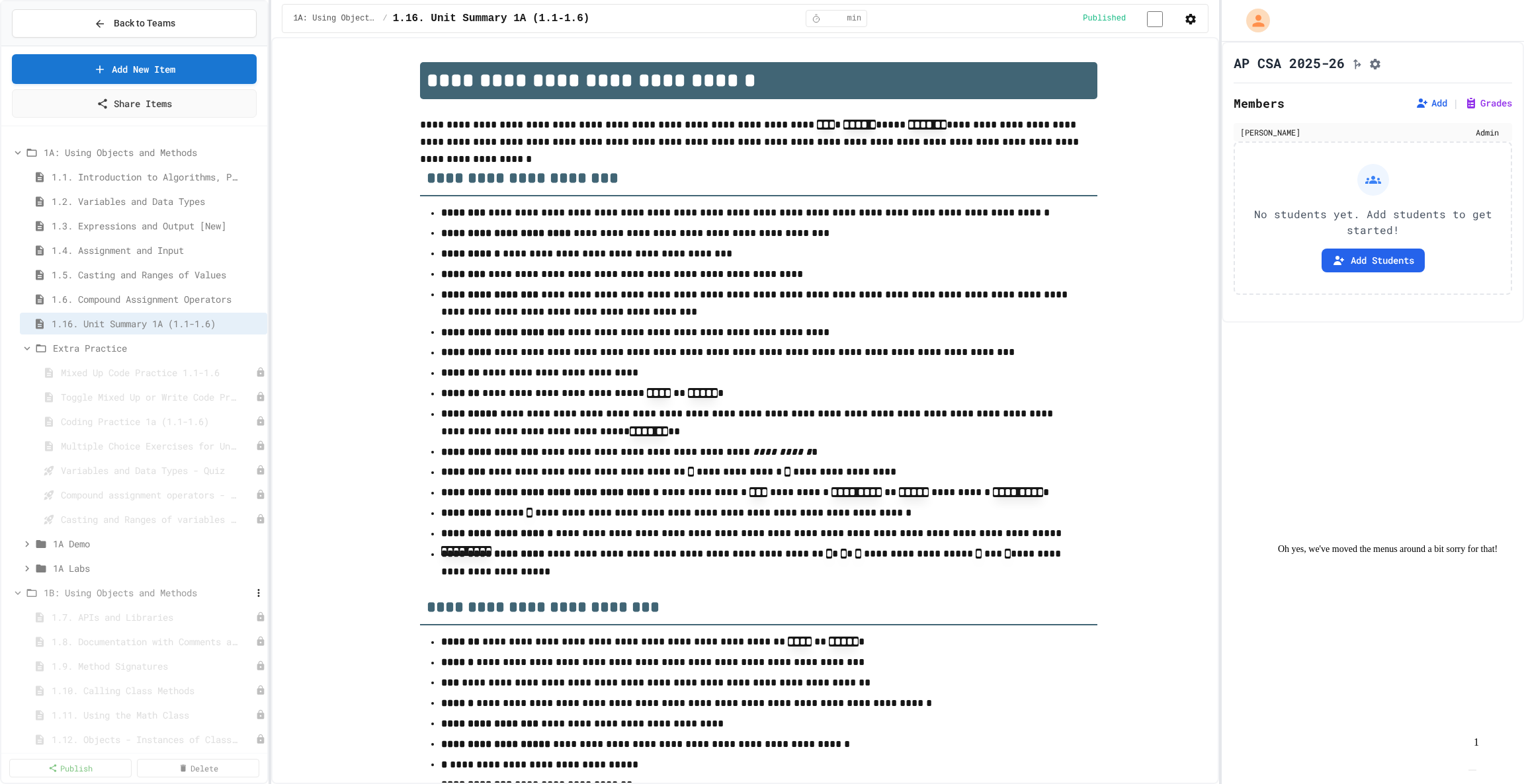 click 